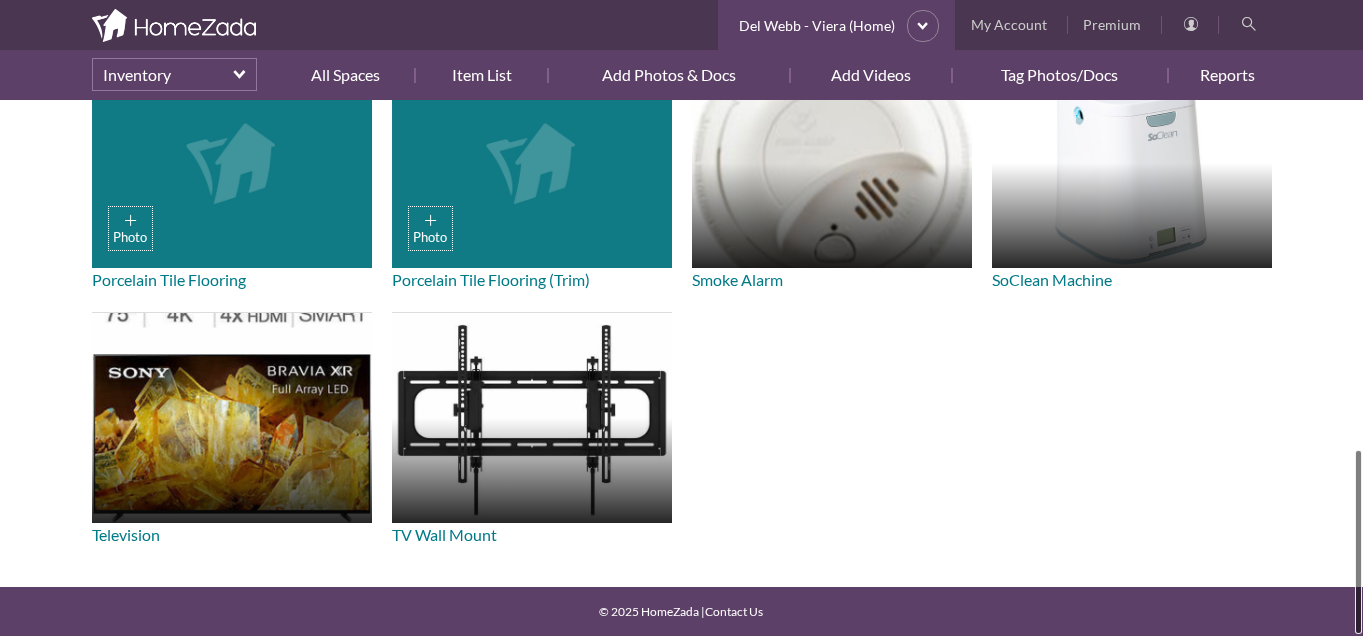 scroll, scrollTop: 0, scrollLeft: 0, axis: both 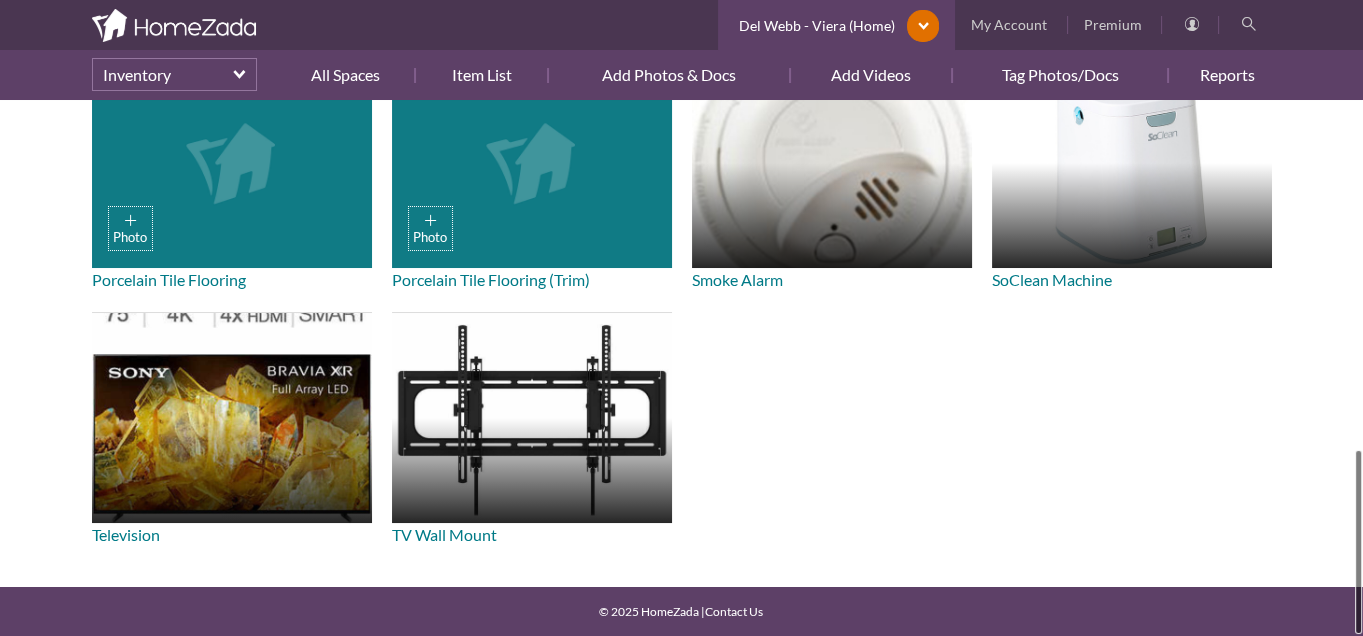 click on "[NAME] - Viera (Home)" at bounding box center (814, 26) 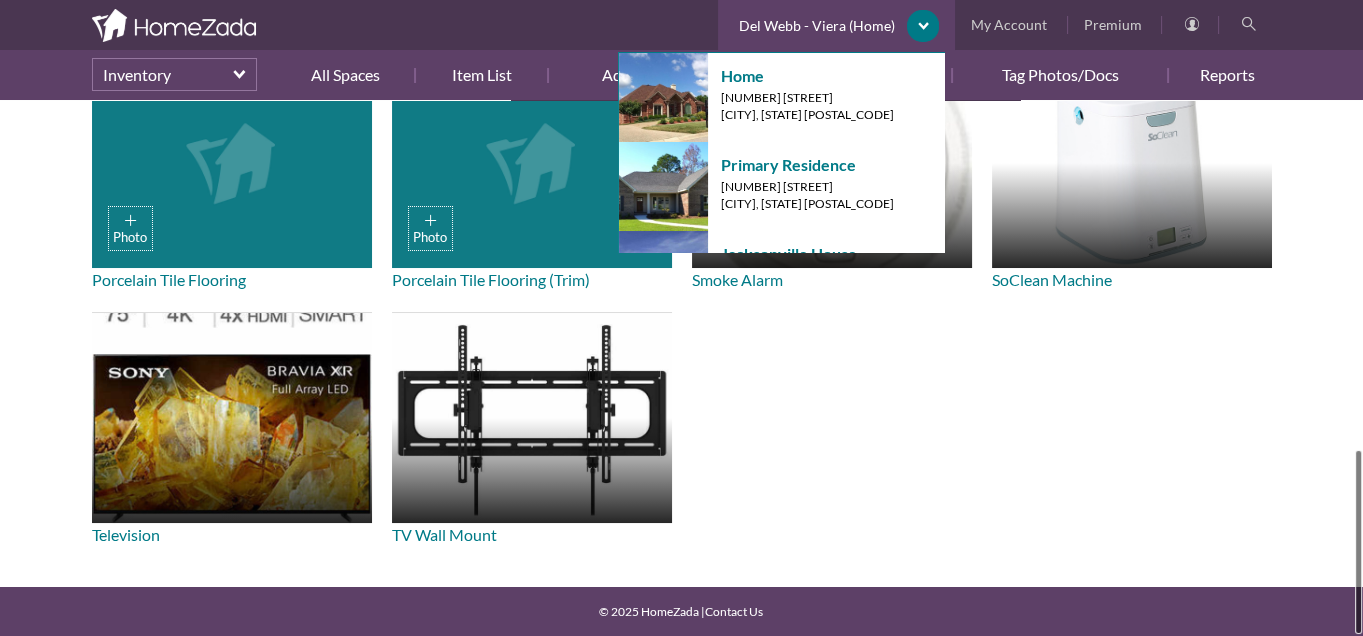 scroll, scrollTop: 245, scrollLeft: 0, axis: vertical 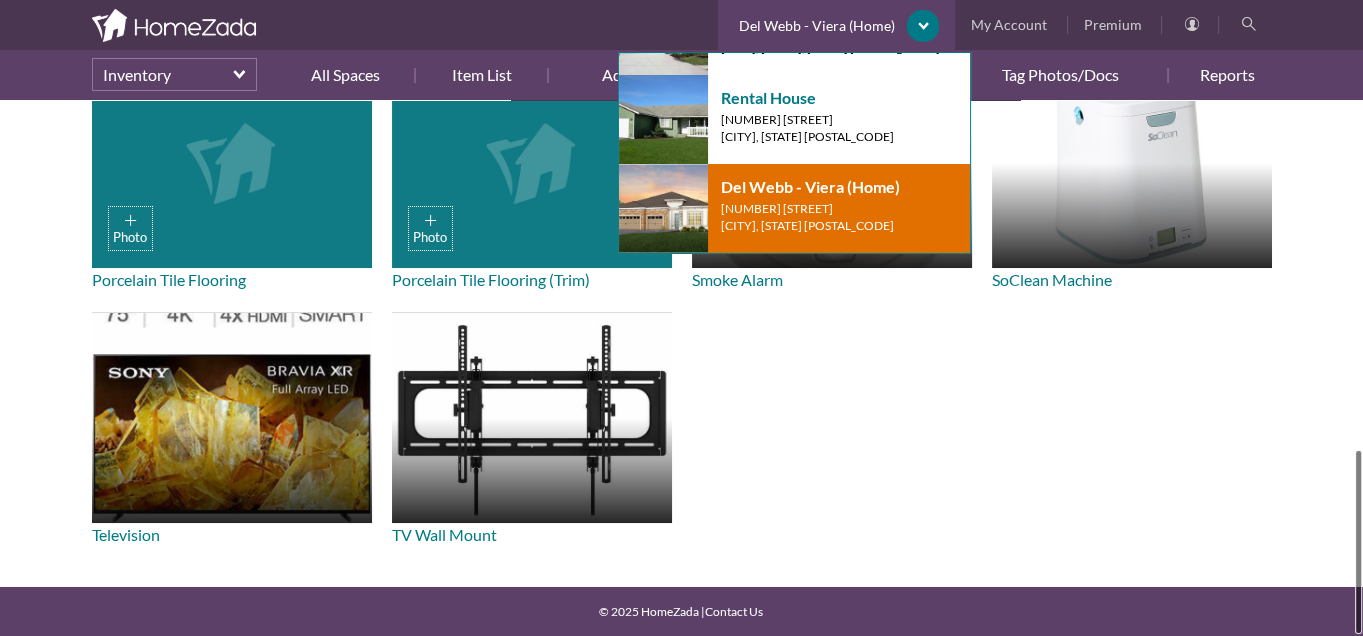 click on "Del Webb - Viera (Home) 8918 Billowing Avenue Melbourne, Florida 32940" at bounding box center [759, 199] 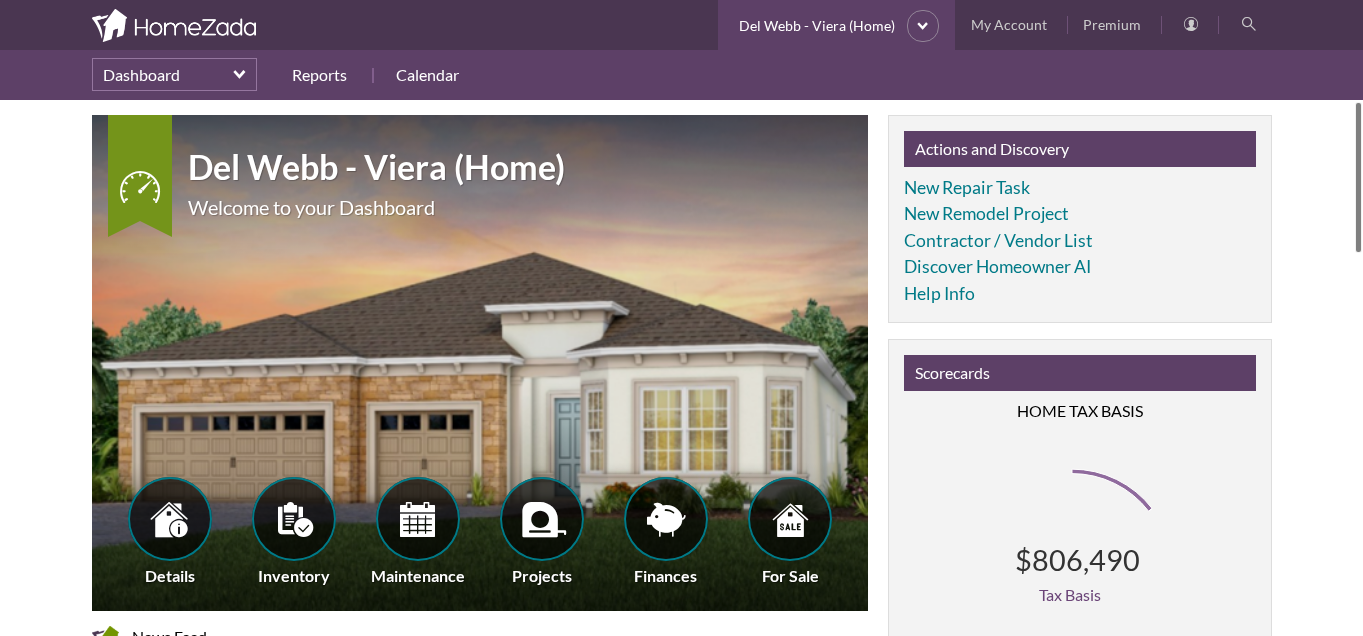 scroll, scrollTop: 0, scrollLeft: 0, axis: both 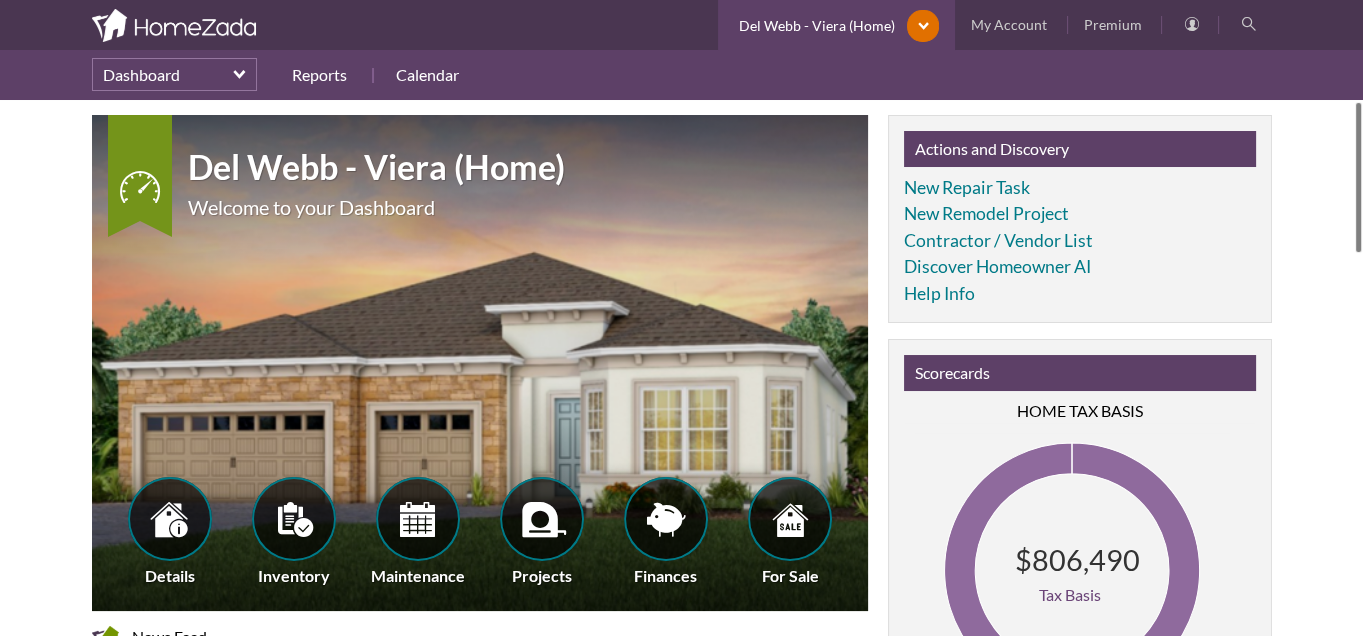 click on "select" at bounding box center [923, 27] 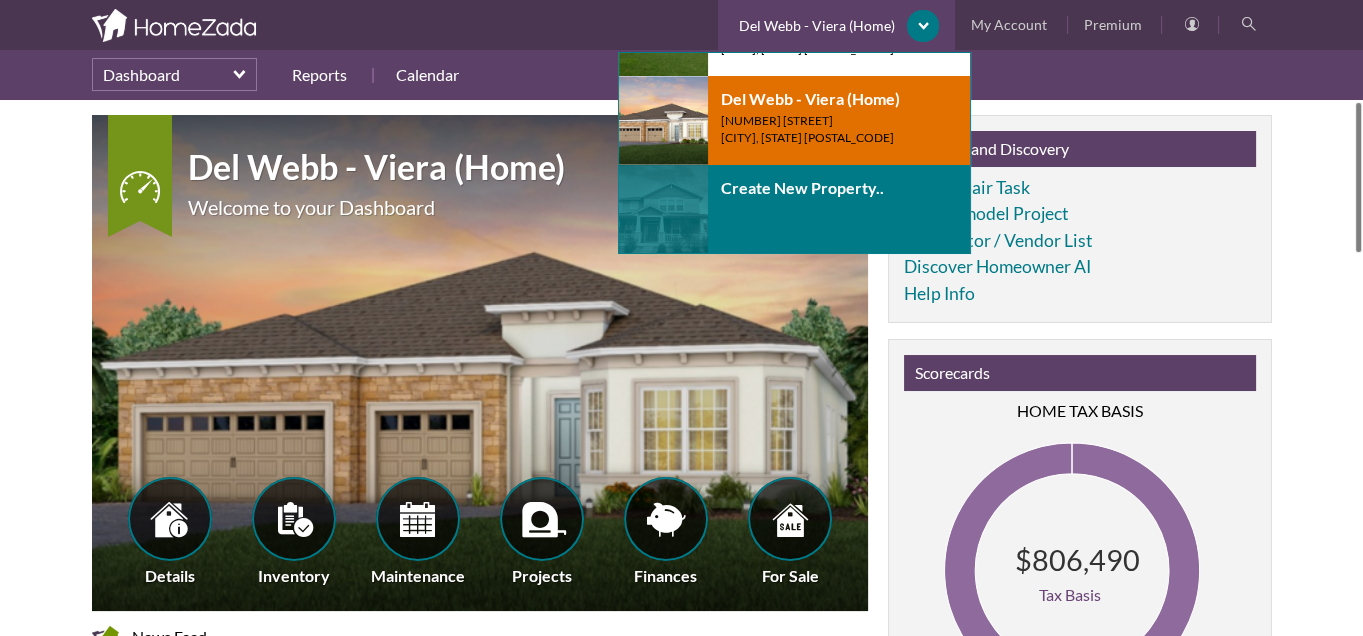 scroll, scrollTop: 12, scrollLeft: 0, axis: vertical 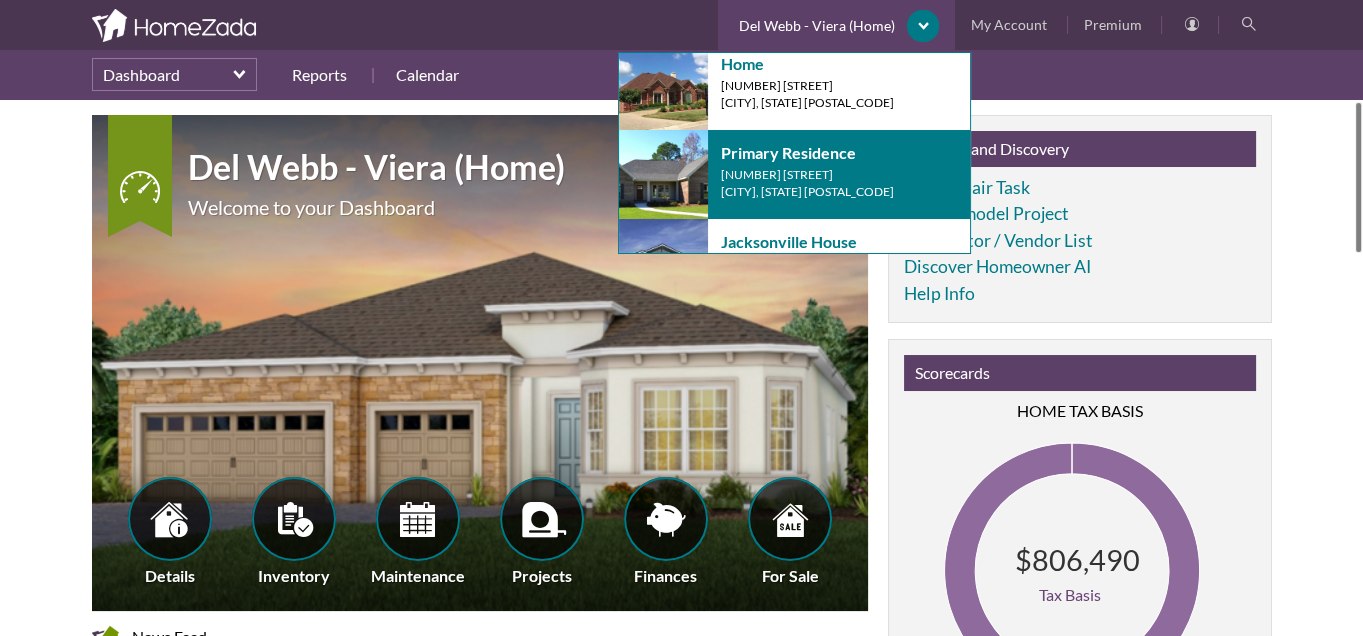 click on "[NUMBER] [STREET]" at bounding box center [830, 174] 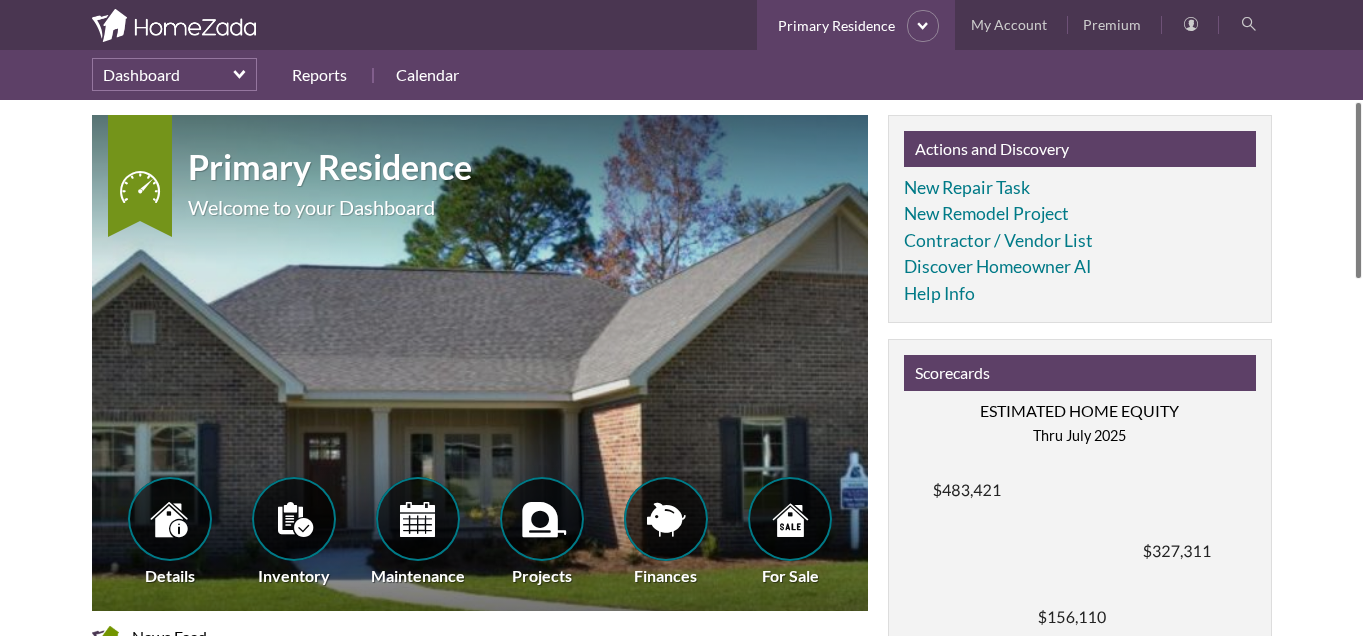 scroll, scrollTop: 0, scrollLeft: 0, axis: both 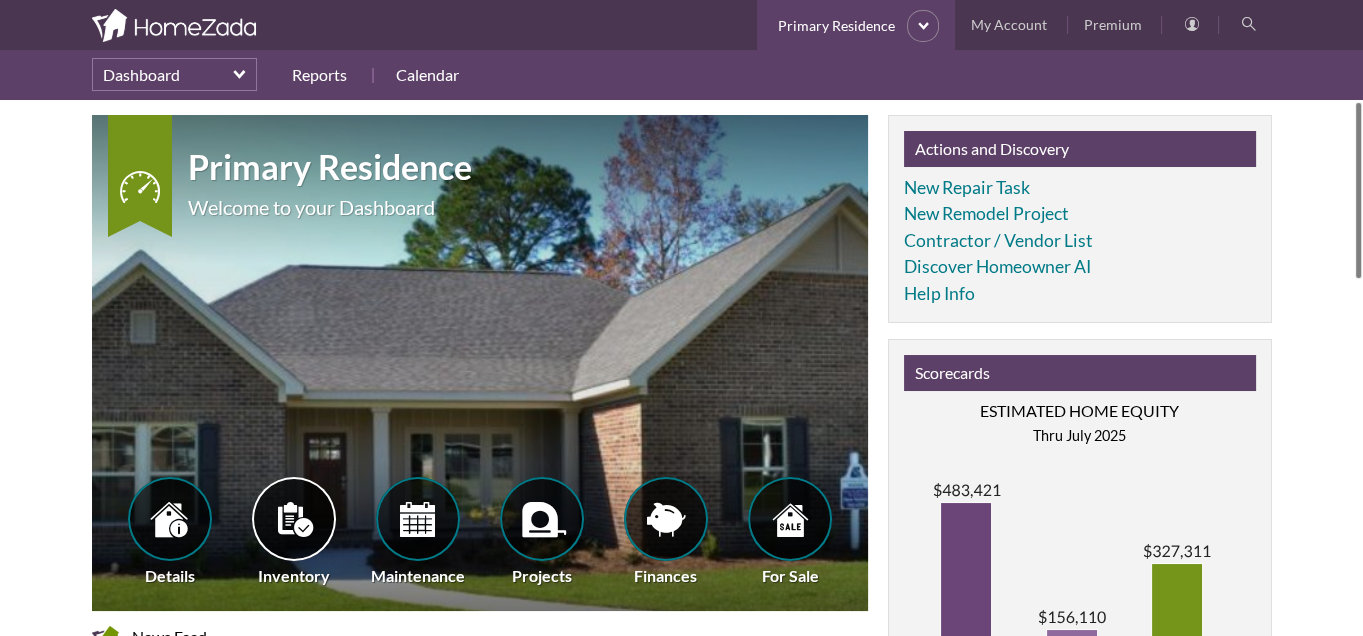 click at bounding box center (294, 519) 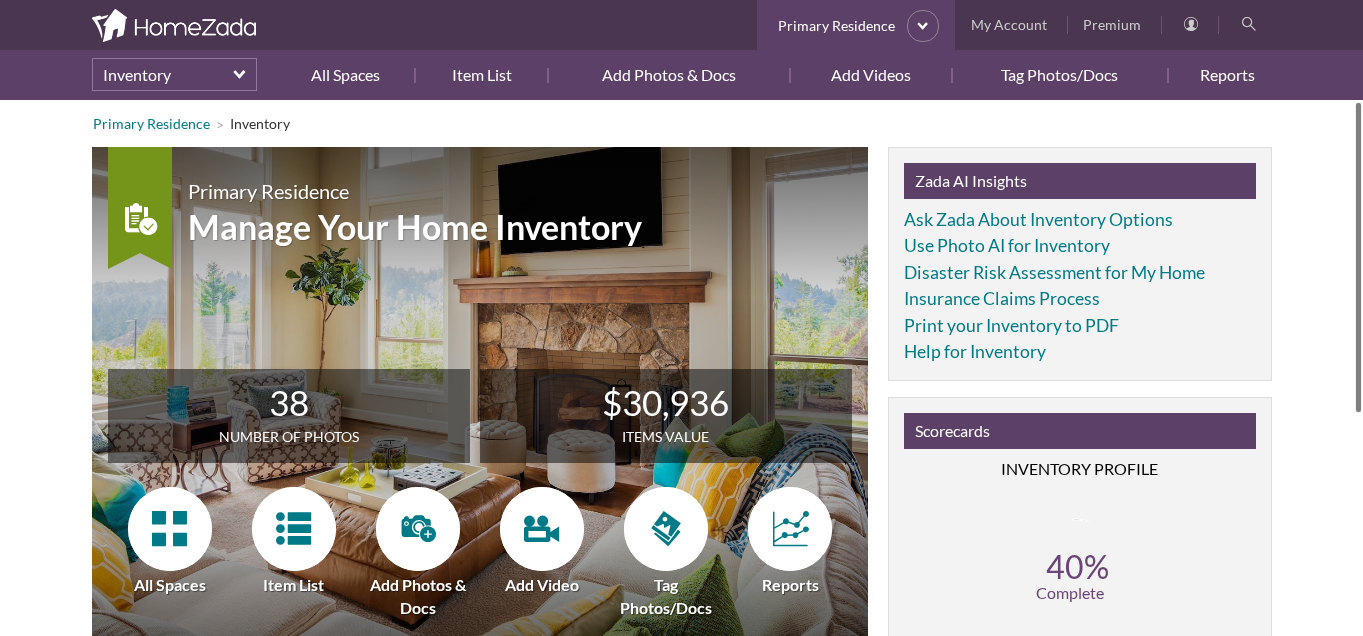 scroll, scrollTop: 0, scrollLeft: 0, axis: both 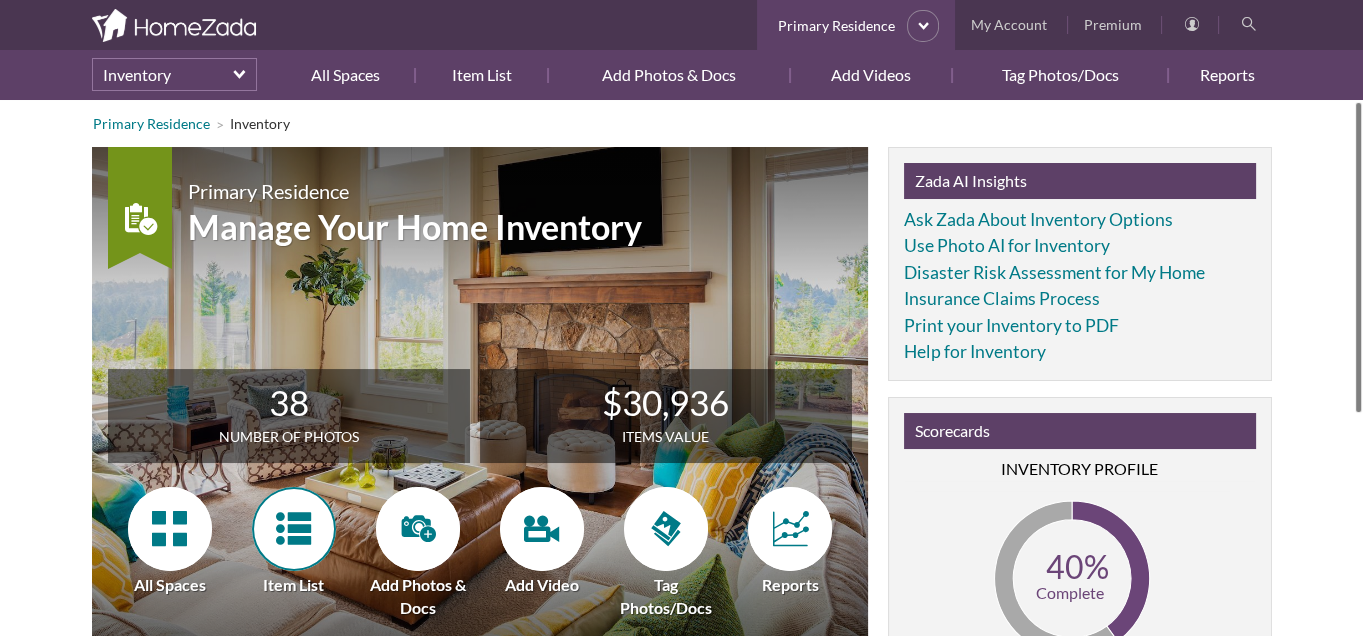 click at bounding box center [293, 528] 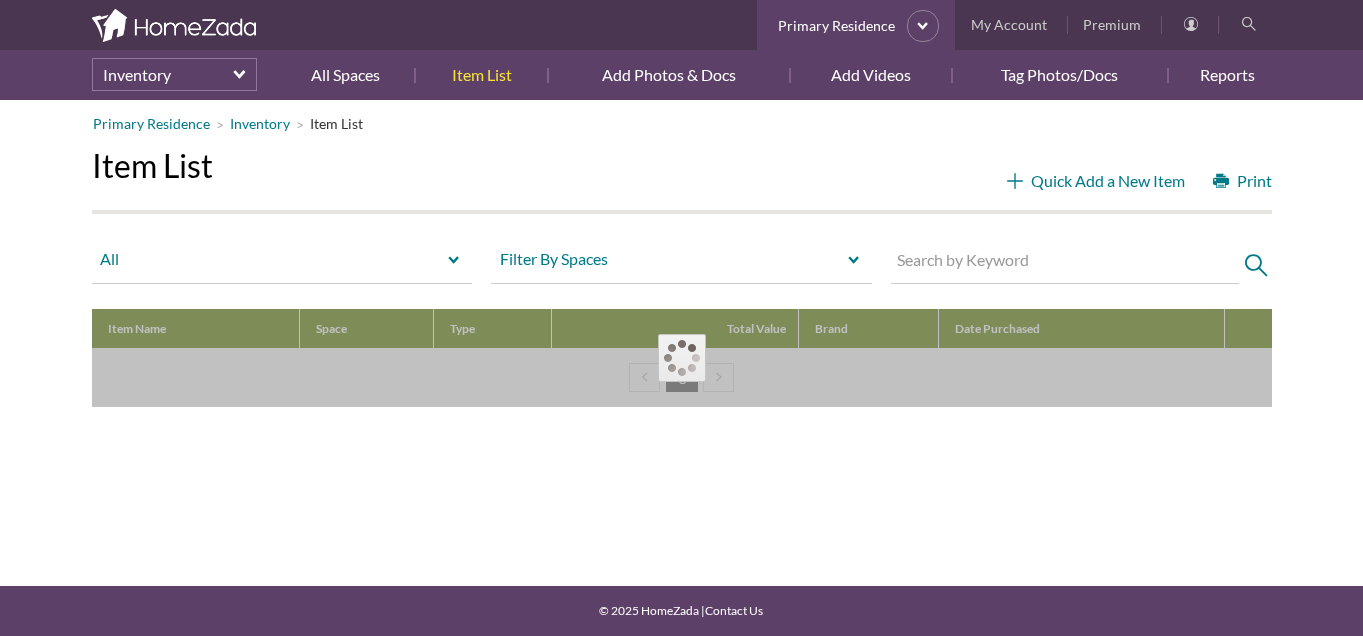 scroll, scrollTop: 0, scrollLeft: 0, axis: both 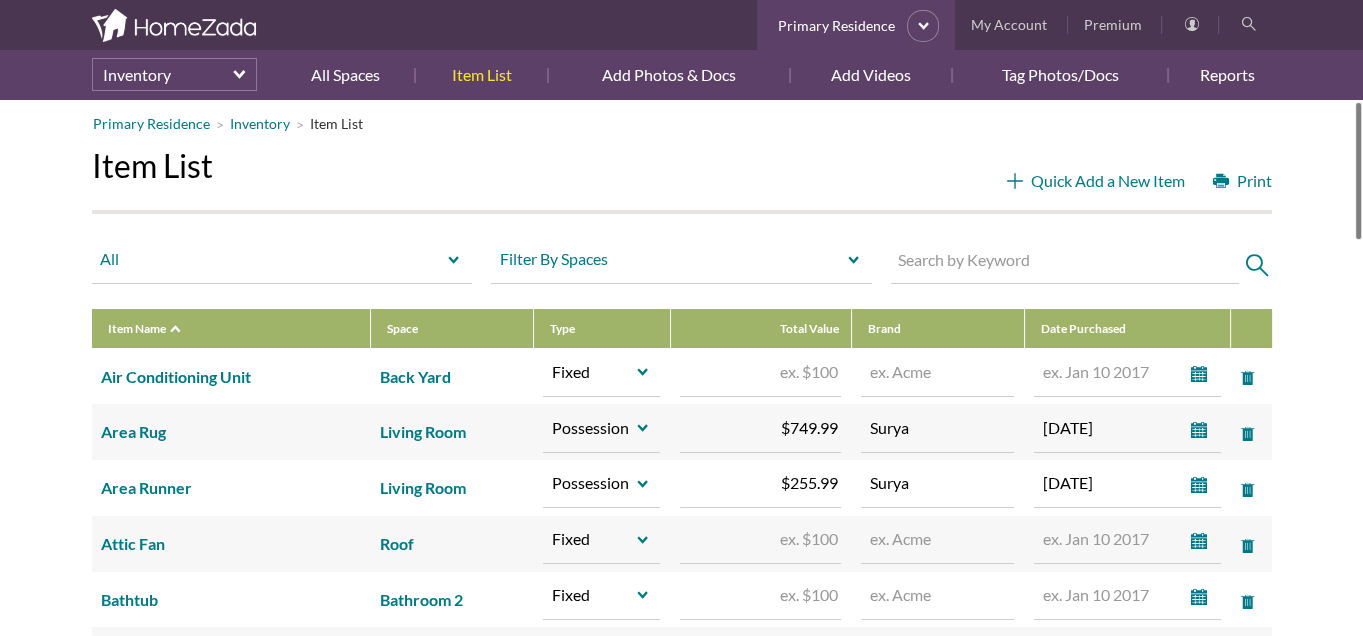 click at bounding box center [1065, 263] 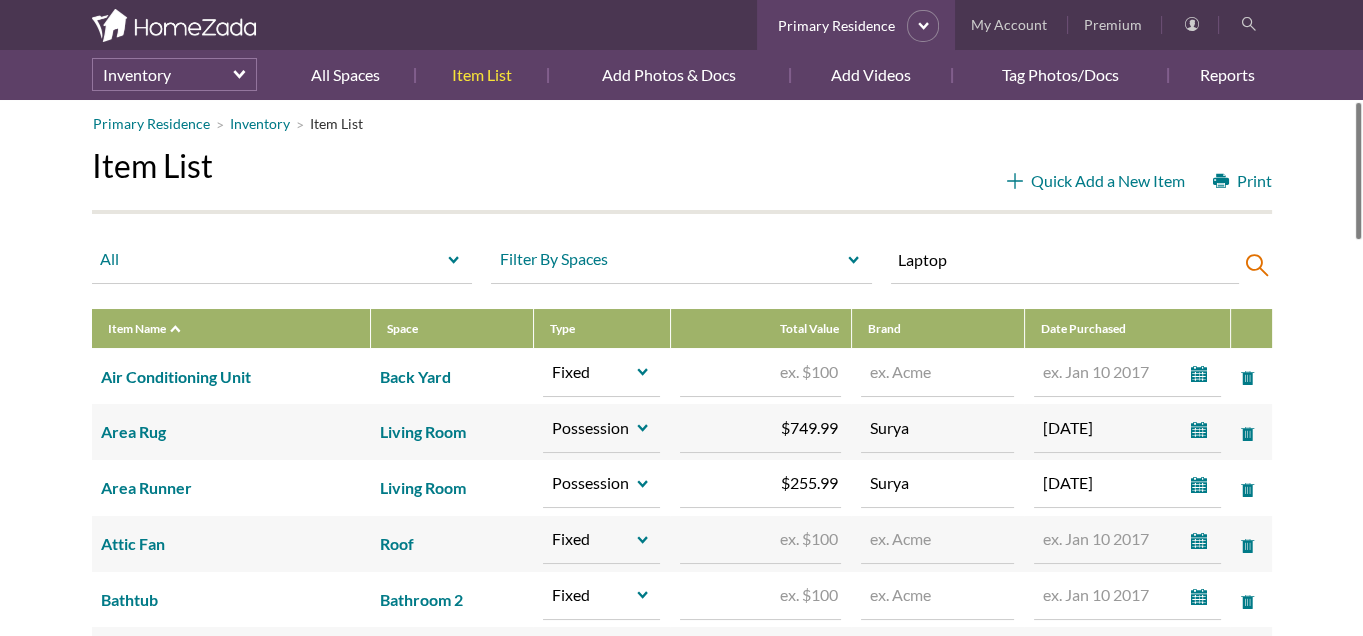 click at bounding box center [1250, 266] 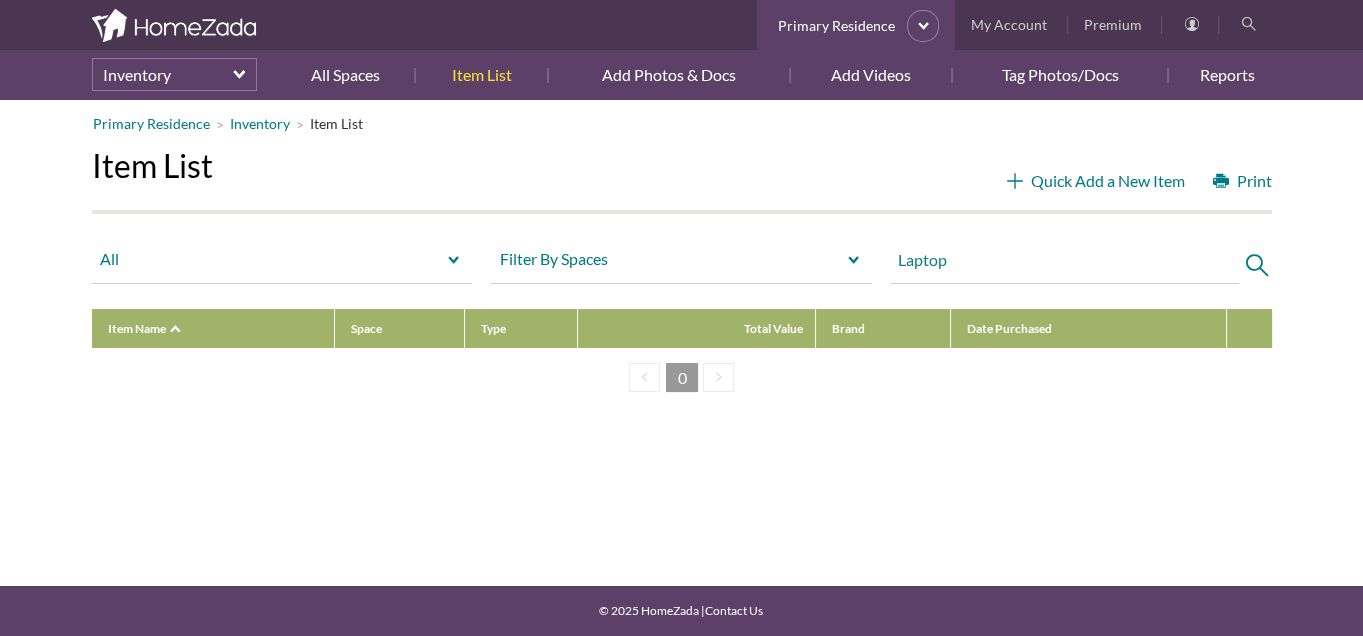 click on "Laptop" at bounding box center (1065, 263) 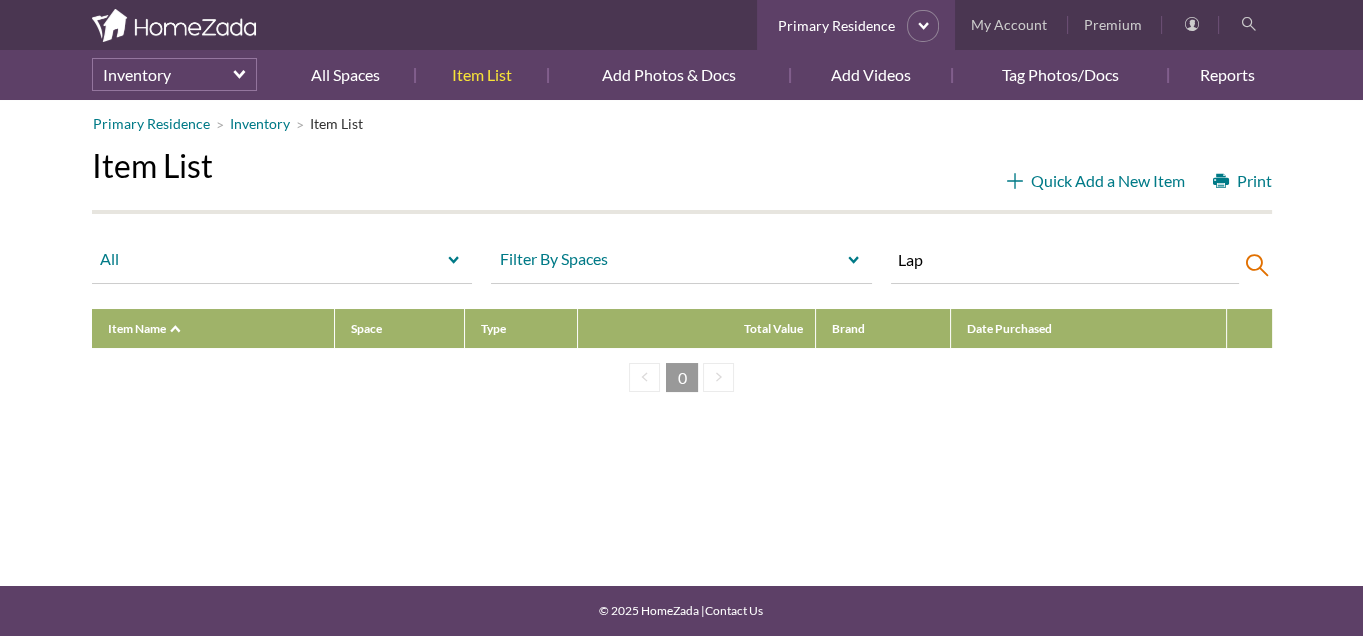 click at bounding box center [1250, 266] 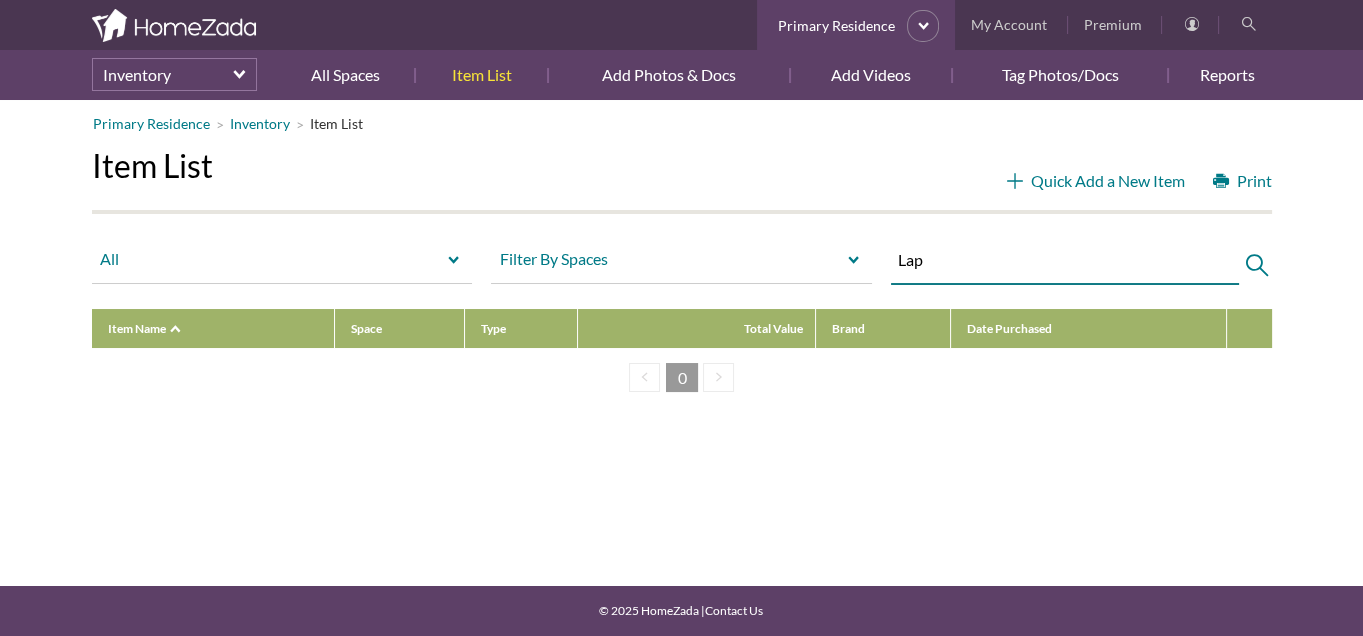 drag, startPoint x: 981, startPoint y: 274, endPoint x: 893, endPoint y: 272, distance: 88.02273 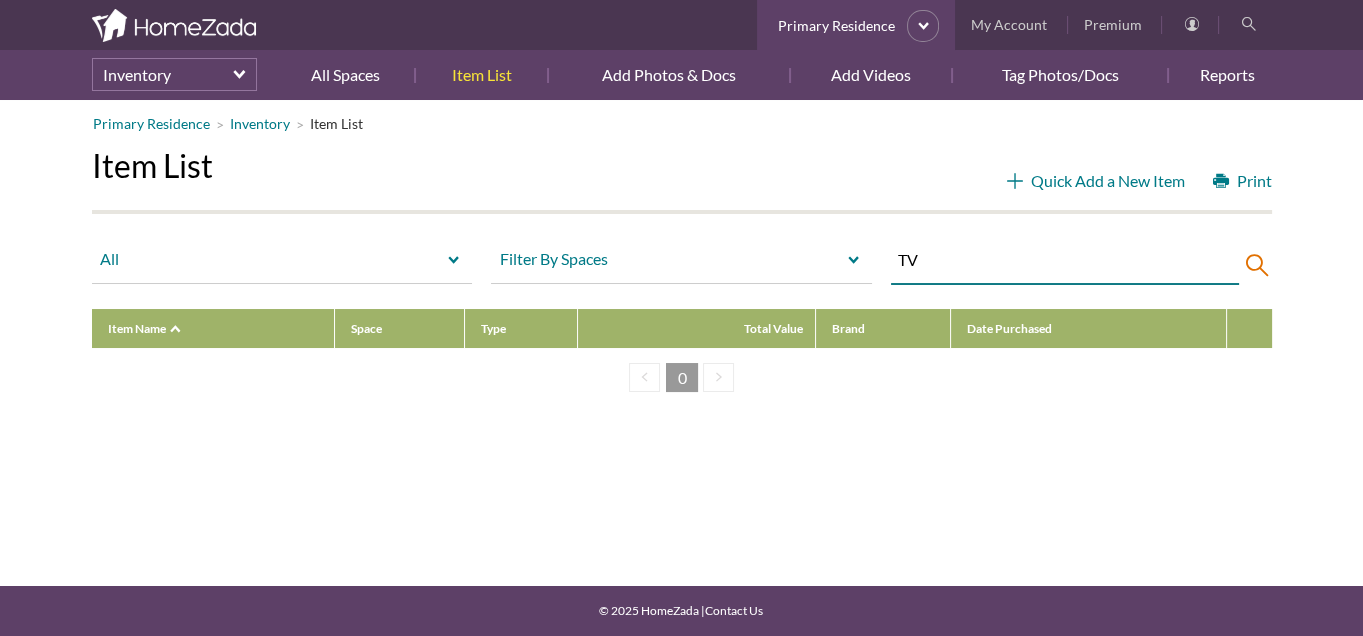 type on "TV" 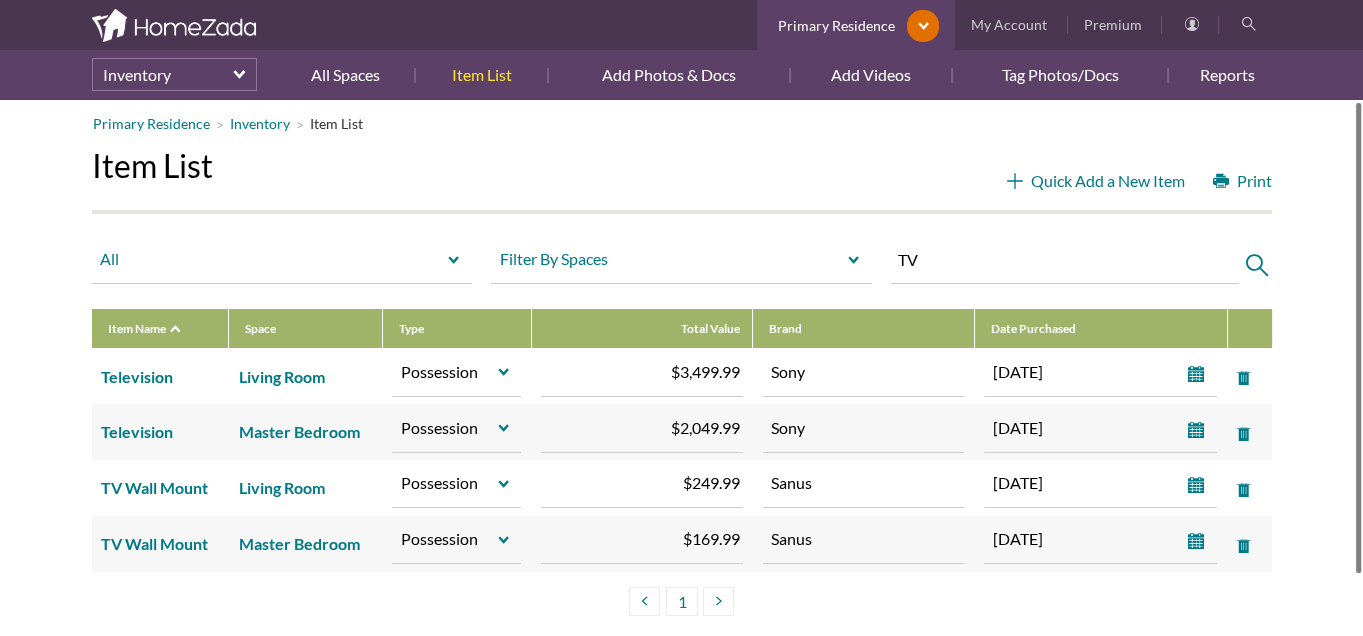 click on "Primary Residence" at bounding box center [834, 26] 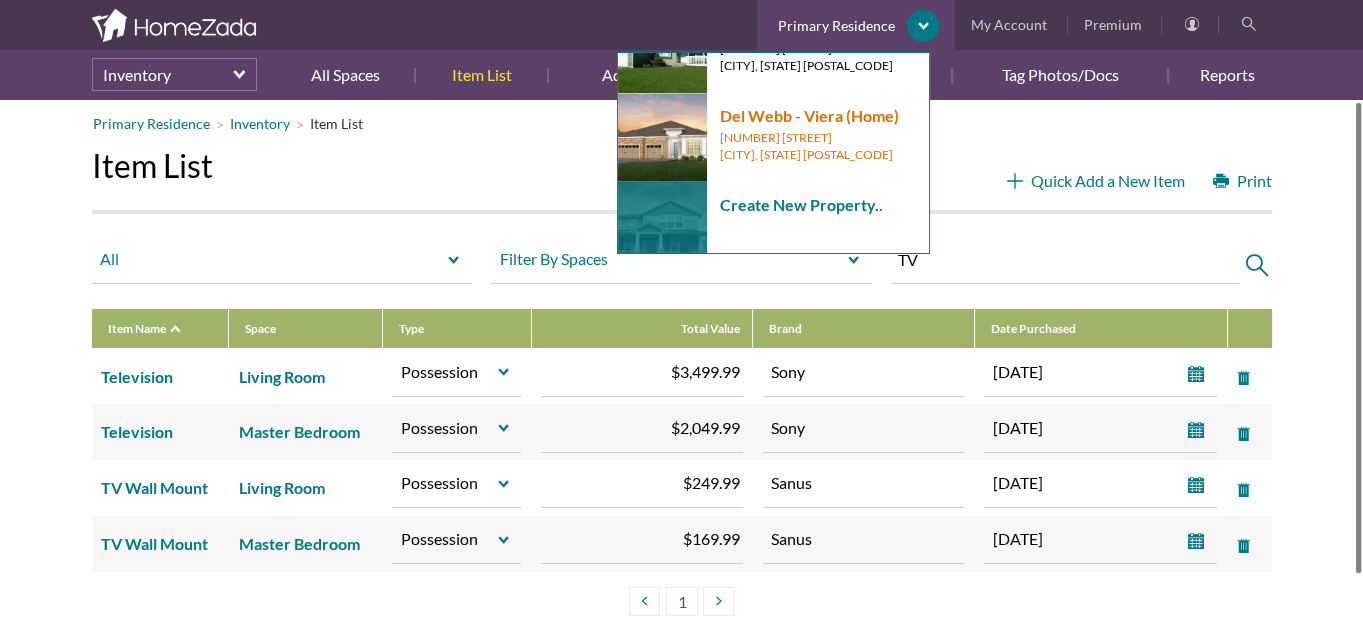 scroll, scrollTop: 333, scrollLeft: 0, axis: vertical 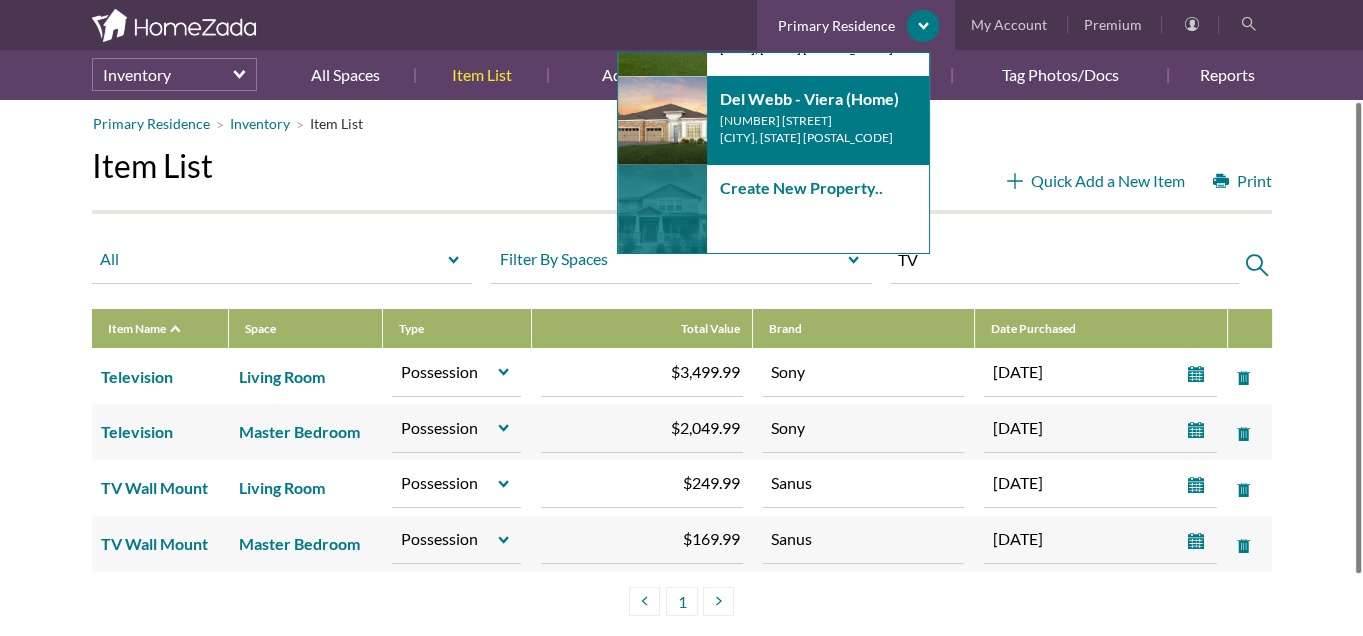 click on "[NUMBER] [STREET]" at bounding box center (829, 120) 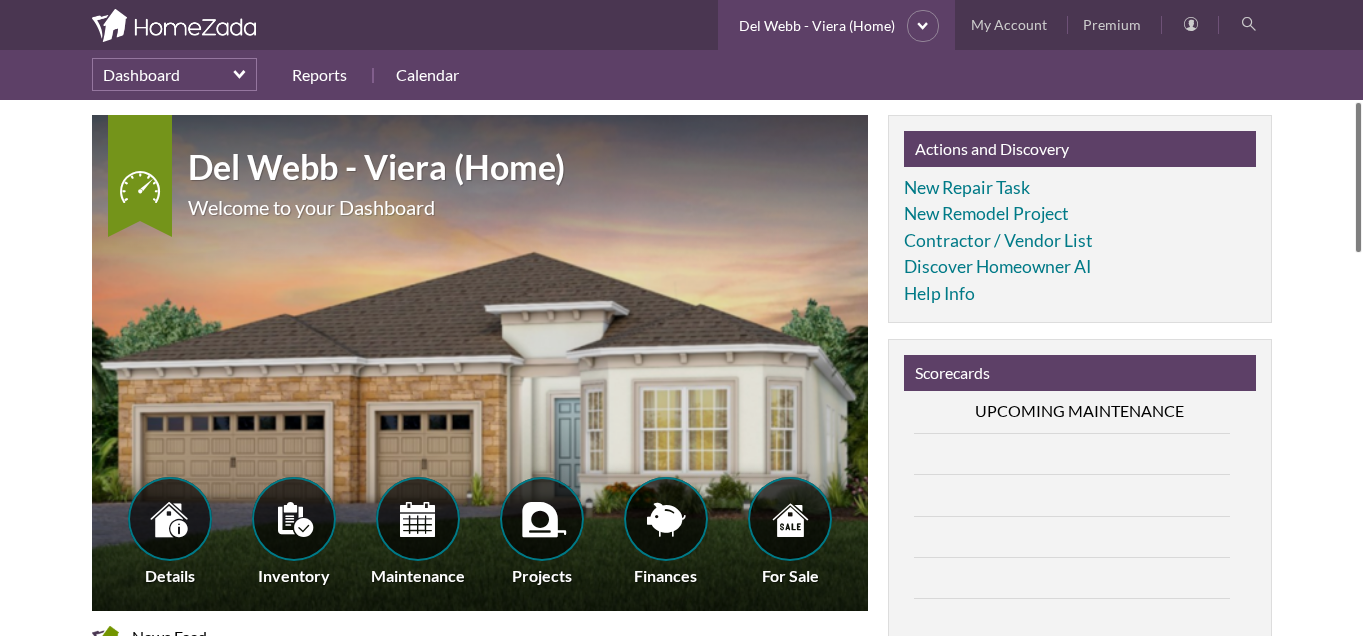 scroll, scrollTop: 0, scrollLeft: 0, axis: both 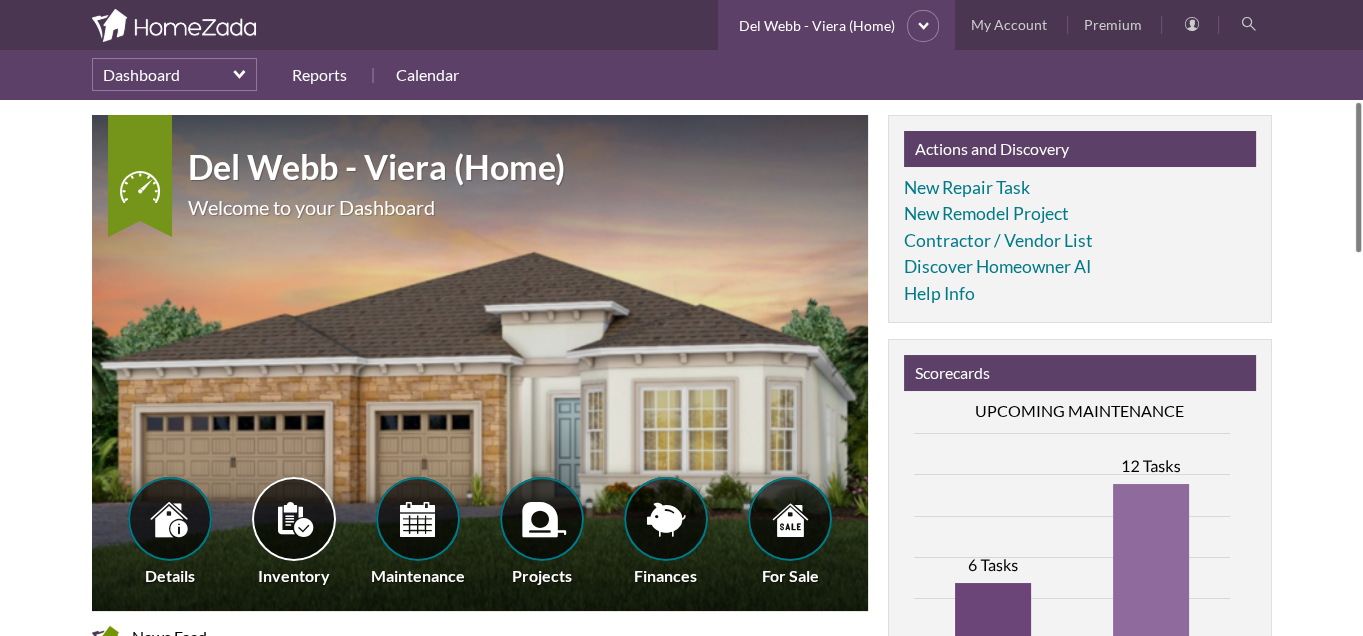 click at bounding box center (294, 519) 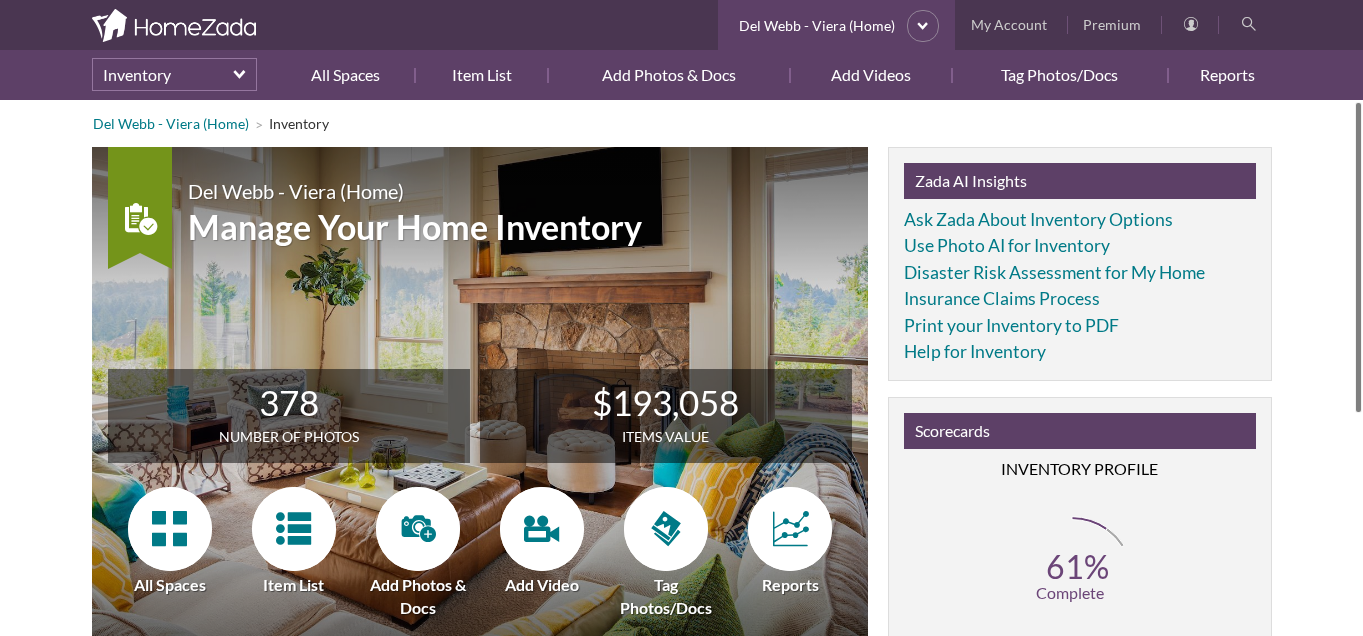 scroll, scrollTop: 0, scrollLeft: 0, axis: both 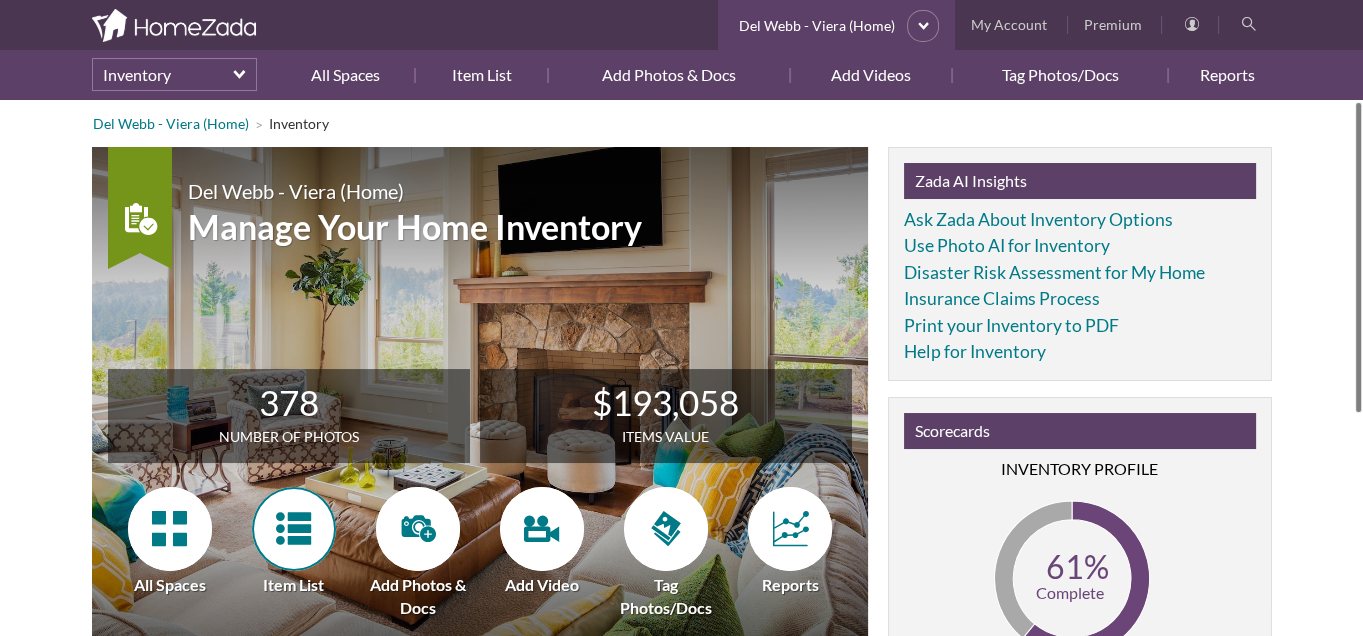 click at bounding box center [293, 528] 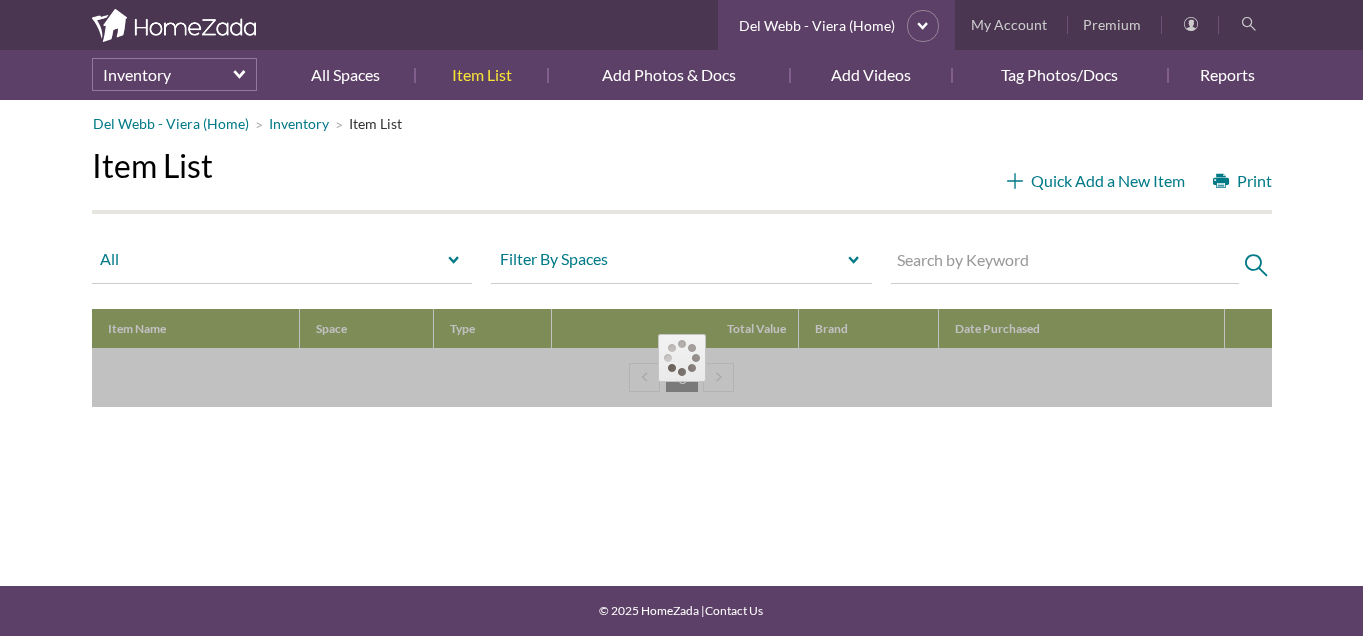 scroll, scrollTop: 0, scrollLeft: 0, axis: both 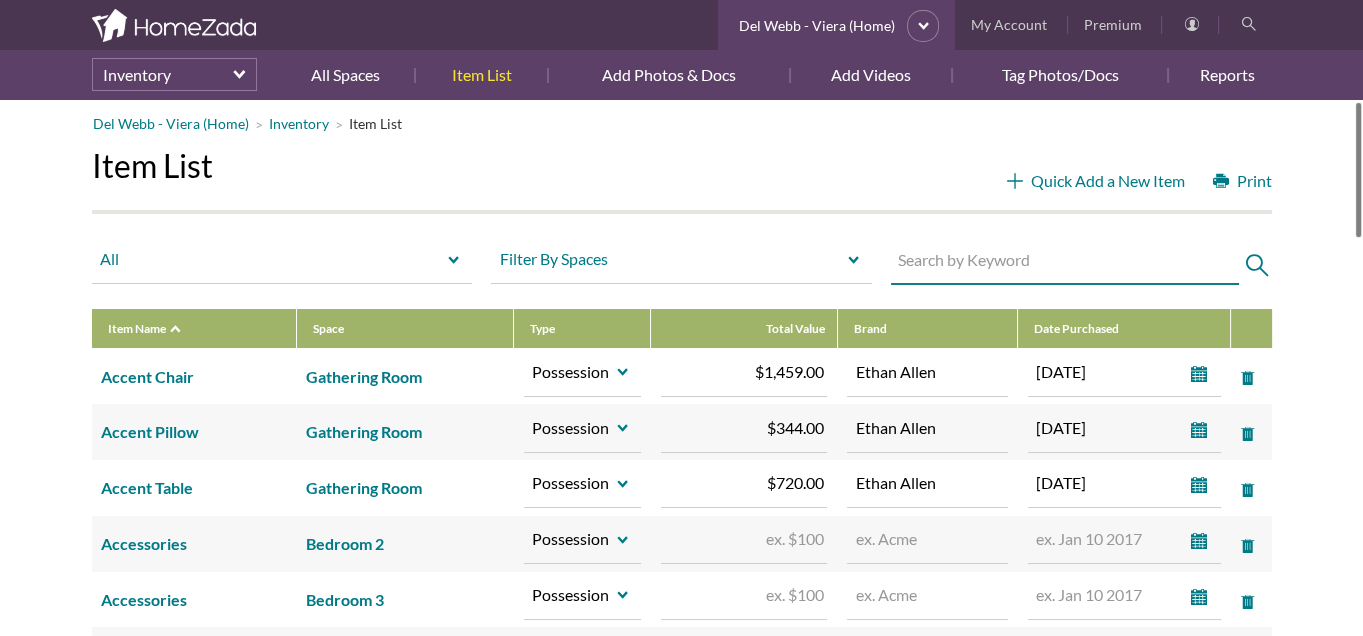 click at bounding box center [1065, 263] 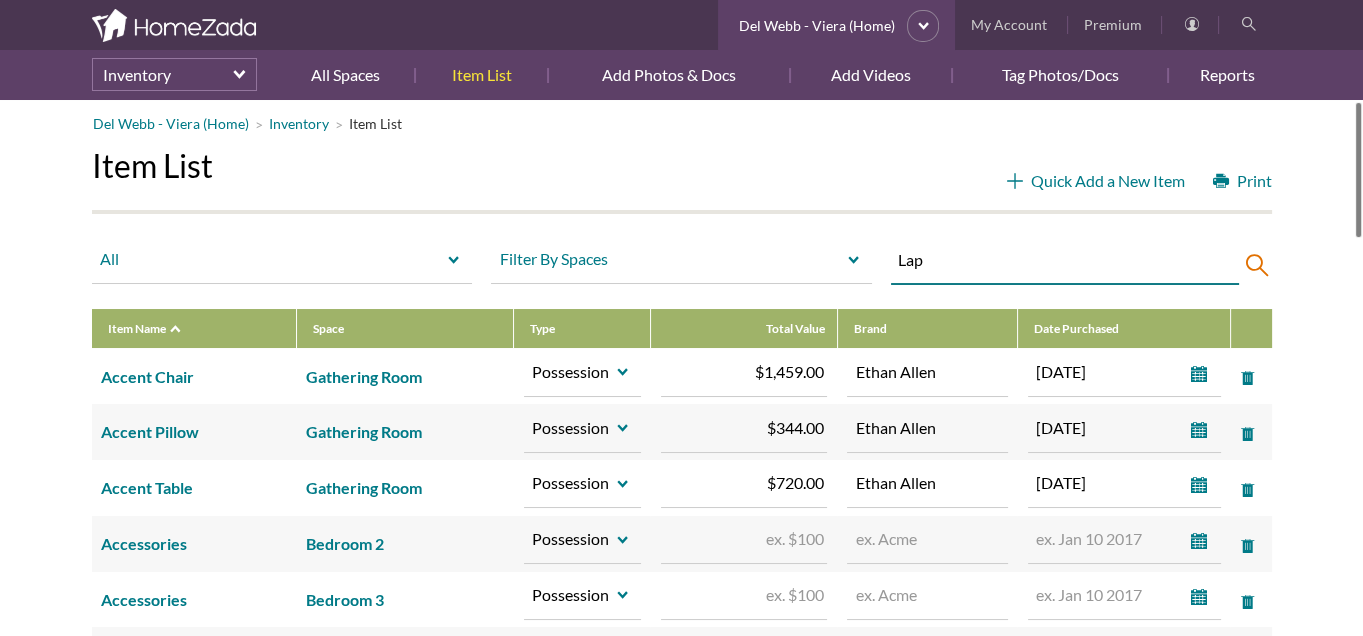 type on "Lap" 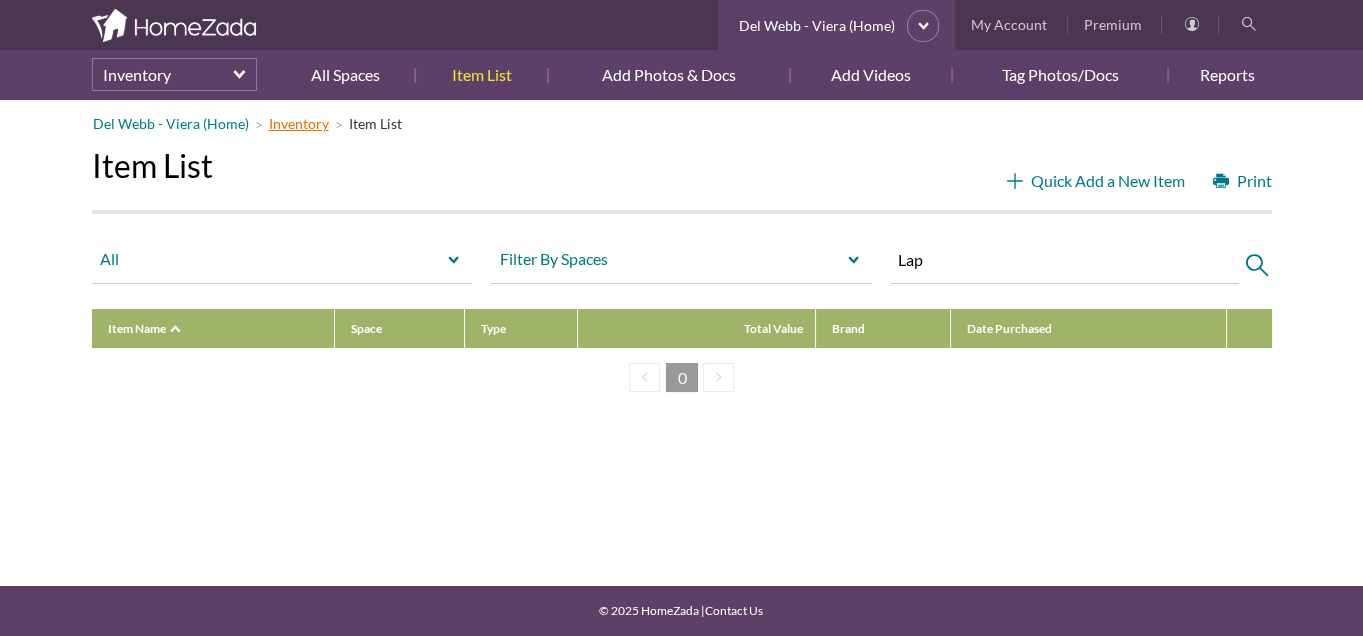 click on "Inventory" at bounding box center (299, 123) 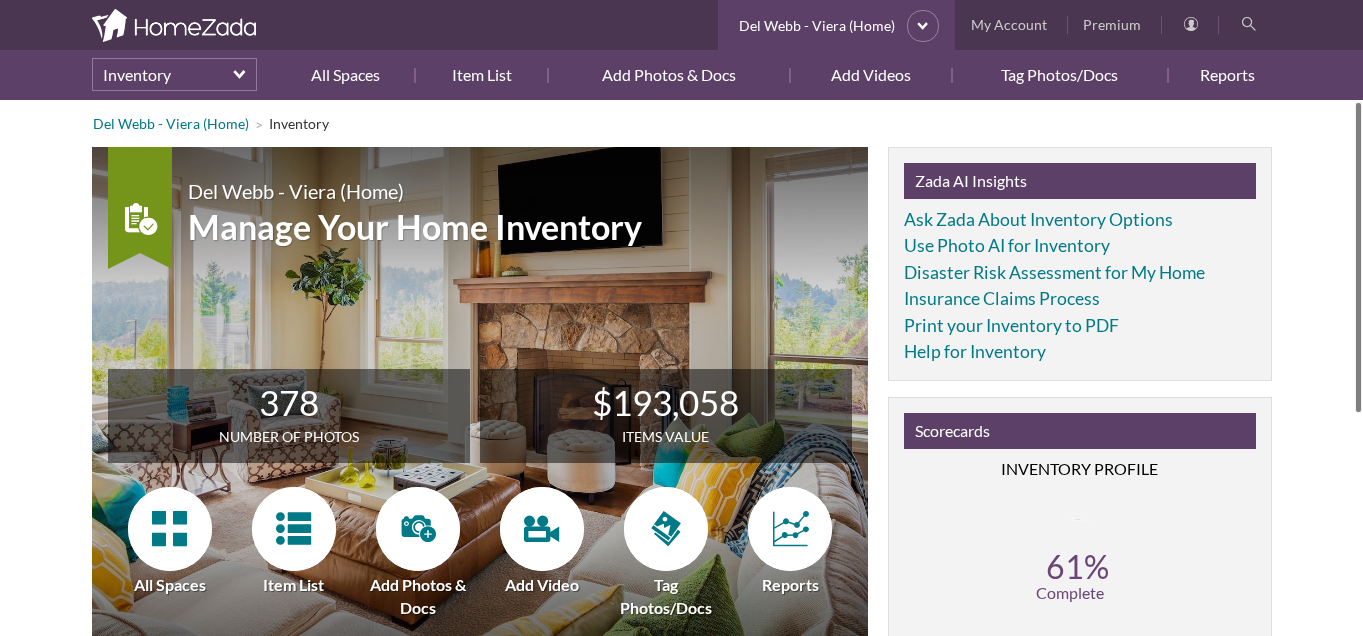scroll, scrollTop: 0, scrollLeft: 0, axis: both 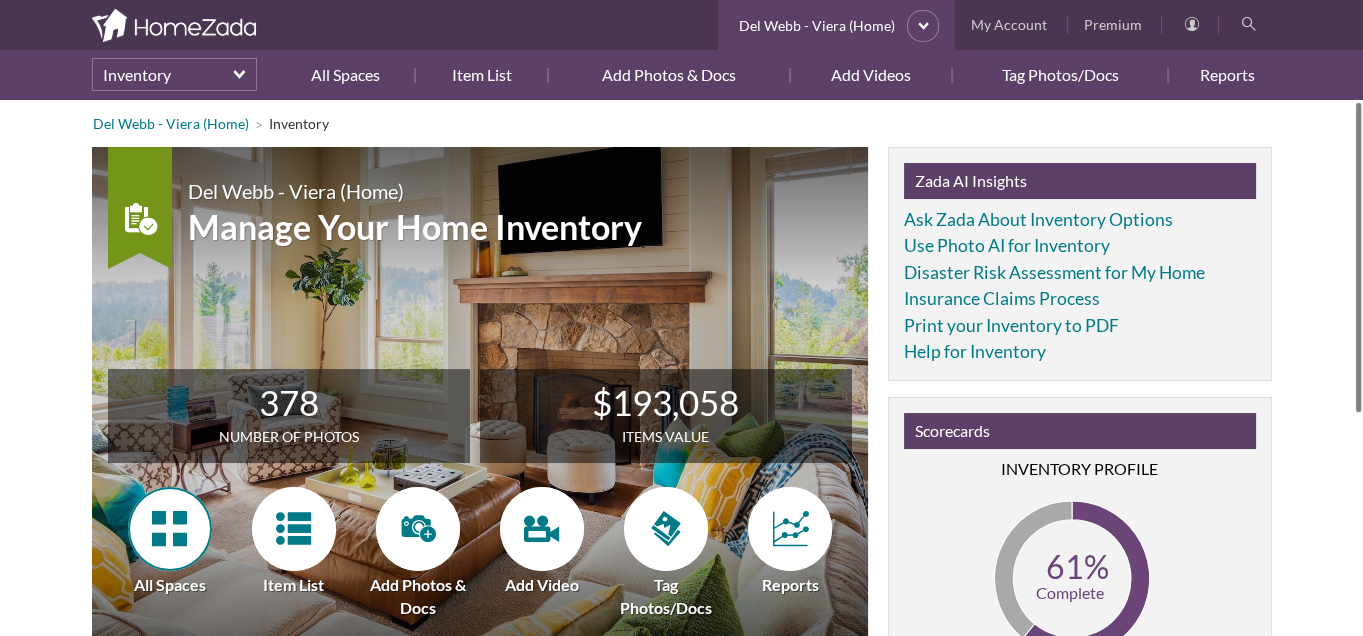 click at bounding box center [169, 528] 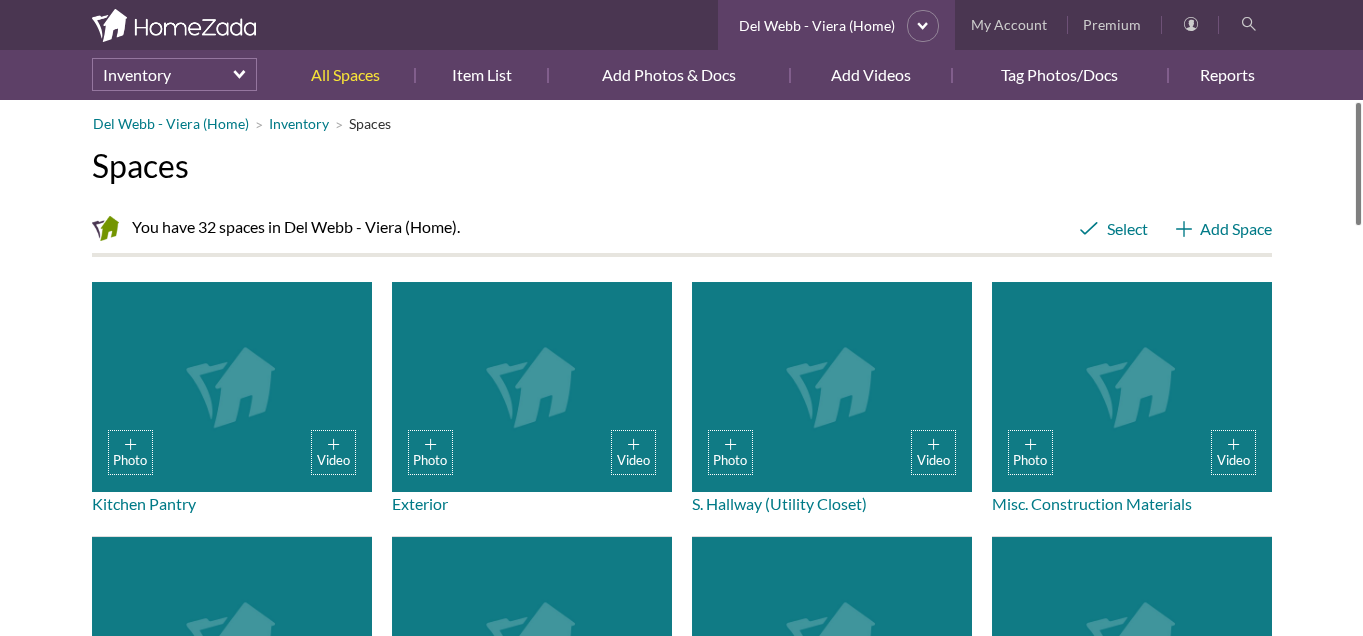 scroll, scrollTop: 0, scrollLeft: 0, axis: both 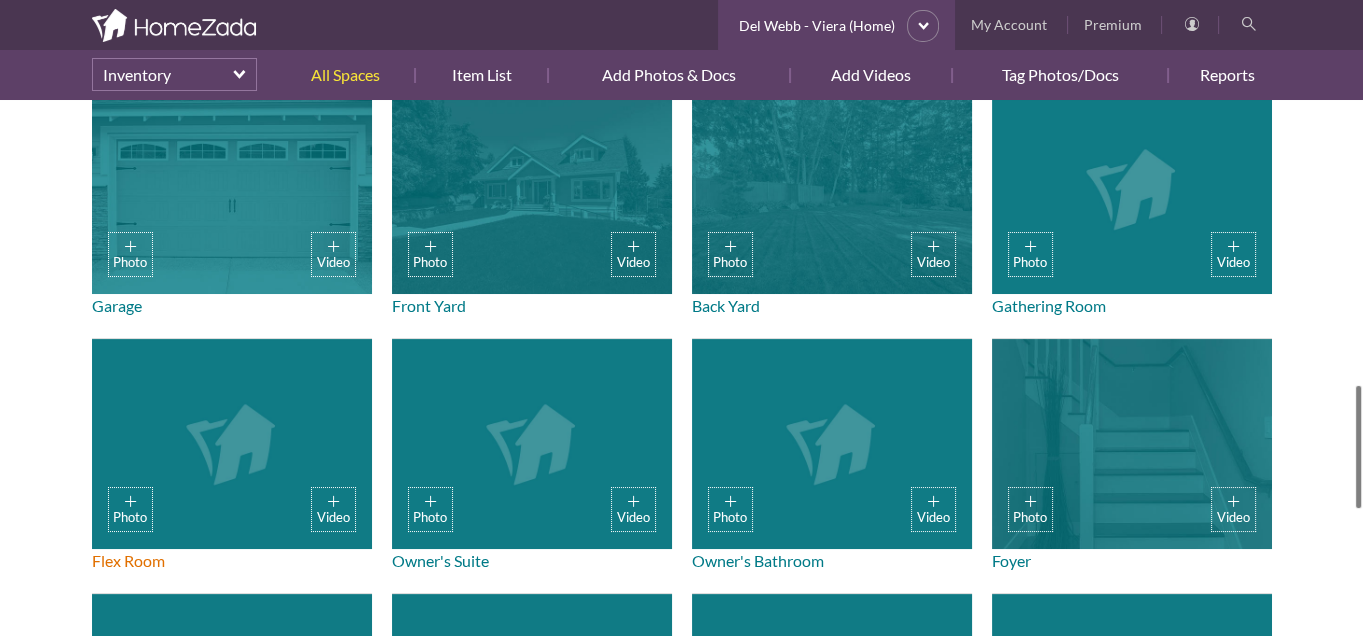 click on "Photo Video" at bounding box center (232, 444) 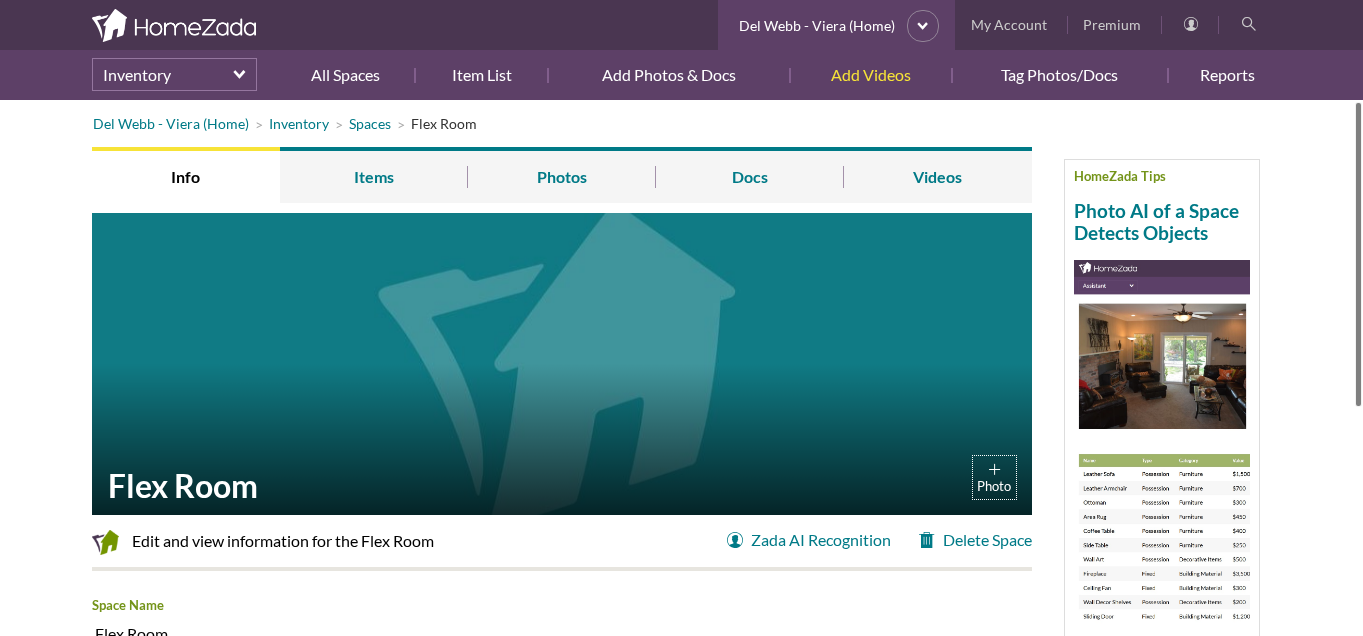 scroll, scrollTop: 0, scrollLeft: 0, axis: both 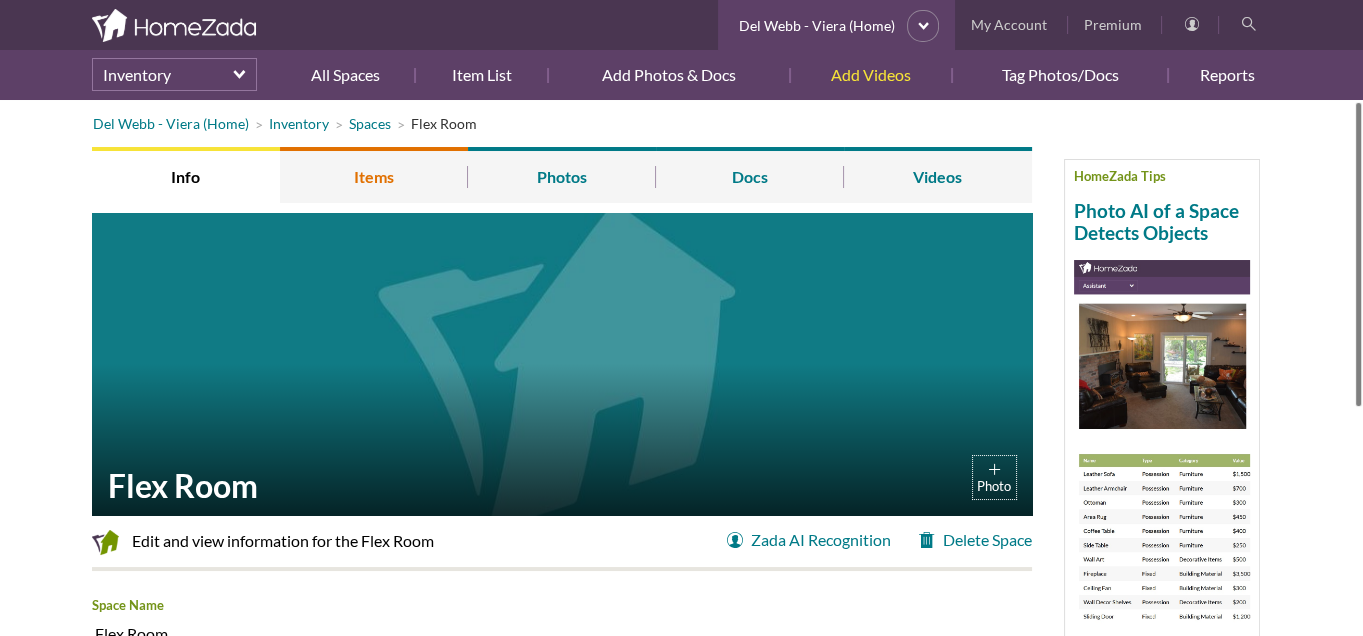 click on "Items" at bounding box center [374, 175] 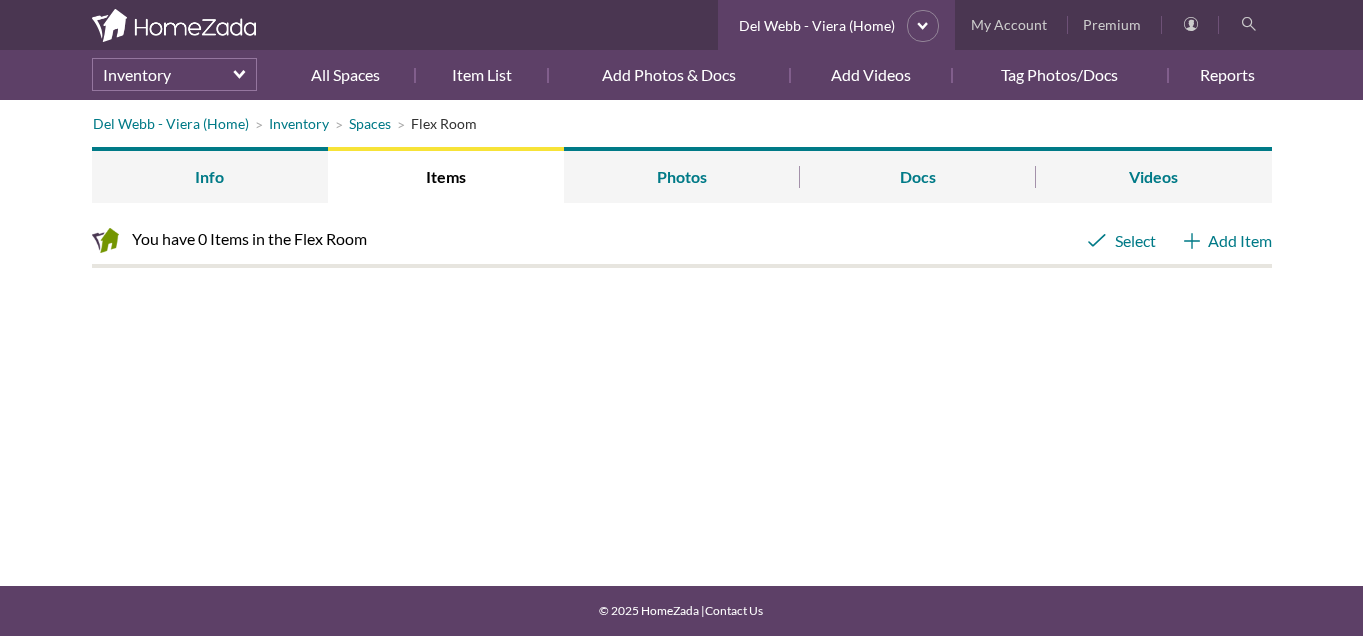 scroll, scrollTop: 0, scrollLeft: 0, axis: both 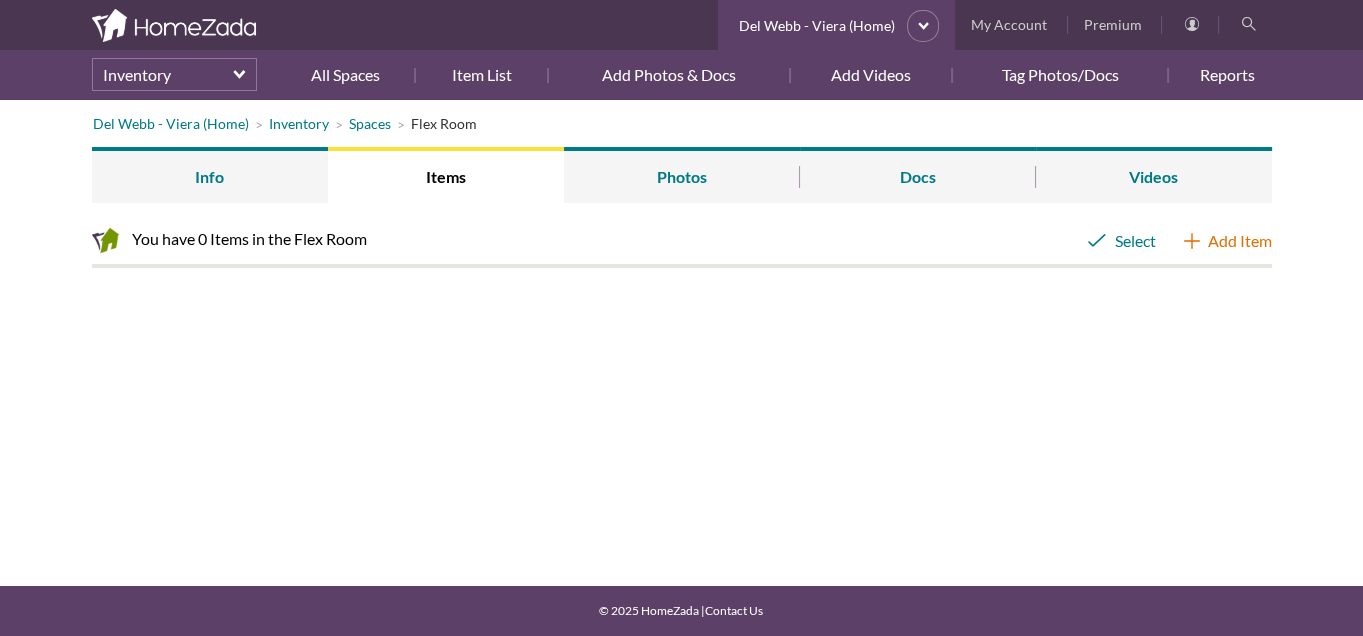click on "Add Item" at bounding box center (1228, 241) 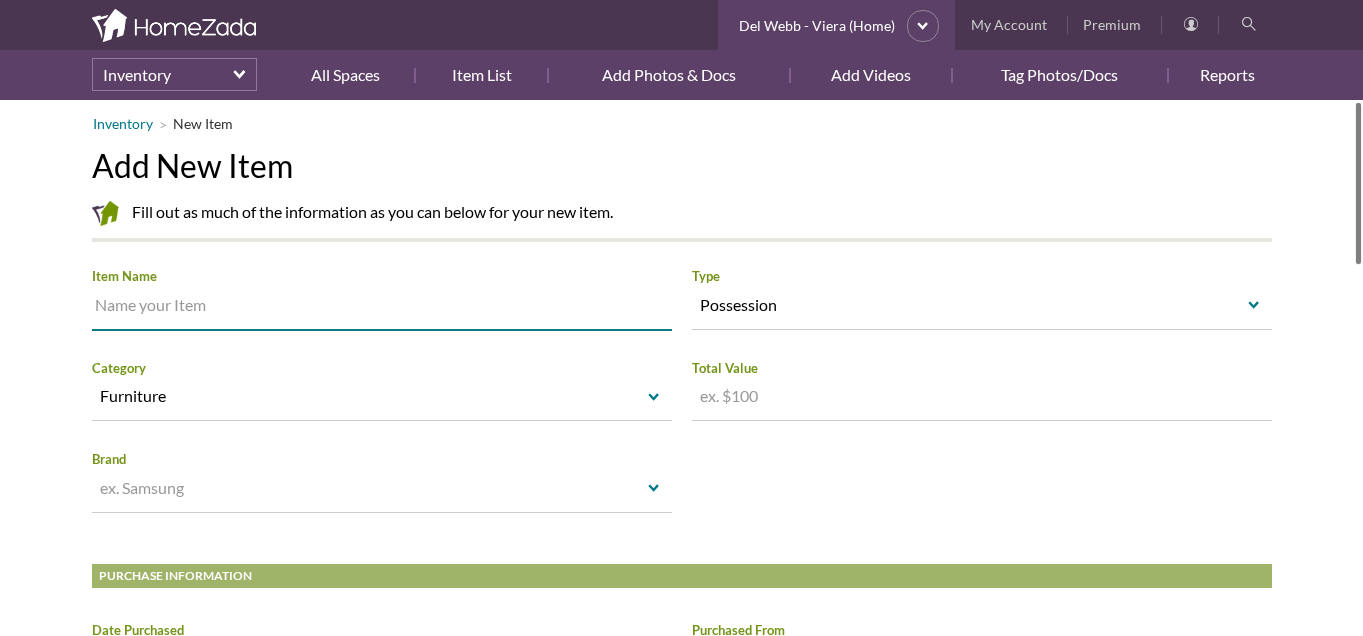 scroll, scrollTop: 0, scrollLeft: 0, axis: both 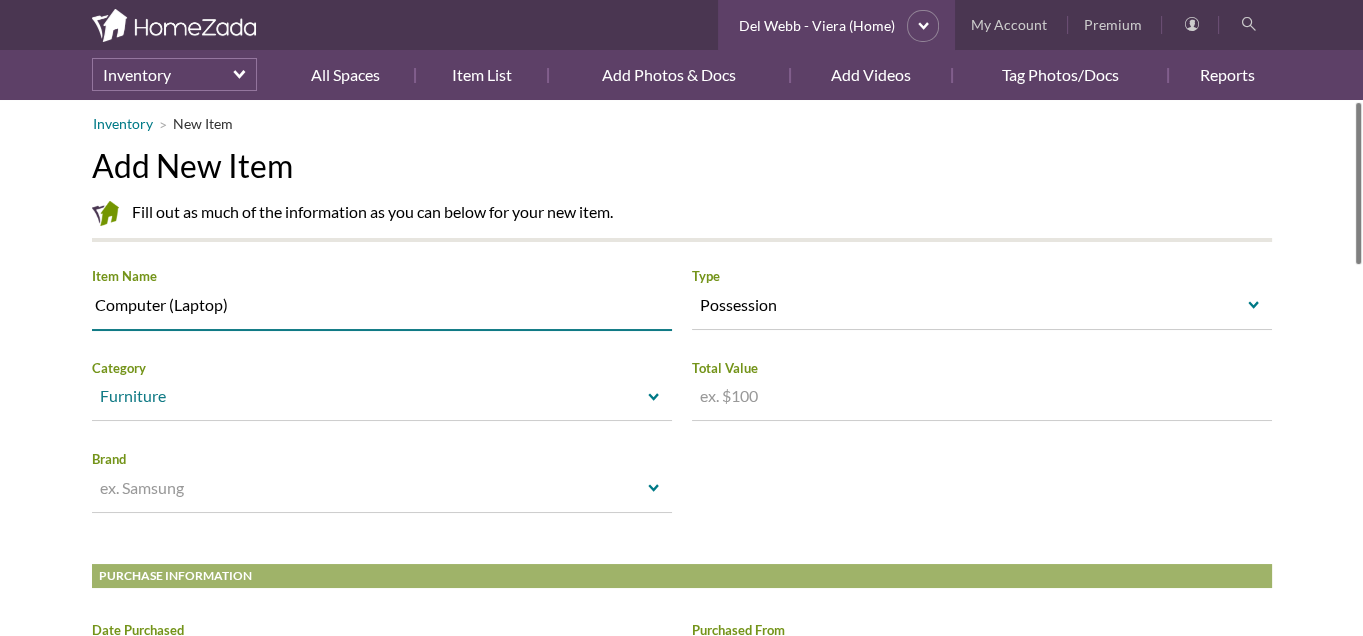 click on "select" at bounding box center (654, 398) 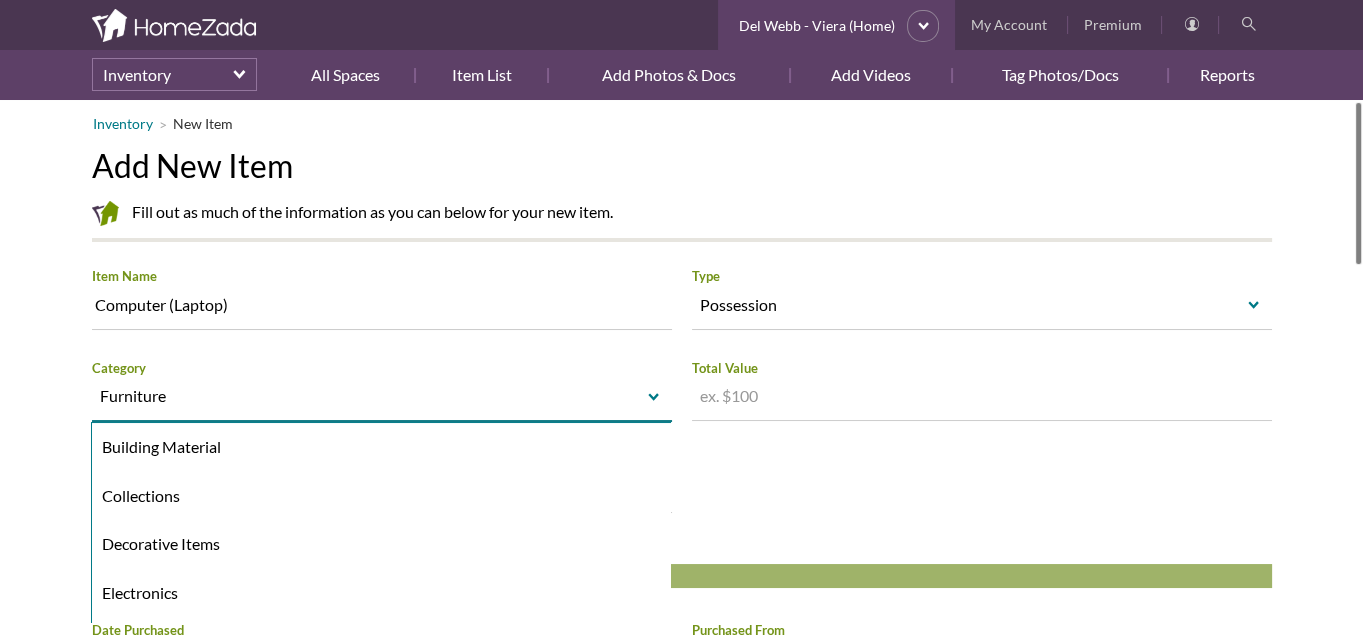 scroll, scrollTop: 92, scrollLeft: 0, axis: vertical 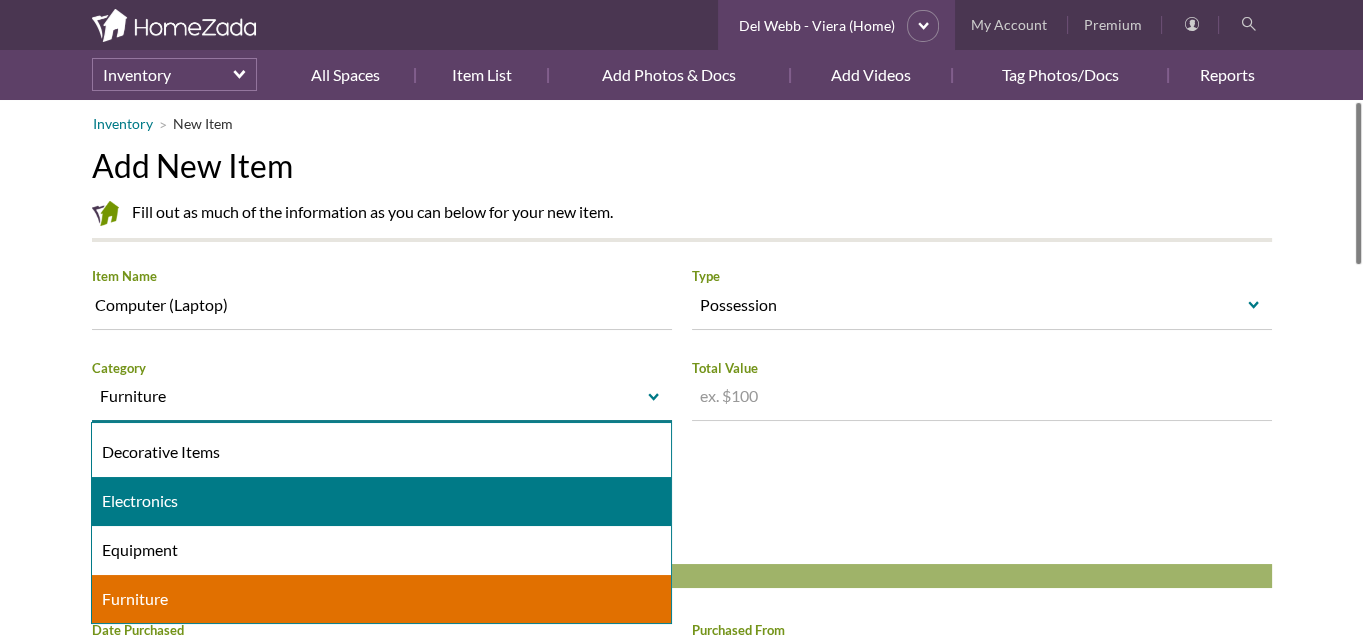 click on "Electronics" at bounding box center [381, 501] 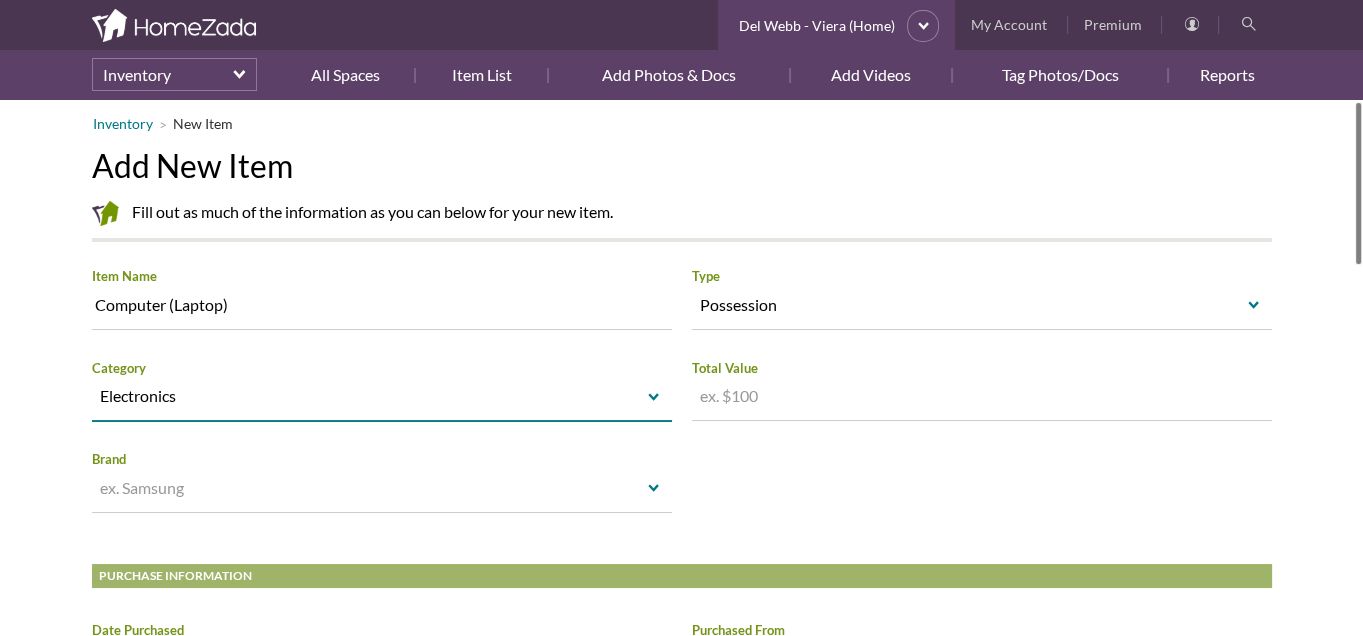 click on "select" at bounding box center (654, 488) 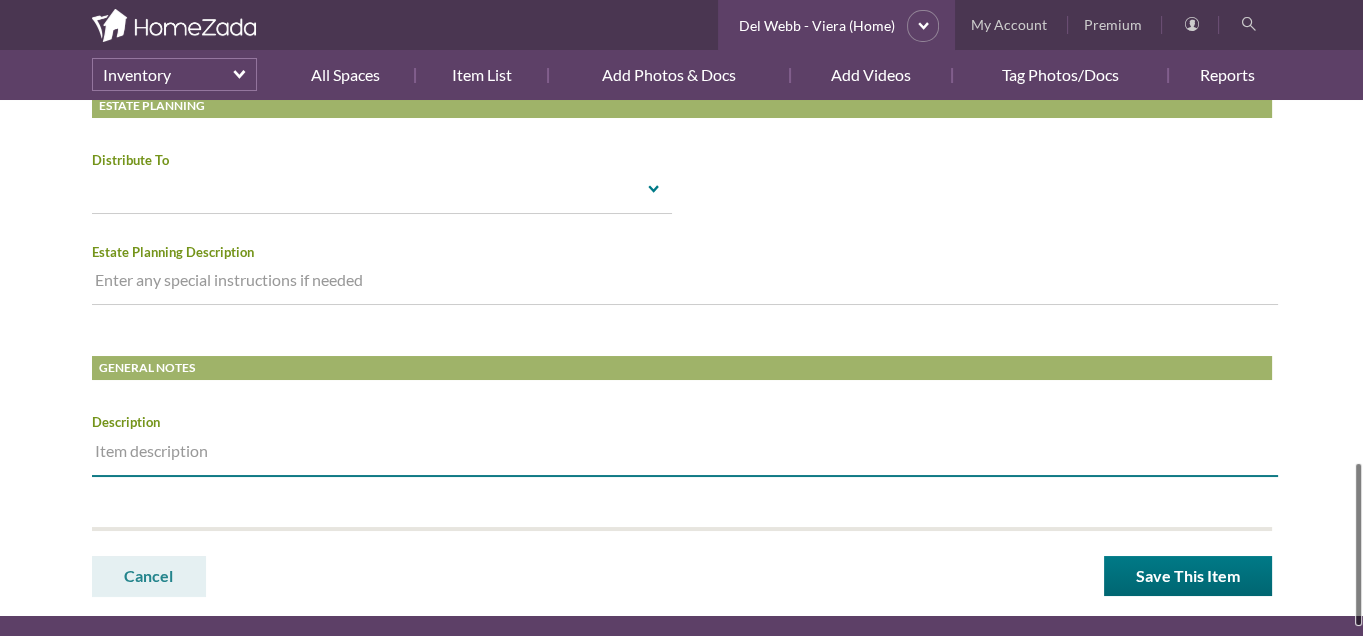 click at bounding box center [685, 455] 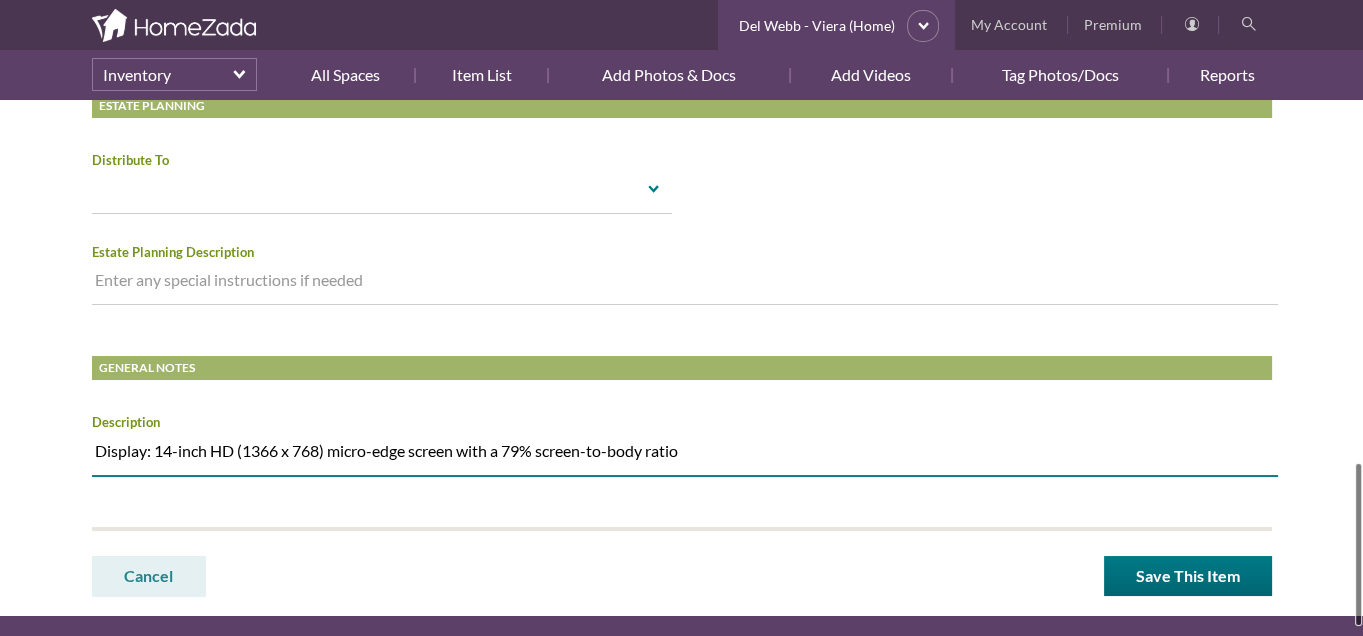 scroll, scrollTop: 301, scrollLeft: 0, axis: vertical 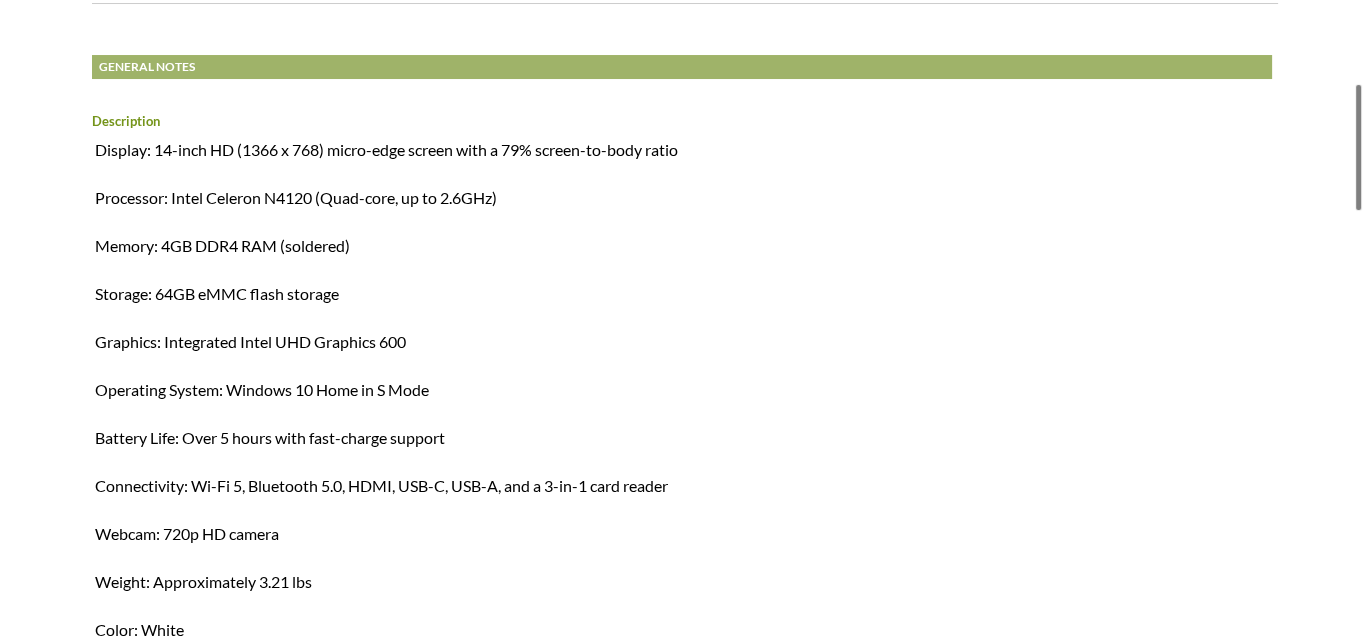 click on "Display: 14-inch HD (1366 x 768) micro-edge screen with a 79% screen-to-body ratio
Processor: Intel Celeron N4120 (Quad-core, up to 2.6GHz)
Memory: 4GB DDR4 RAM (soldered)
Storage: 64GB eMMC flash storage
Graphics: Integrated Intel UHD Graphics 600
Operating System: Windows 10 Home in S Mode
Battery Life: Over 5 hours with fast-charge support
Connectivity: Wi-Fi 5, Bluetooth 5.0, HDMI, USB-C, USB-A, and a 3-in-1 card reader
Webcam: 720p HD camera
Weight: Approximately 3.21 lbs
Color: White" at bounding box center (685, 394) 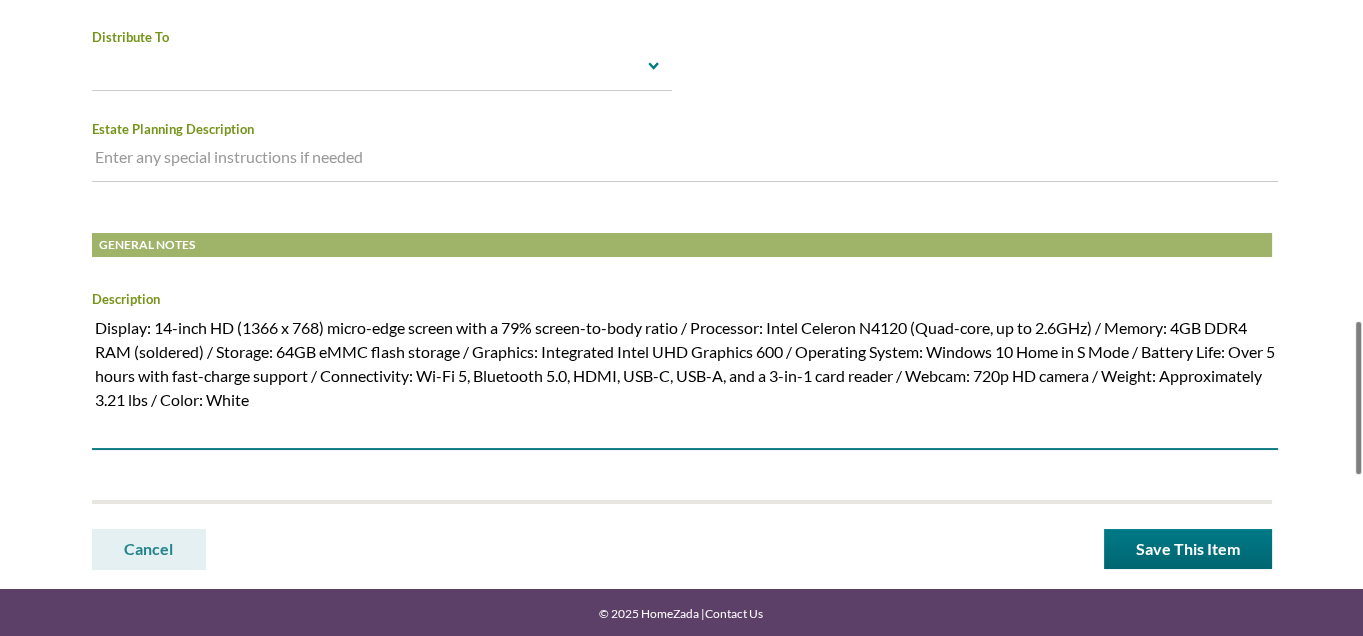 scroll, scrollTop: 98, scrollLeft: 0, axis: vertical 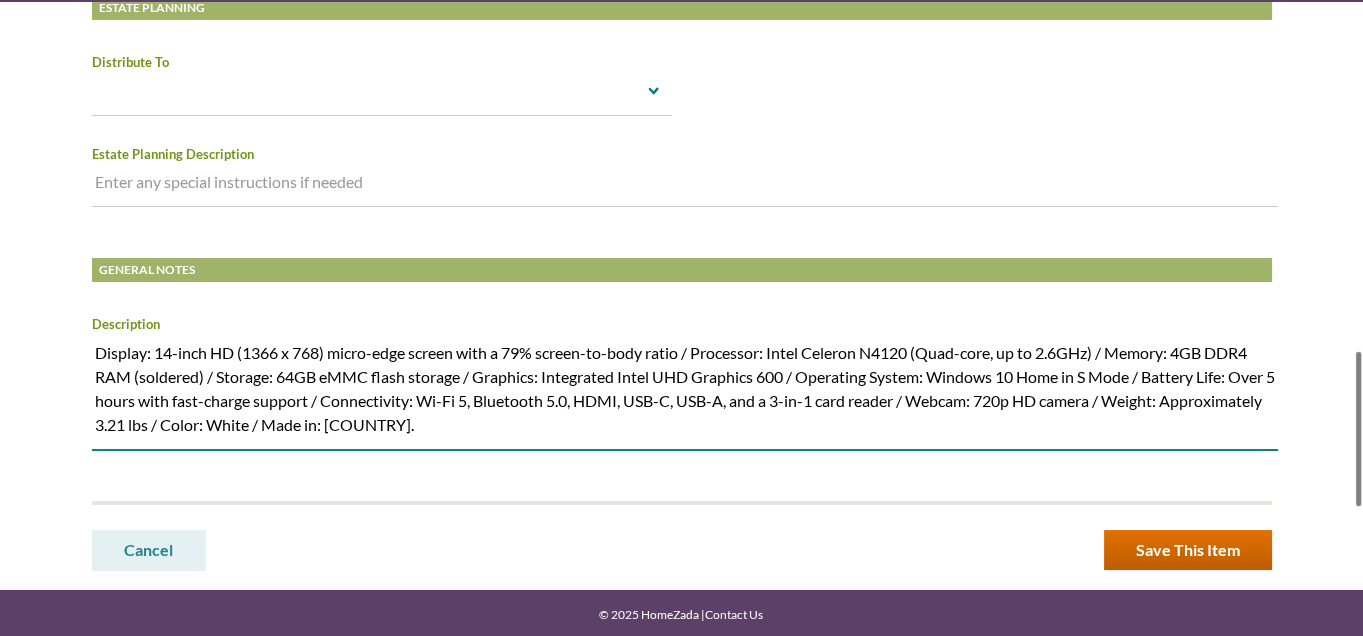 type on "Display: 14-inch HD (1366 x 768) micro-edge screen with a 79% screen-to-body ratio / Processor: Intel Celeron N4120 (Quad-core, up to 2.6GHz) / Memory: 4GB DDR4 RAM (soldered) / Storage: 64GB eMMC flash storage / Graphics: Integrated Intel UHD Graphics 600 / Operating System: Windows 10 Home in S Mode / Battery Life: Over 5 hours with fast-charge support / Connectivity: Wi-Fi 5, Bluetooth 5.0, HDMI, USB-C, USB-A, and a 3-in-1 card reader / Webcam: 720p HD camera / Weight: Approximately 3.21 lbs / Color: White / Made in: China." 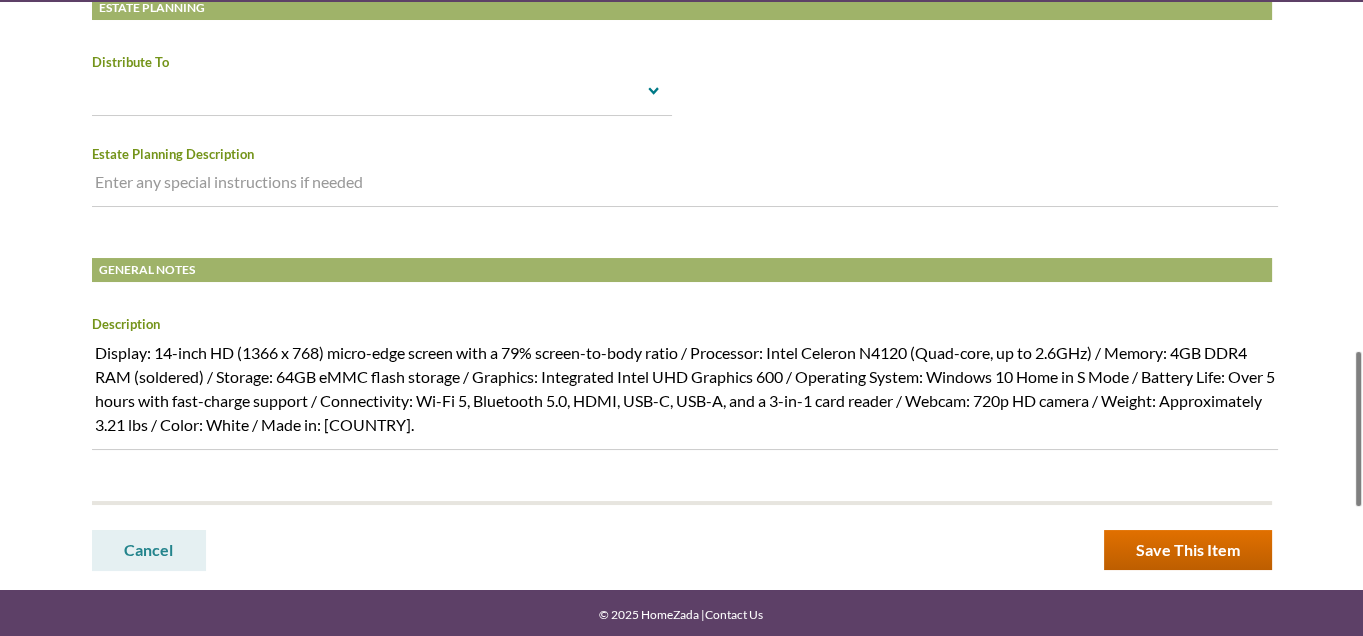 click on "Save This Item" at bounding box center (1188, 550) 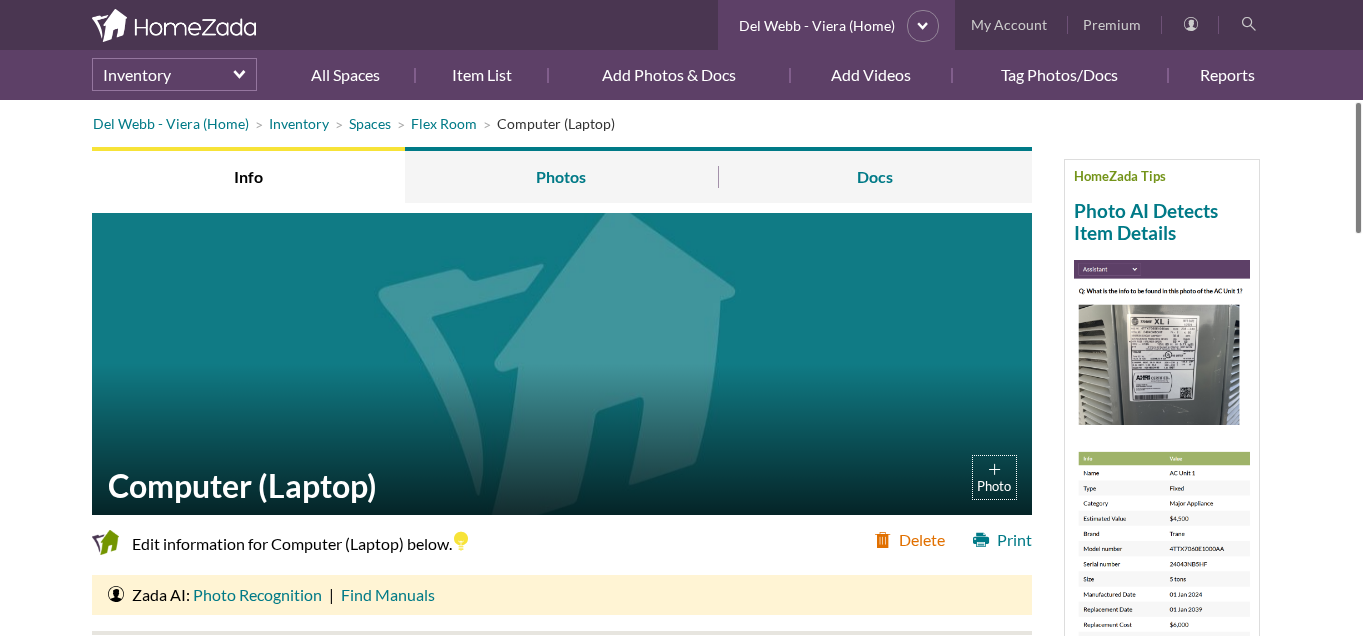 scroll, scrollTop: 0, scrollLeft: 0, axis: both 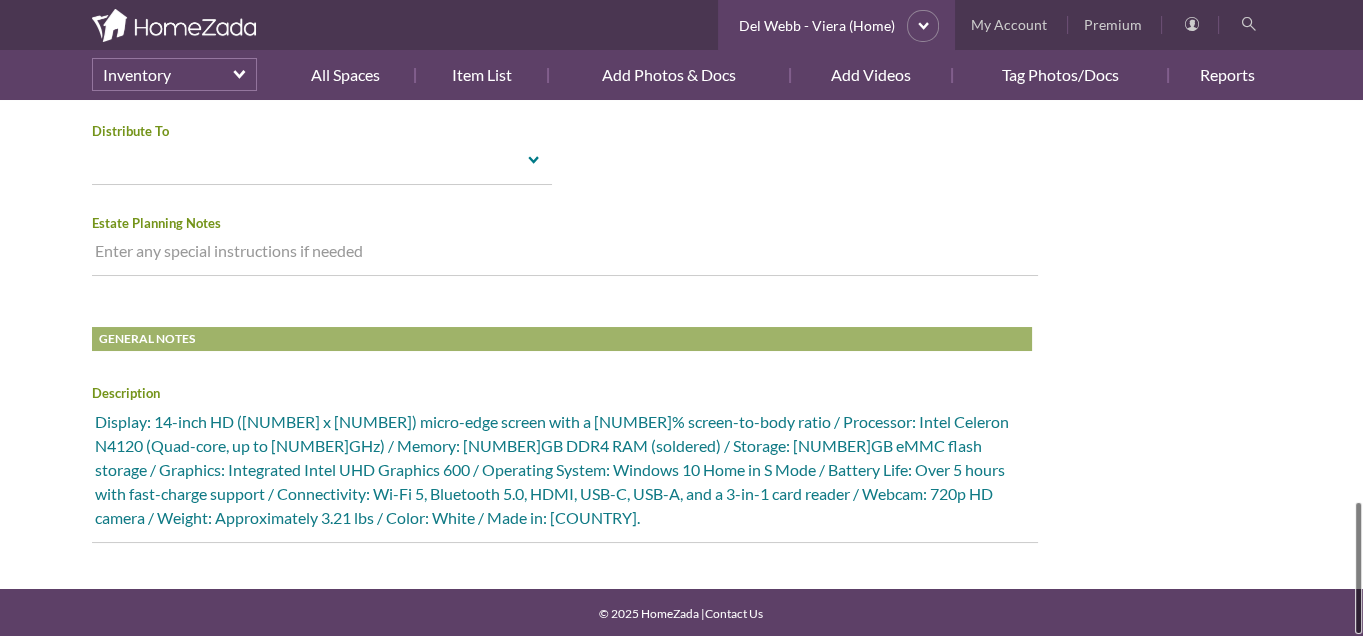 click on "Display: 14-inch HD (1366 x 768) micro-edge screen with a 79% screen-to-body ratio / Processor: Intel Celeron N4120 (Quad-core, up to 2.6GHz) / Memory: 4GB DDR4 RAM (soldered) / Storage: 64GB eMMC flash storage / Graphics: Integrated Intel UHD Graphics 600 / Operating System: Windows 10 Home in S Mode / Battery Life: Over 5 hours with fast-charge support / Connectivity: Wi-Fi 5, Bluetooth 5.0, HDMI, USB-C, USB-A, and a 3-in-1 card reader / Webcam: 720p HD camera / Weight: Approximately 3.21 lbs / Color: White / Made in: China." at bounding box center [565, 474] 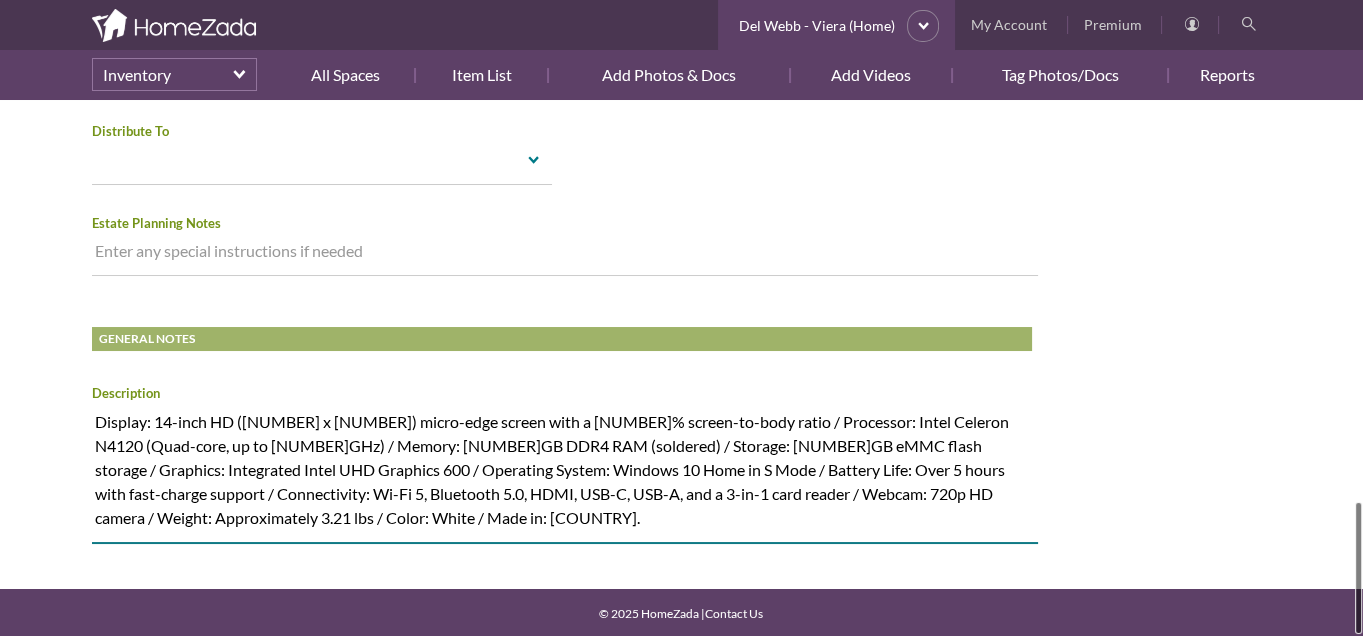click on "Display: 14-inch HD (1366 x 768) micro-edge screen with a 79% screen-to-body ratio / Processor: Intel Celeron N4120 (Quad-core, up to 2.6GHz) / Memory: 4GB DDR4 RAM (soldered) / Storage: 64GB eMMC flash storage / Graphics: Integrated Intel UHD Graphics 600 / Operating System: Windows 10 Home in S Mode / Battery Life: Over 5 hours with fast-charge support / Connectivity: Wi-Fi 5, Bluetooth 5.0, HDMI, USB-C, USB-A, and a 3-in-1 card reader / Webcam: 720p HD camera / Weight: Approximately 3.21 lbs / Color: White / Made in: China." at bounding box center [565, 474] 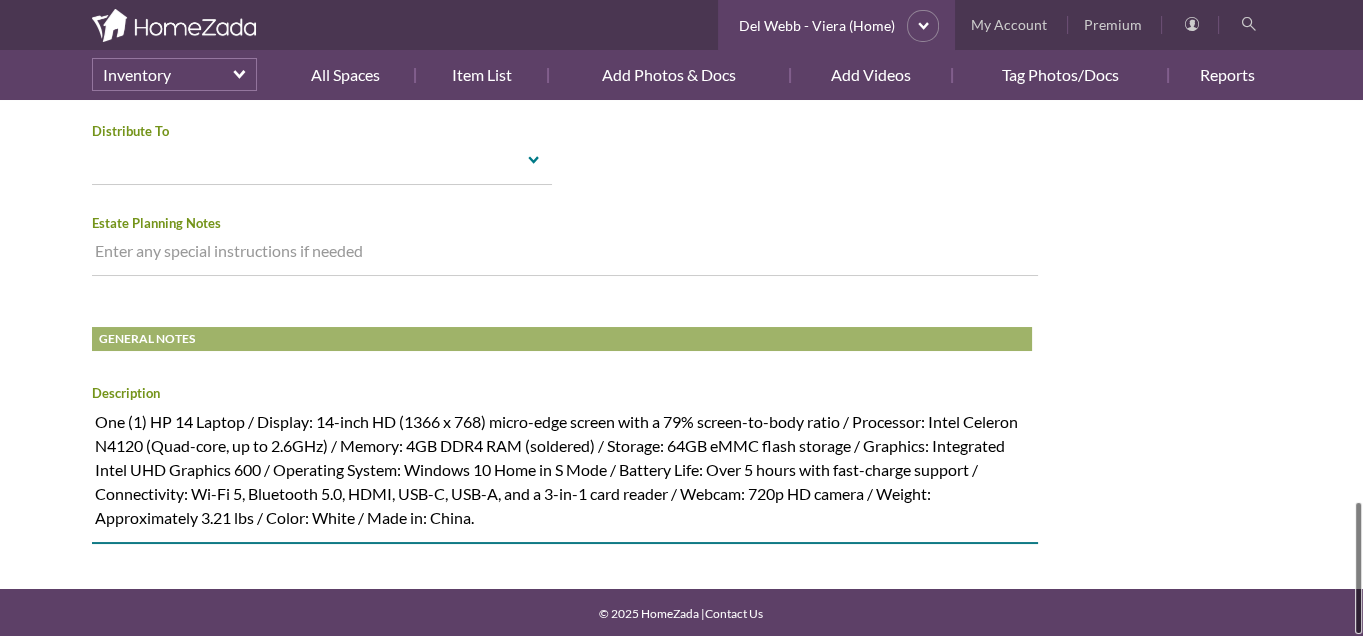 click on "Display: 14-inch HD (1366 x 768) micro-edge screen with a 79% screen-to-body ratio / Processor: Intel Celeron N4120 (Quad-core, up to 2.6GHz) / Memory: 4GB DDR4 RAM (soldered) / Storage: 64GB eMMC flash storage / Graphics: Integrated Intel UHD Graphics 600 / Operating System: Windows 10 Home in S Mode / Battery Life: Over 5 hours with fast-charge support / Connectivity: Wi-Fi 5, Bluetooth 5.0, HDMI, USB-C, USB-A, and a 3-in-1 card reader / Webcam: 720p HD camera / Weight: Approximately 3.21 lbs / Color: White / Made in: China." at bounding box center [565, 474] 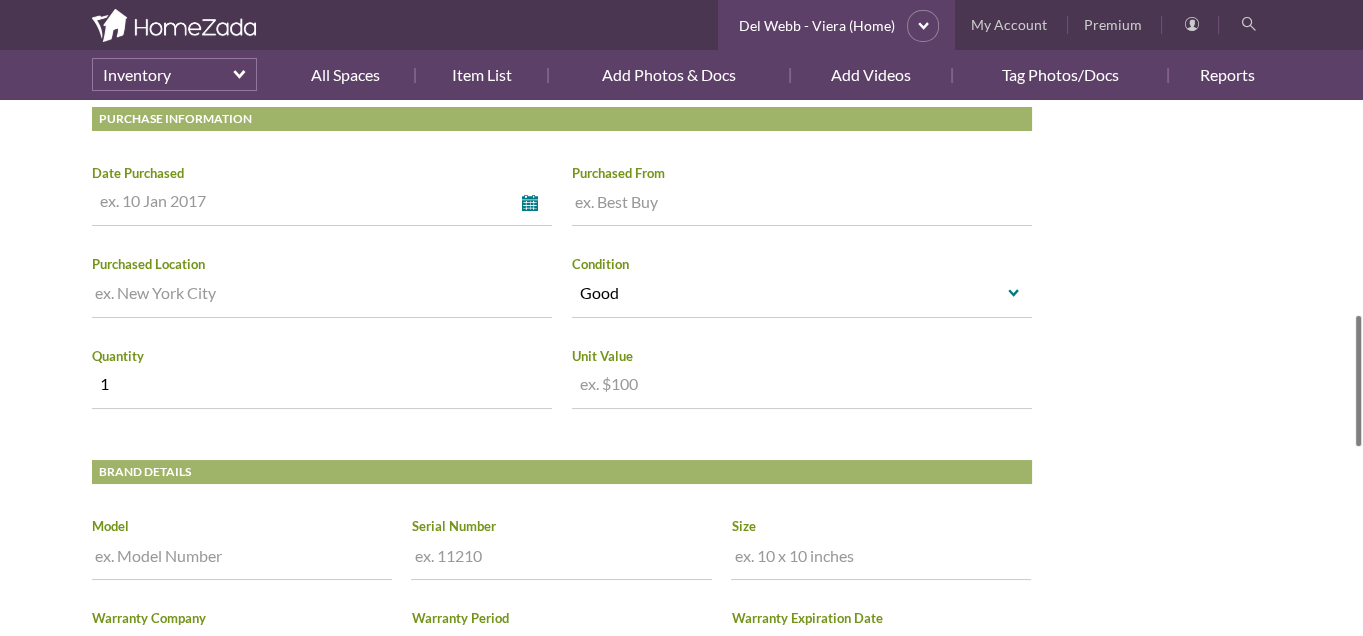 type on "One (1) HP 14 Laptop / Display: 14-inch HD (1366 x 768) micro-edge screen with a 79% screen-to-body ratio / Processor: Intel Celeron N4120 (Quad-core, up to 2.6GHz) / Memory: 4GB DDR4 RAM (soldered) / Storage: 64GB eMMC flash storage / Graphics: Integrated Intel UHD Graphics 600 / Operating System: Windows 10 Home in S Mode / Battery Life: Over 5 hours with fast-charge support / Connectivity: Wi-Fi 5, Bluetooth 5.0, HDMI, USB-C, USB-A, and a 3-in-1 card reader / Webcam: 720p HD camera / Weight: Approximately 3.21 lbs / Color: White / Made in: [COUNTRY]." 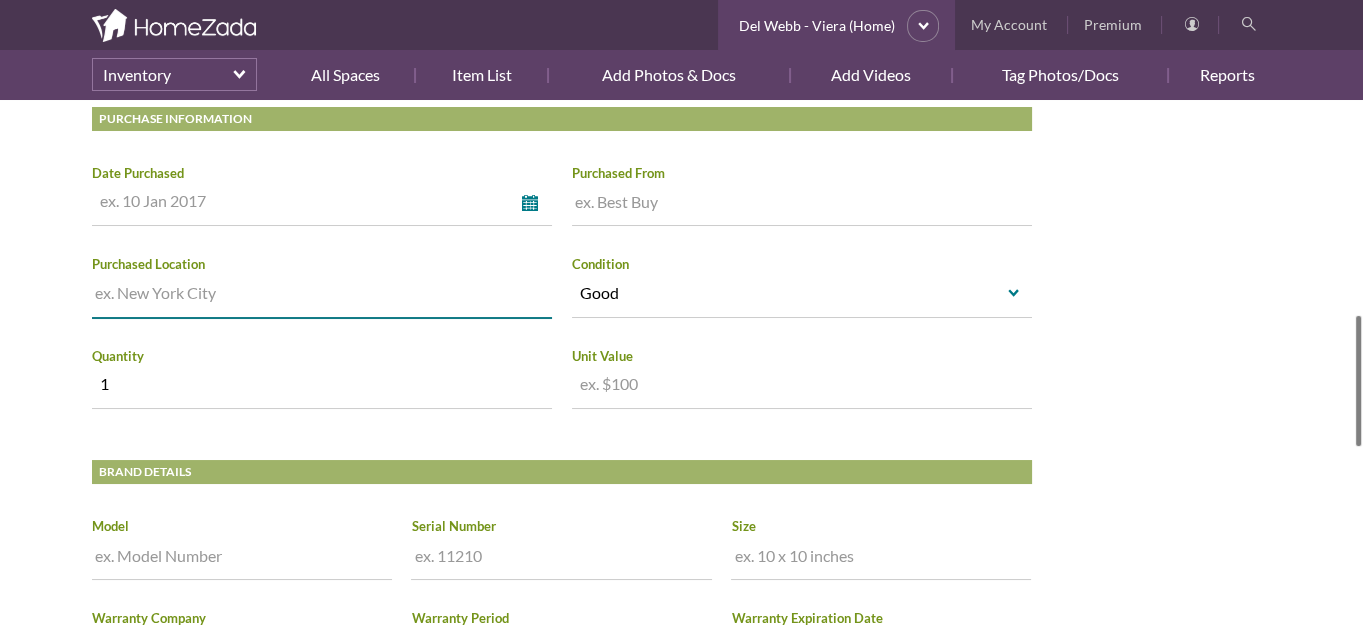 click at bounding box center (322, 297) 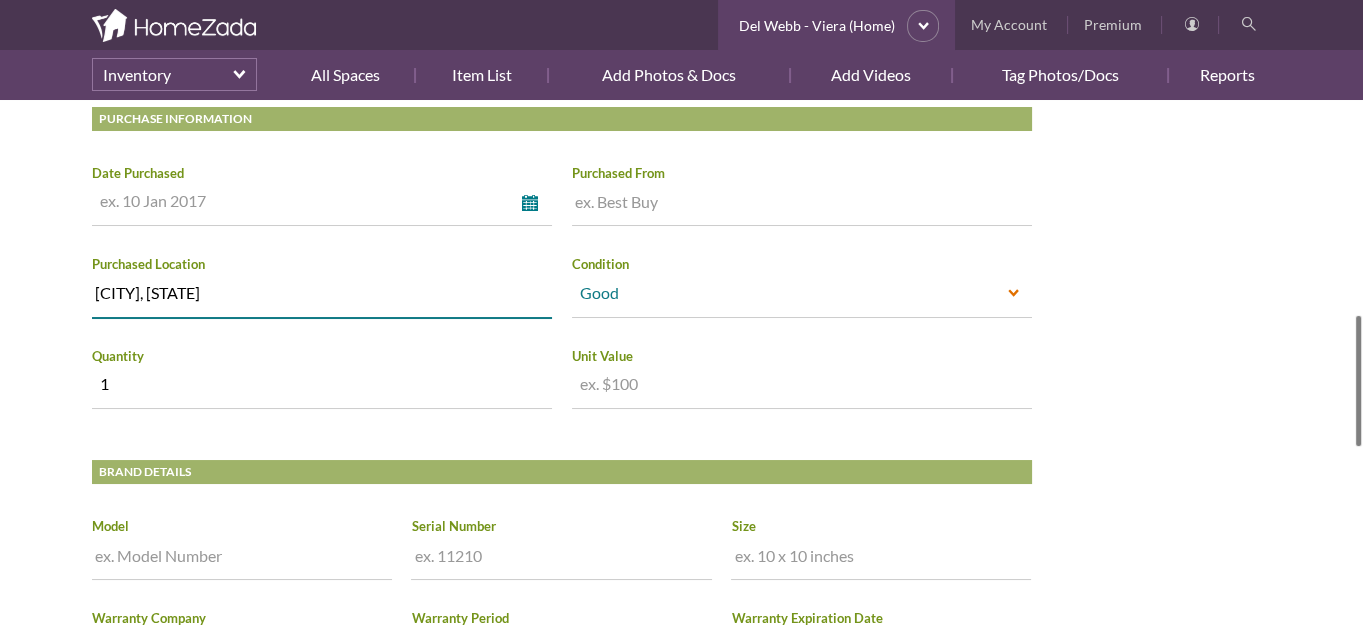 type on "[CITY], [STATE]" 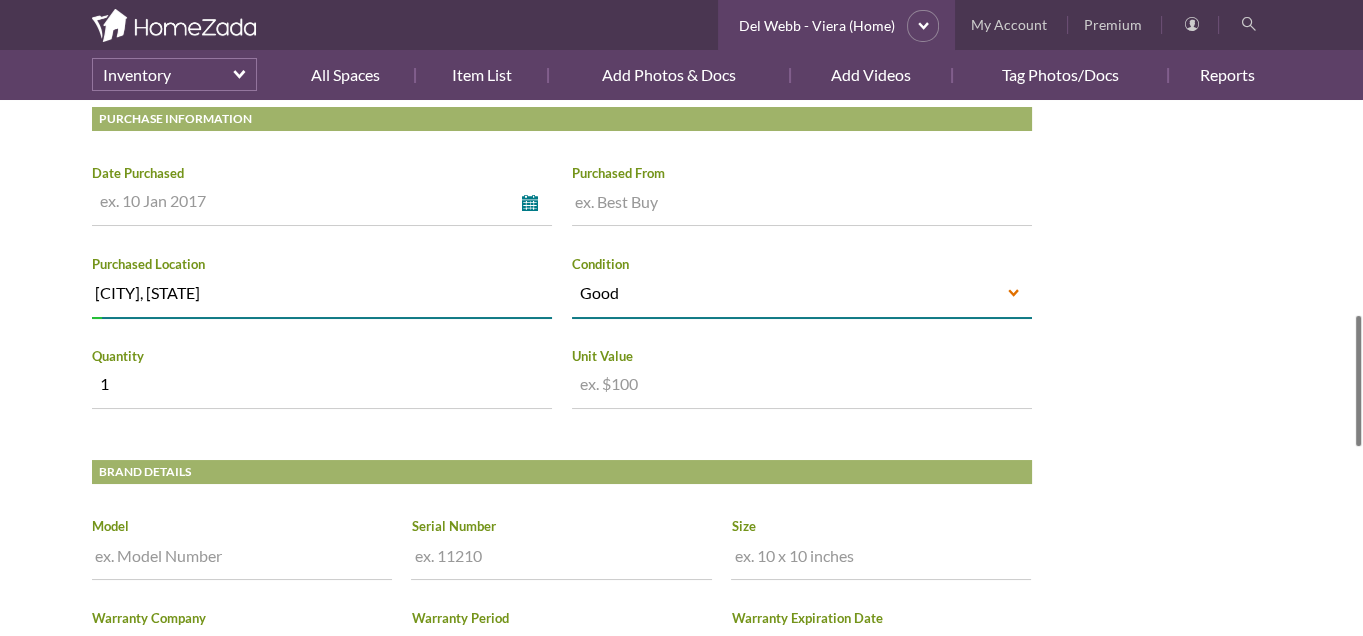 click on "select" at bounding box center [1014, 293] 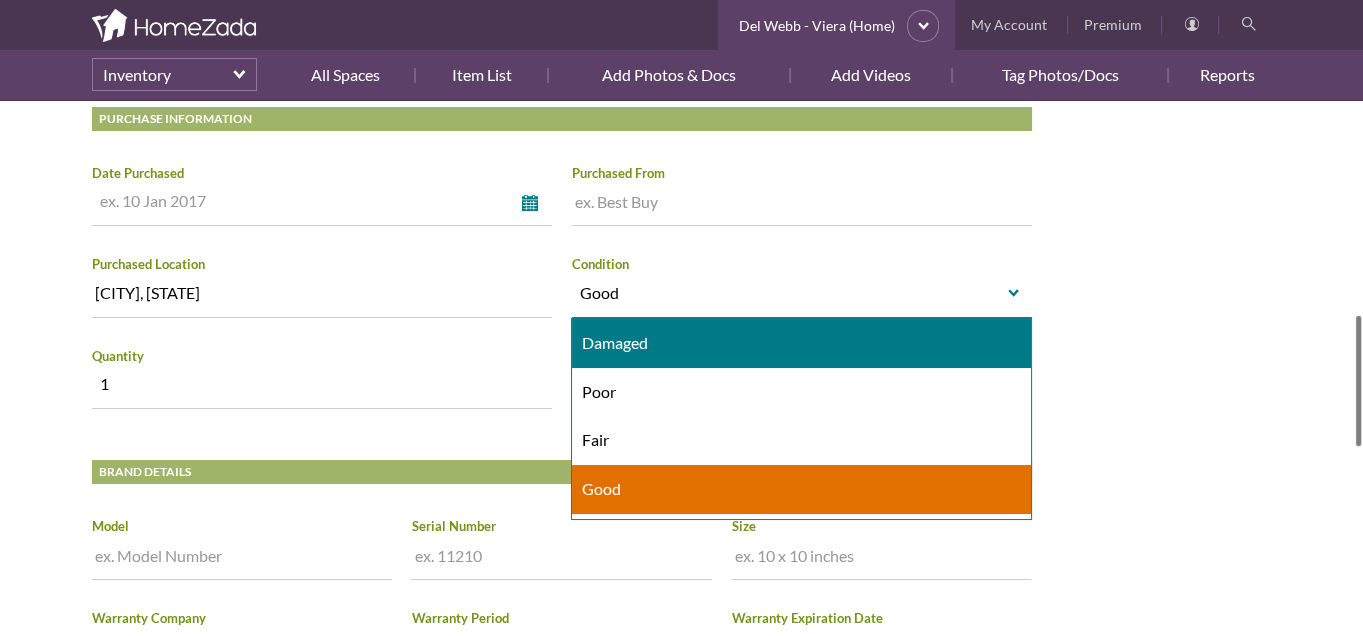 scroll, scrollTop: 92, scrollLeft: 0, axis: vertical 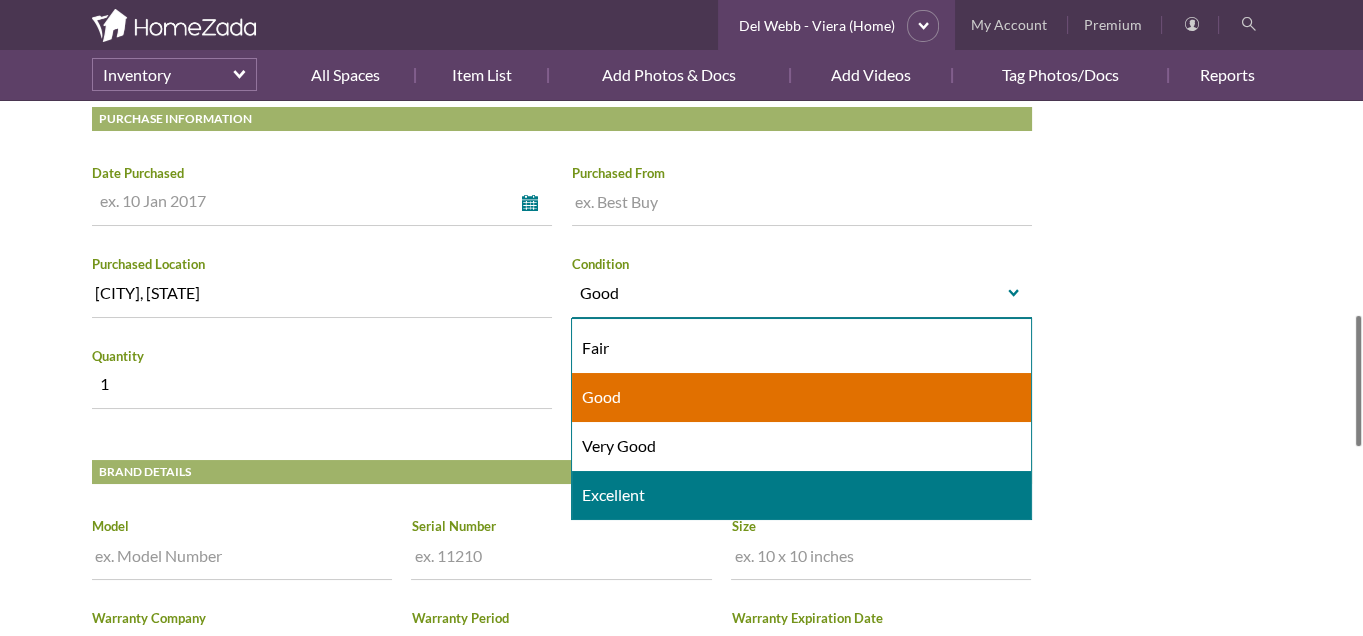 click on "Excellent" at bounding box center [801, 495] 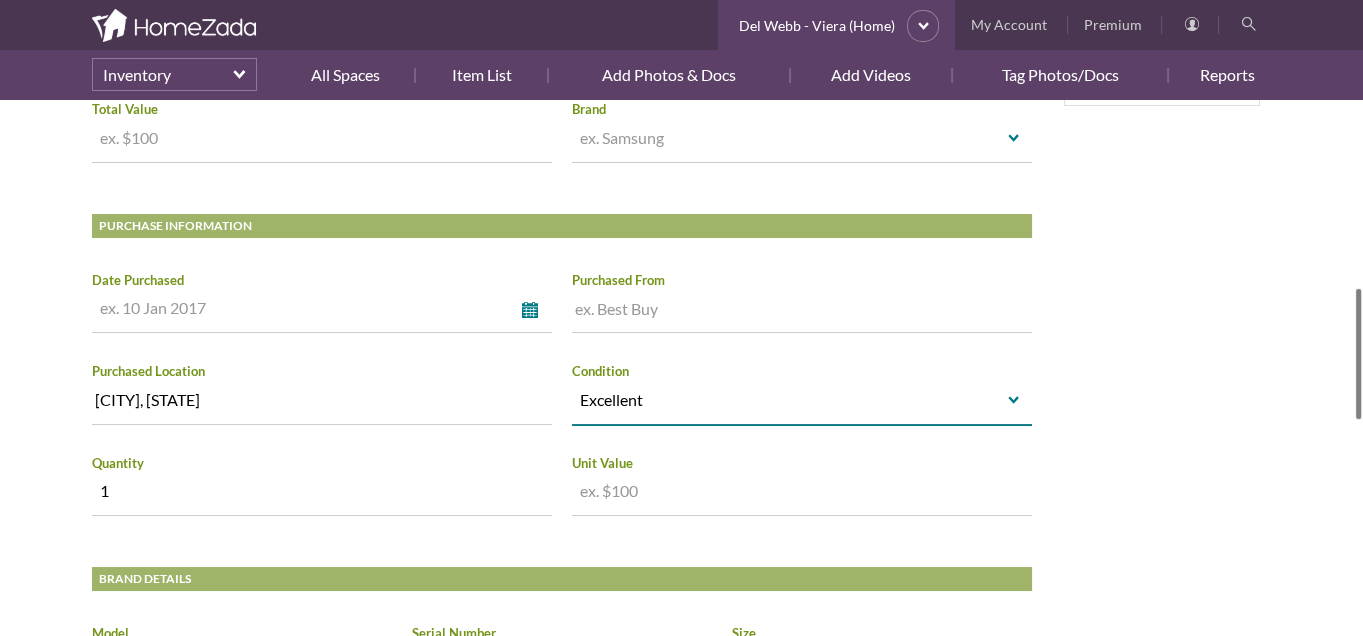 click at bounding box center [802, 312] 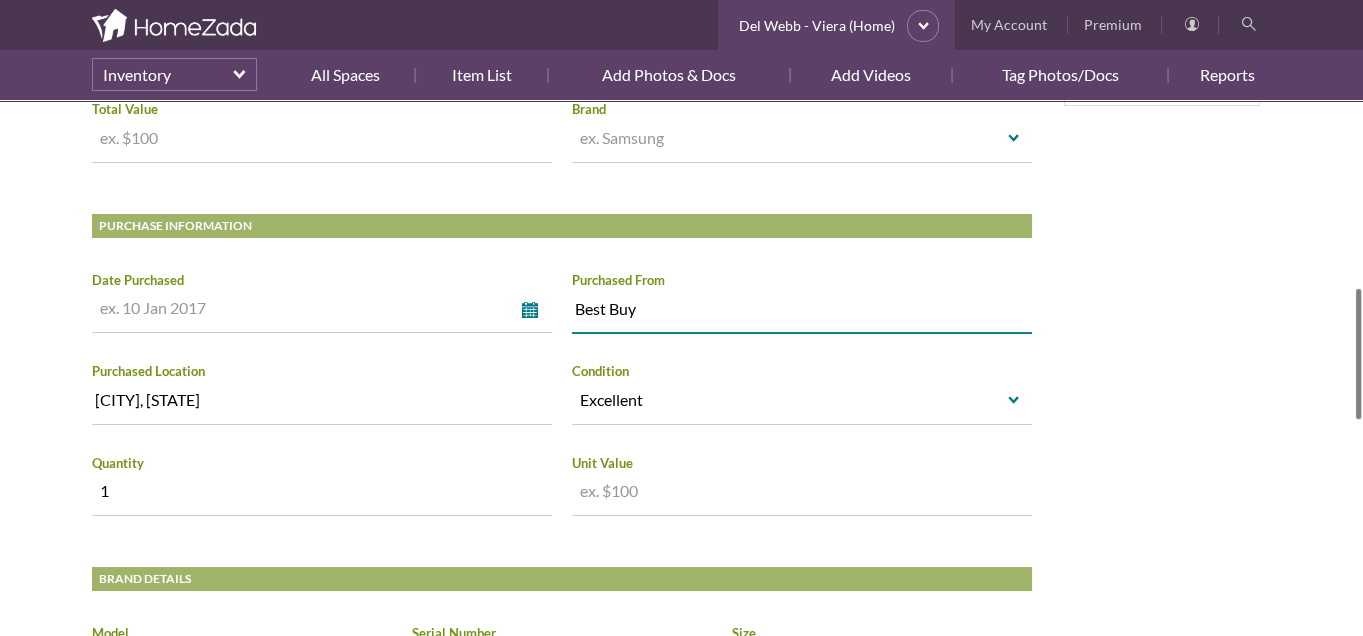 type on "Best Buy" 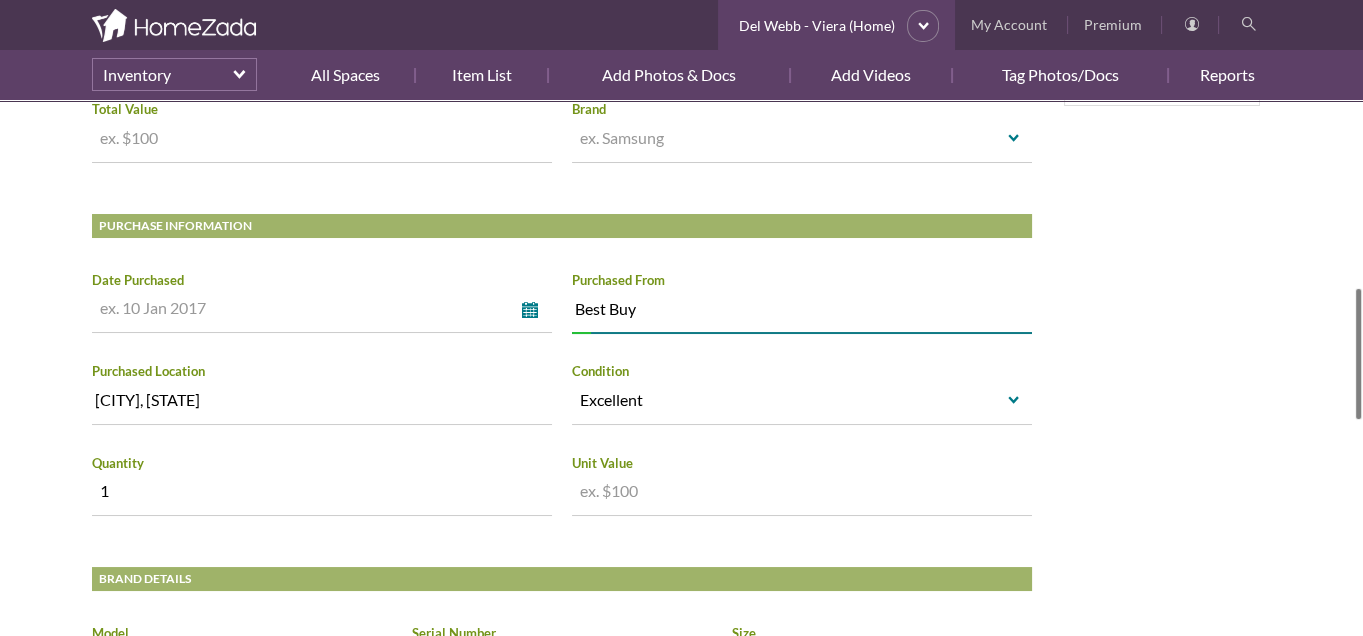 click on "Quantity 1 1 Increase value Decrease value" at bounding box center [327, 143] 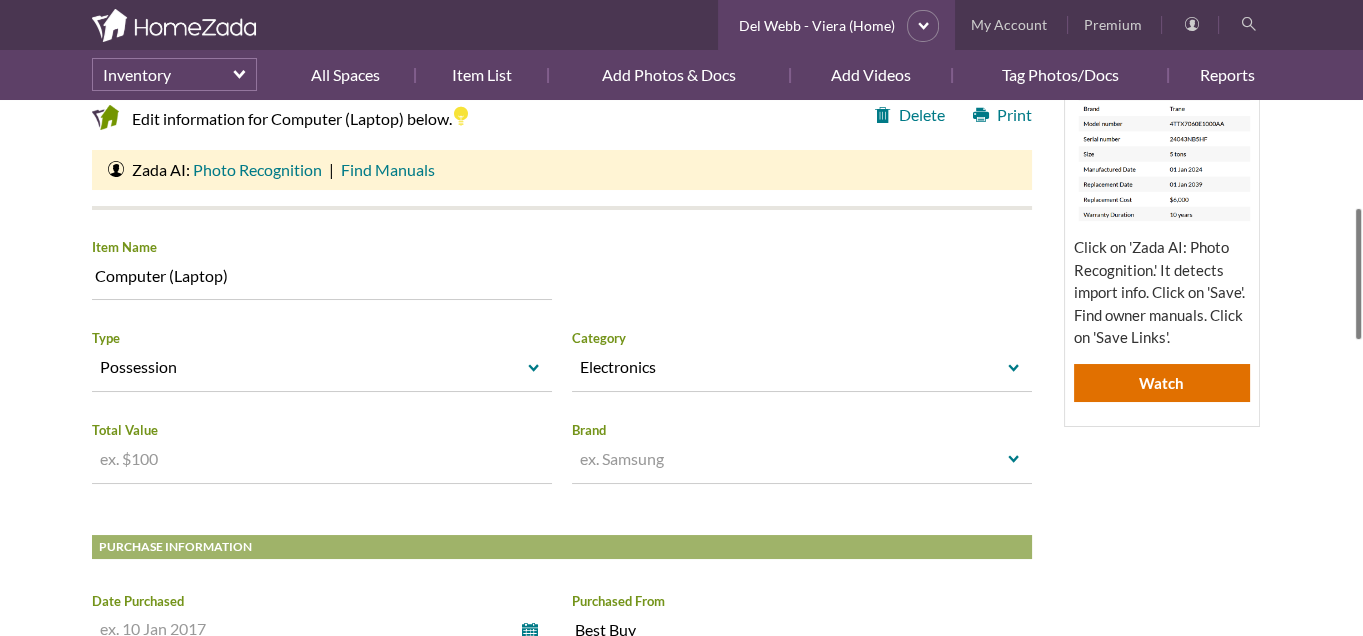 click at bounding box center [787, 459] 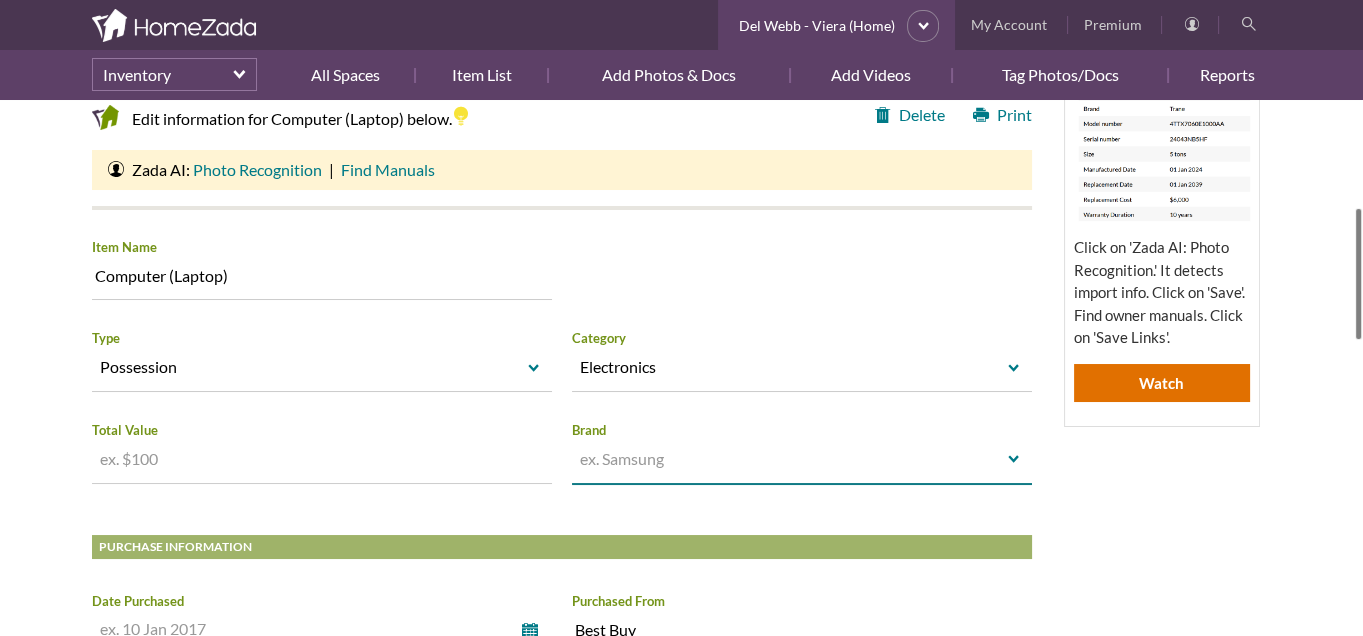 click at bounding box center [787, 459] 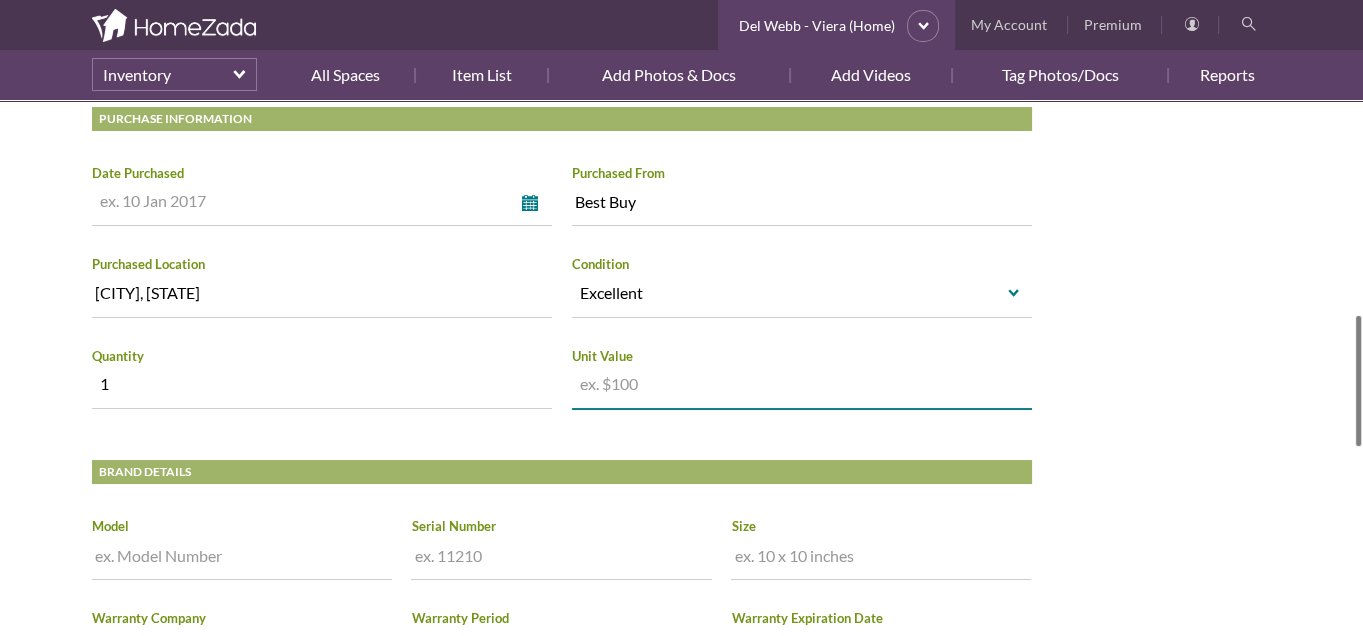 click on "Increase value Decrease value" at bounding box center (802, 384) 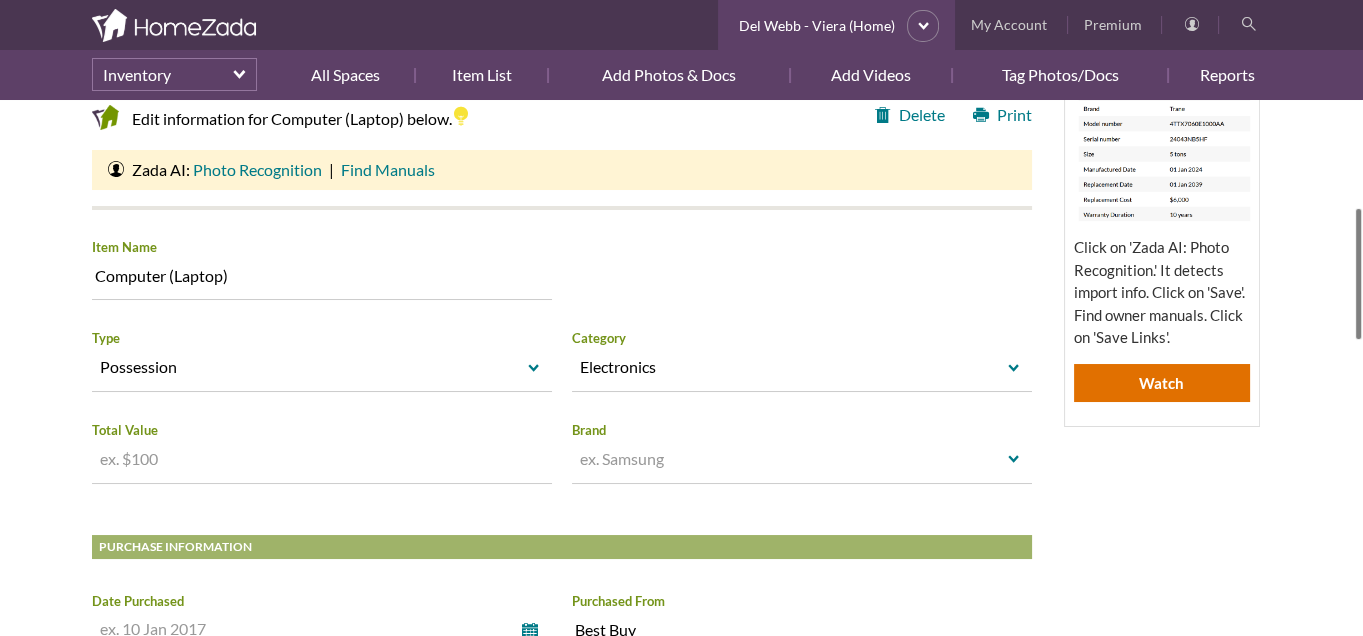 click at bounding box center [787, 459] 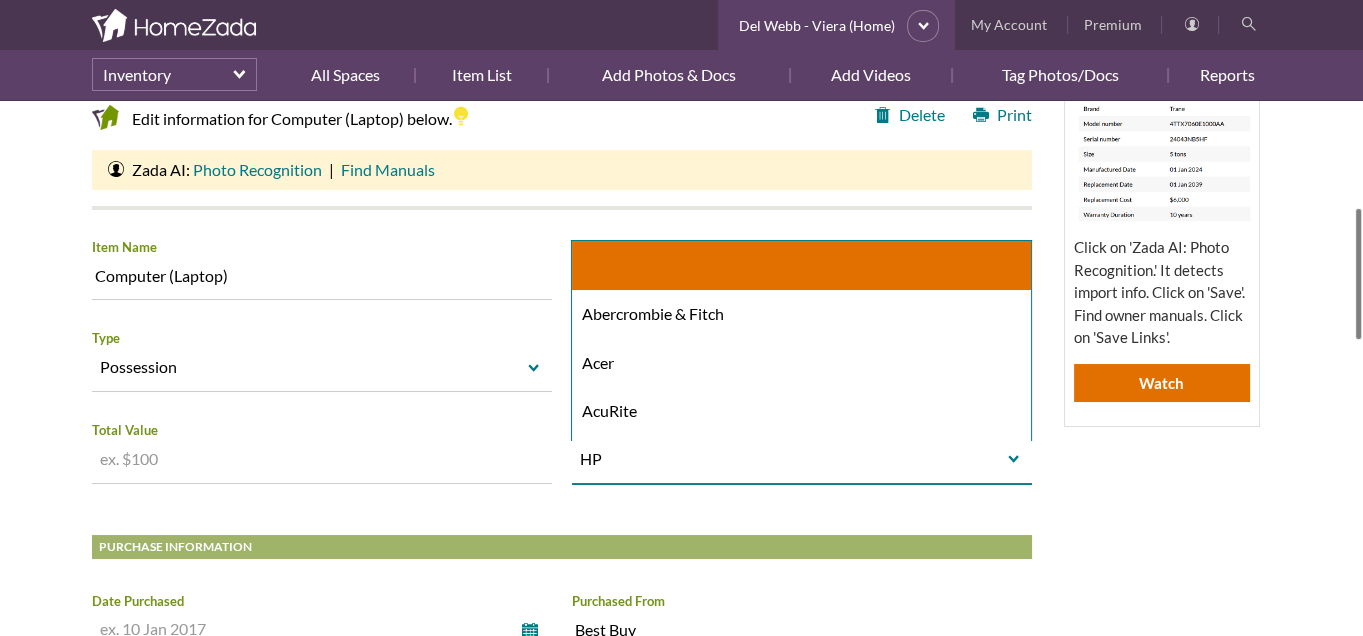 scroll, scrollTop: 6777, scrollLeft: 0, axis: vertical 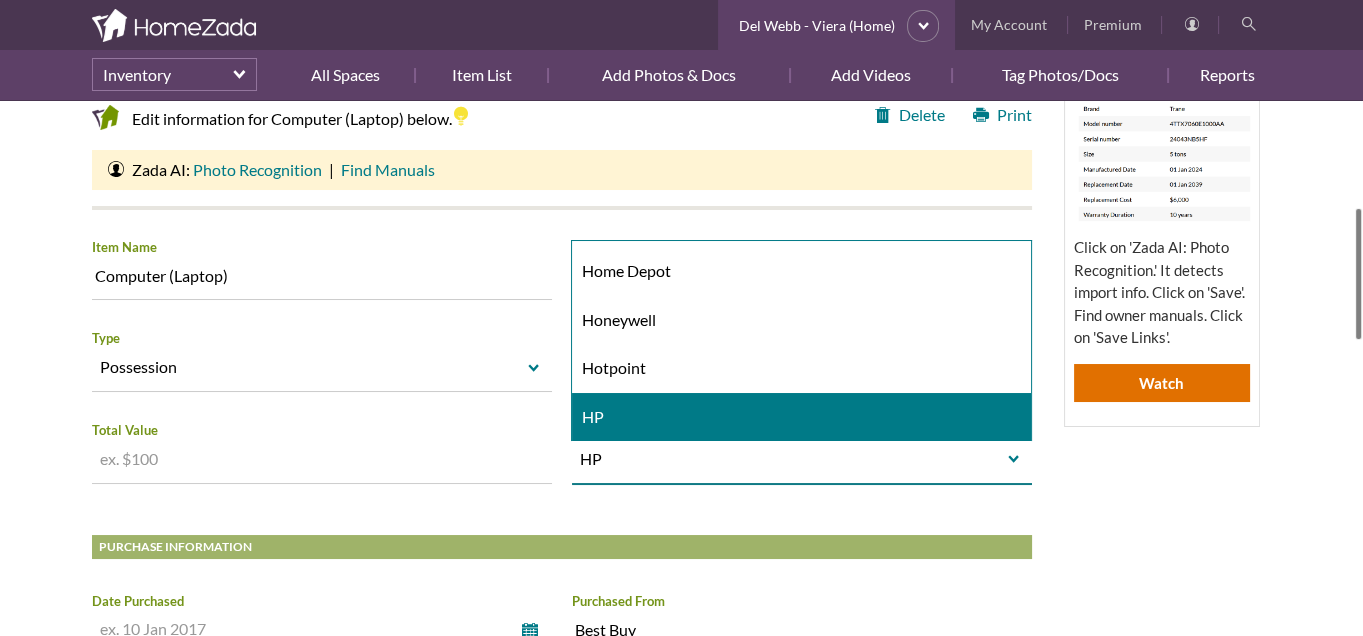click on "HP" at bounding box center [801, 417] 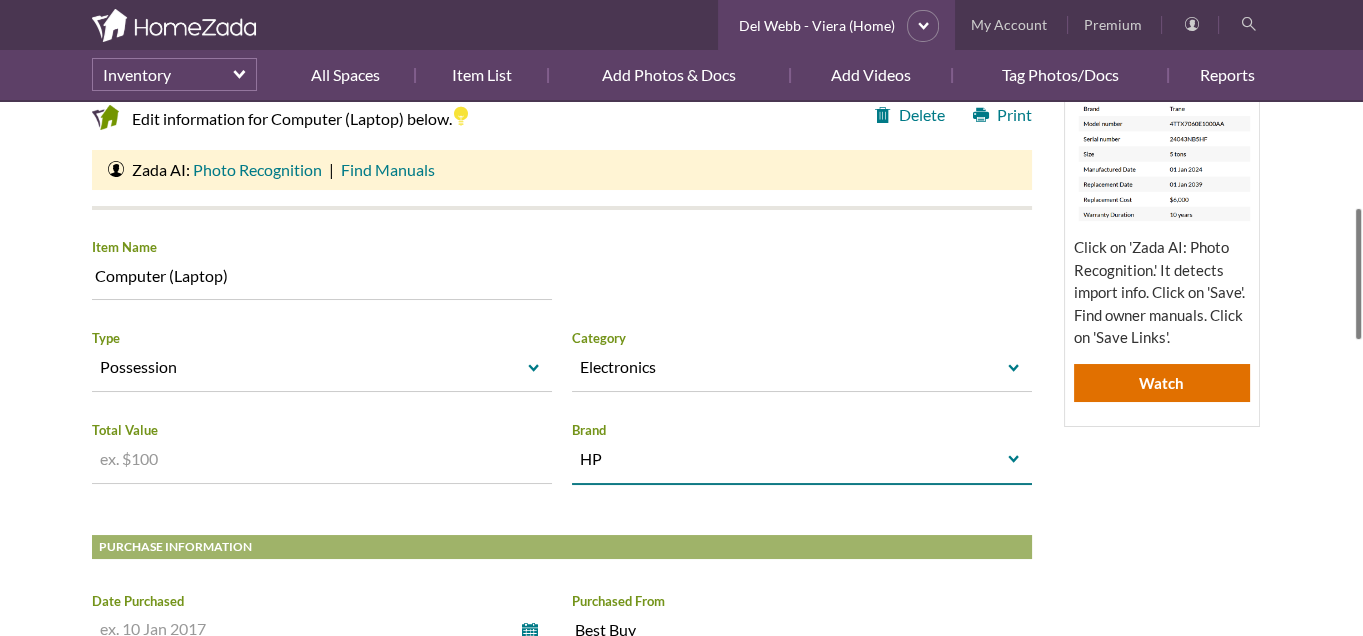 type on "HP" 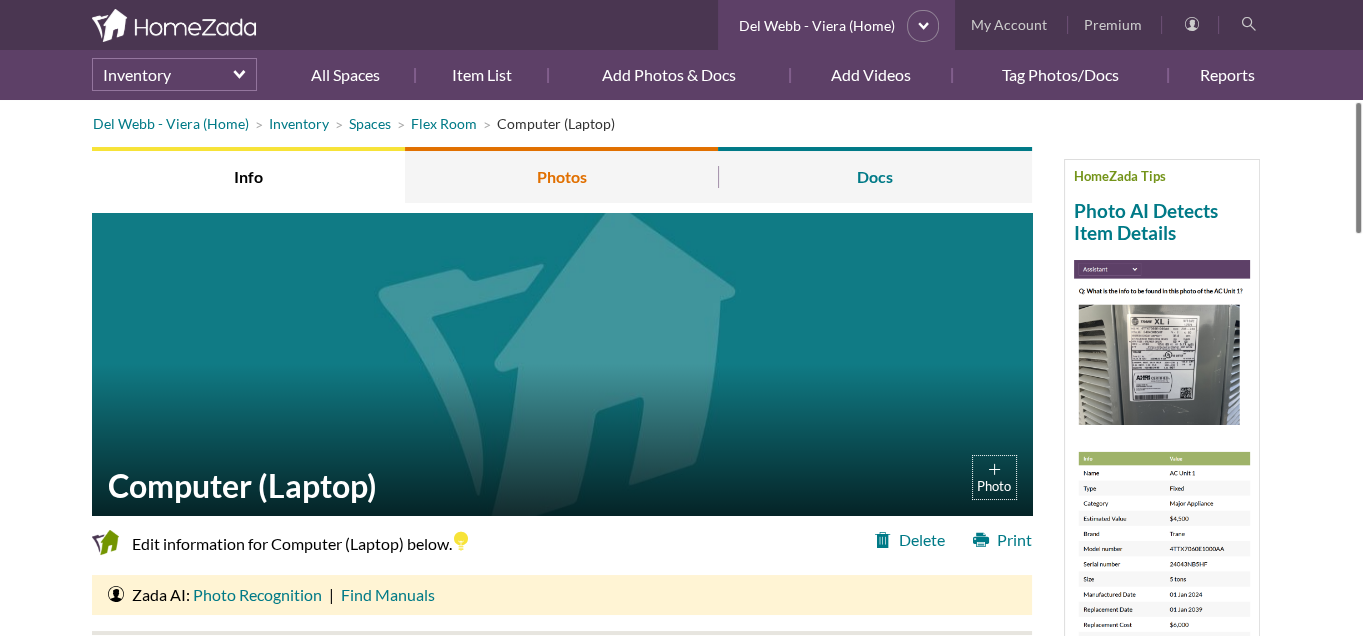 click on "Photos" at bounding box center [561, 175] 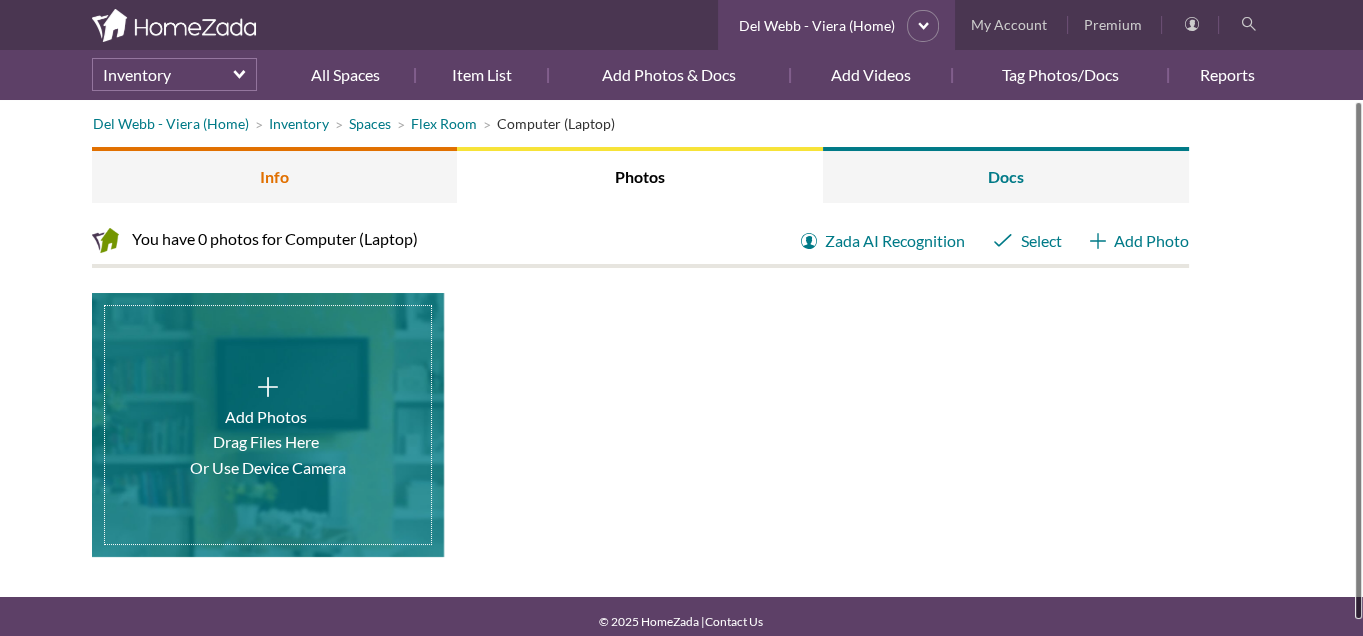 click on "Info" at bounding box center (275, 175) 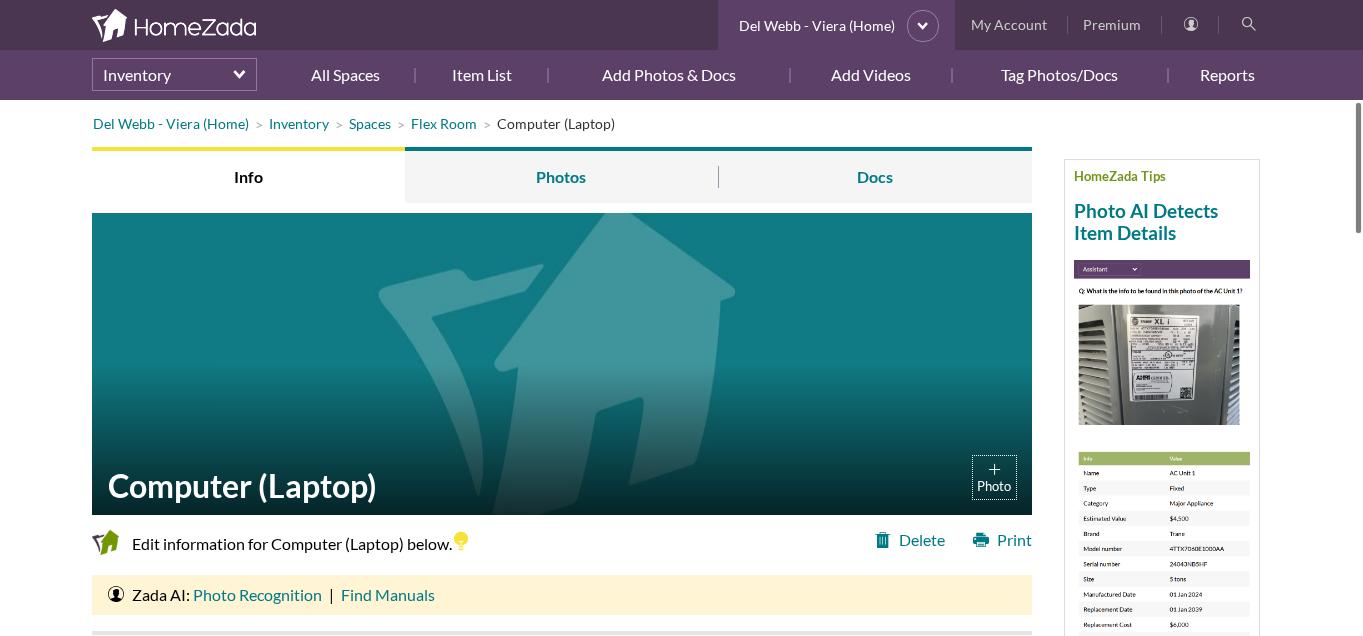 scroll, scrollTop: 0, scrollLeft: 0, axis: both 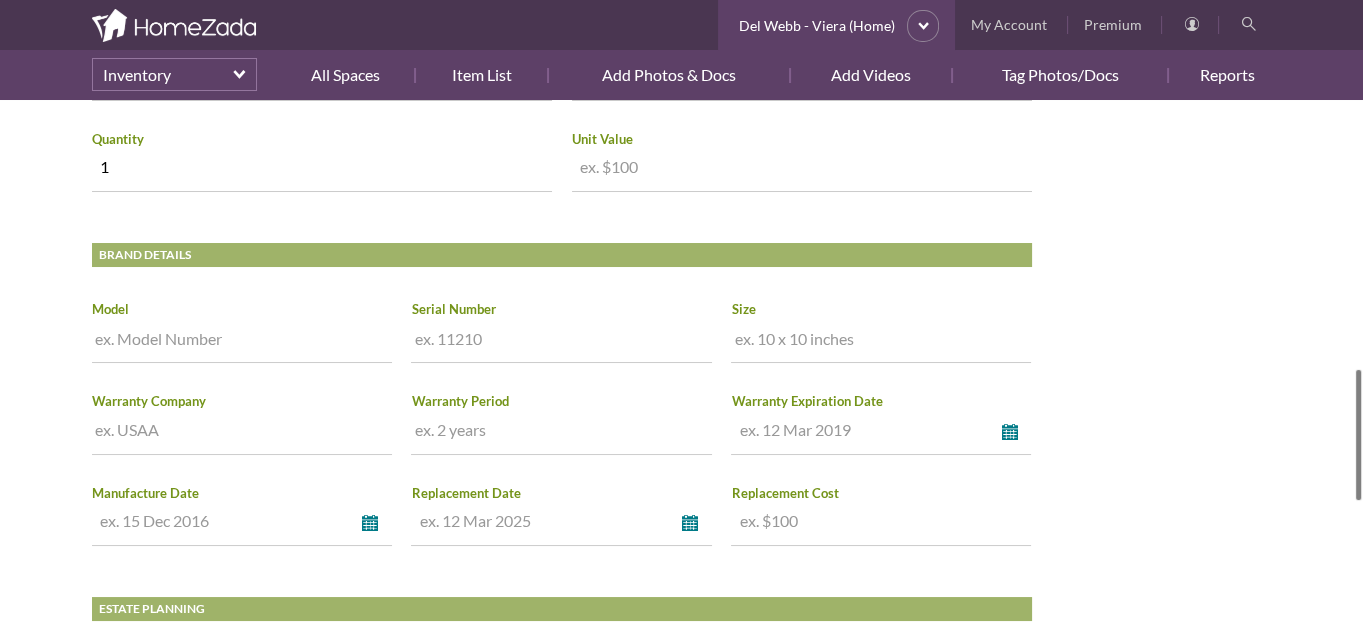 click at bounding box center (242, 342) 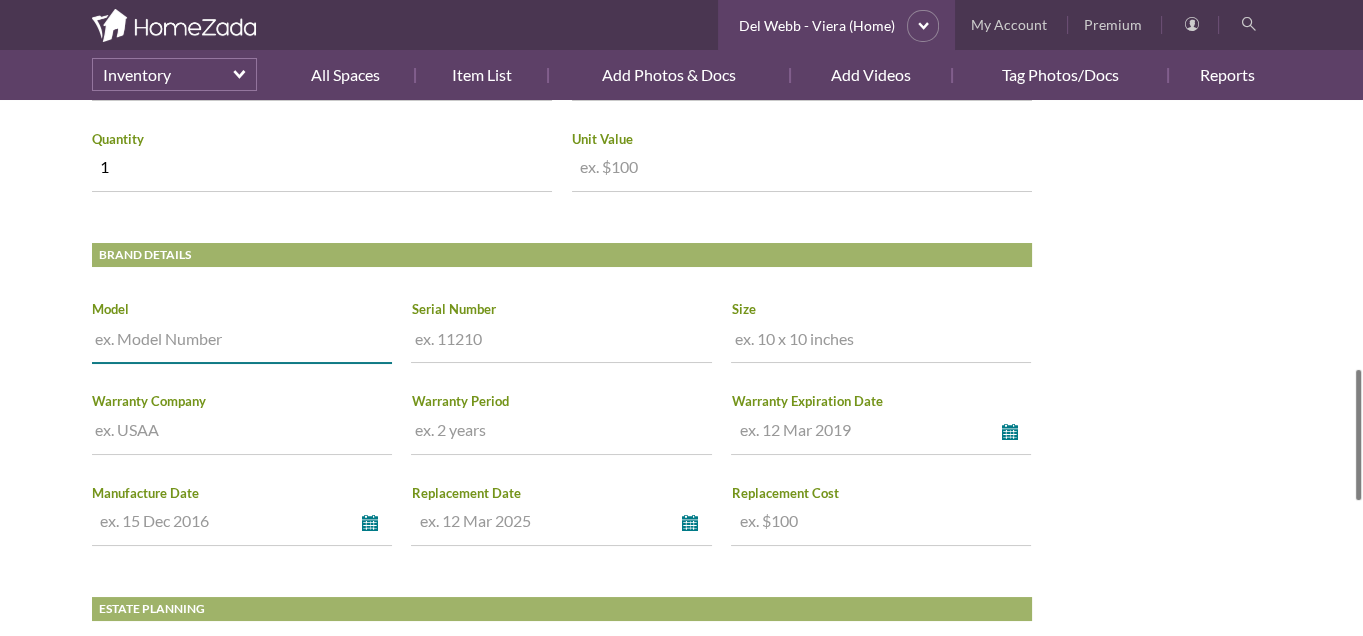 paste on "14-dq0052dx" 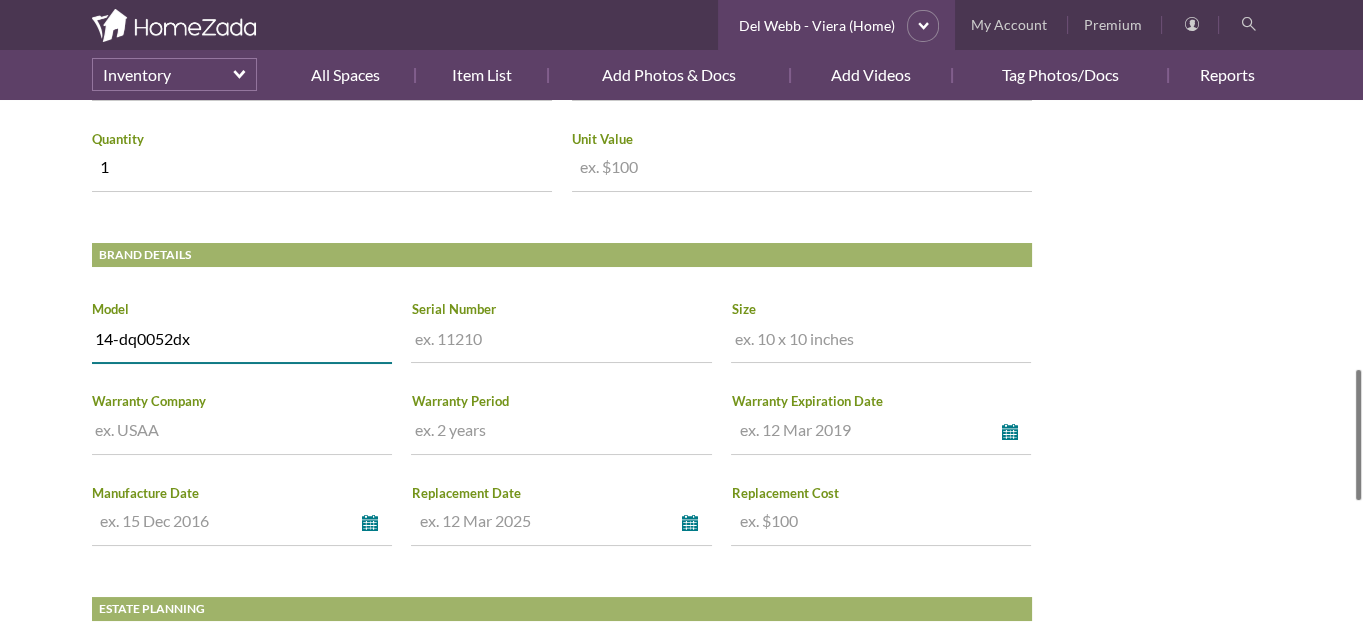 type on "14-dq0052dx" 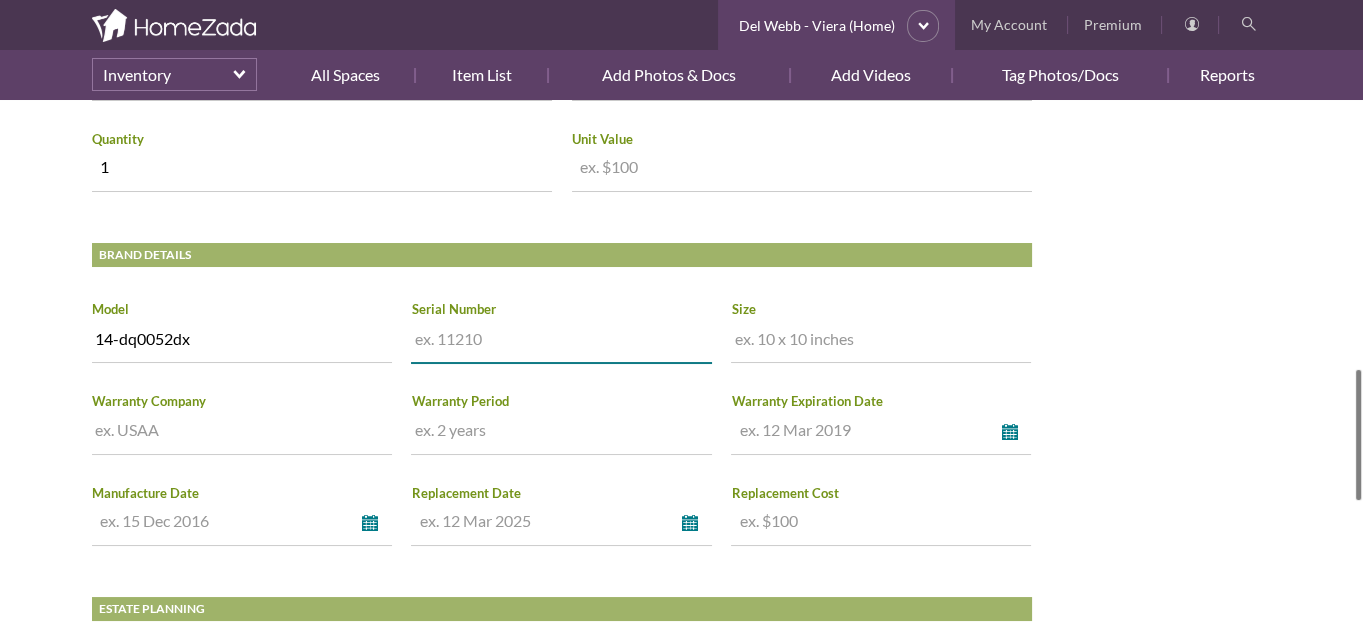 click on "Del Webb - Viera (Home)
Inventory
Spaces
Flex Room
Computer (Laptop)
HomeZada Tips
Photo AI Detects Item Details
Click on 'Zada AI: Photo Recognition.' It detects import info. Click on 'Save'. Find owner manuals. Click on 'Save Links'.
Watch
Info
Photos
Docs
Photo
Computer (Laptop)
Zada AI Recognition
Delete
Print
Edit information for Computer (Laptop)  below.
Click or tap any field to edit info
Zada AI:
Photo Recognition
|
Find Manuals
Item Name Computer (Laptop)
Type Possession select Possession Fixed
Category Electronics select Building Material Collections Decorative Items Labor" at bounding box center [681, 100] 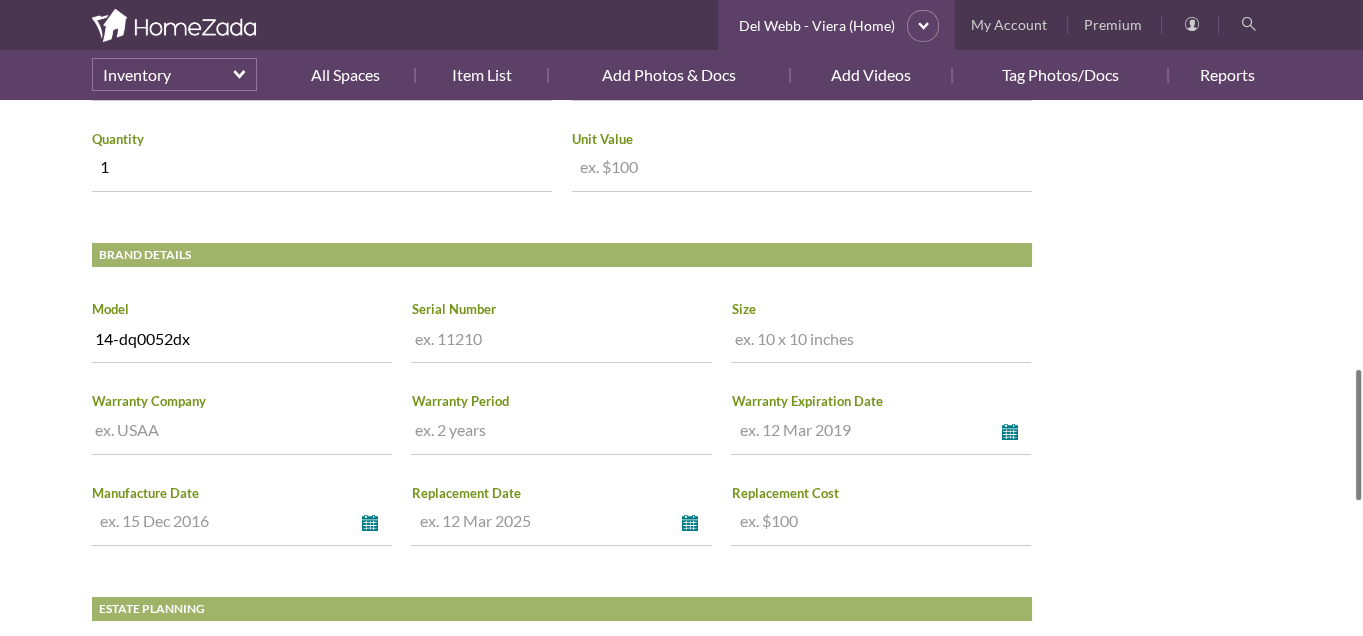click at bounding box center (561, 342) 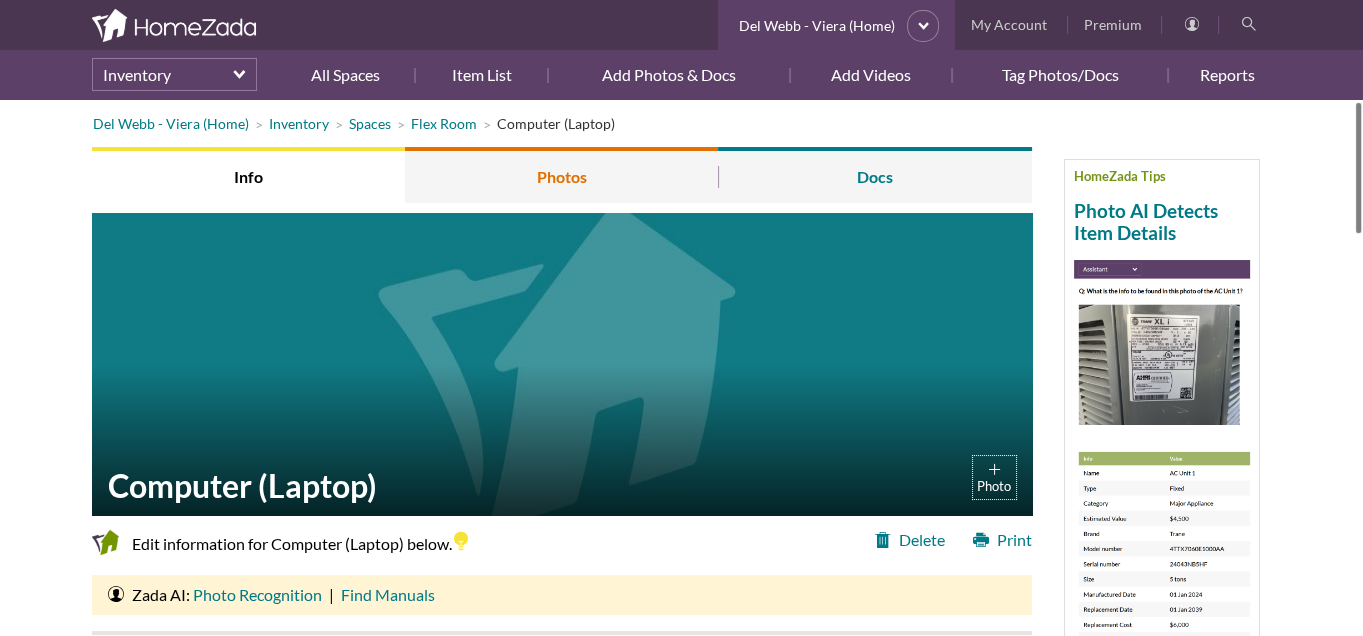 click on "Photos" at bounding box center [561, 175] 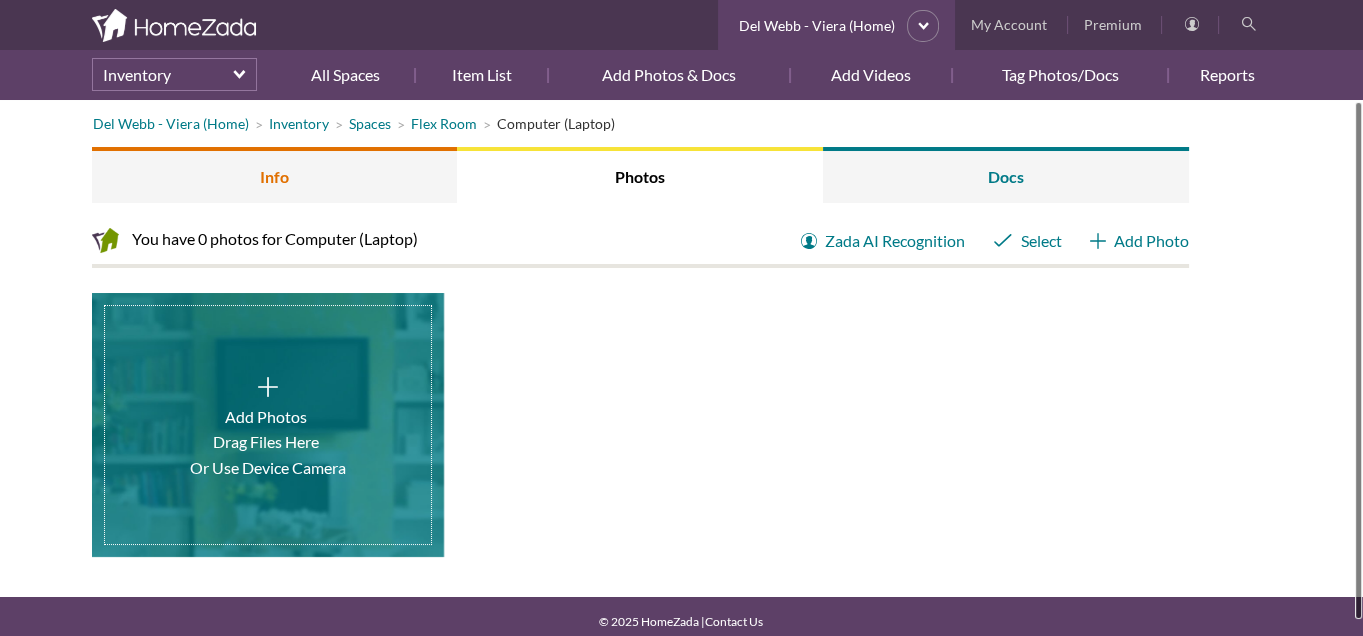 click on "Info" at bounding box center (275, 175) 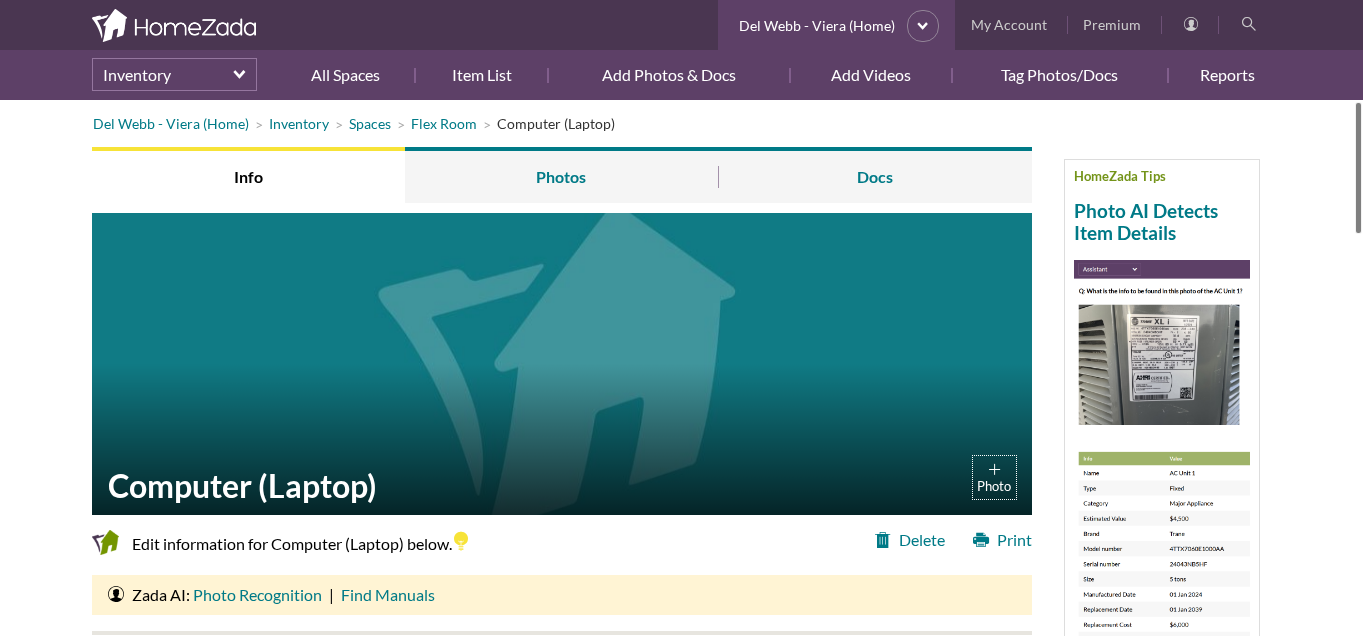 scroll, scrollTop: 0, scrollLeft: 0, axis: both 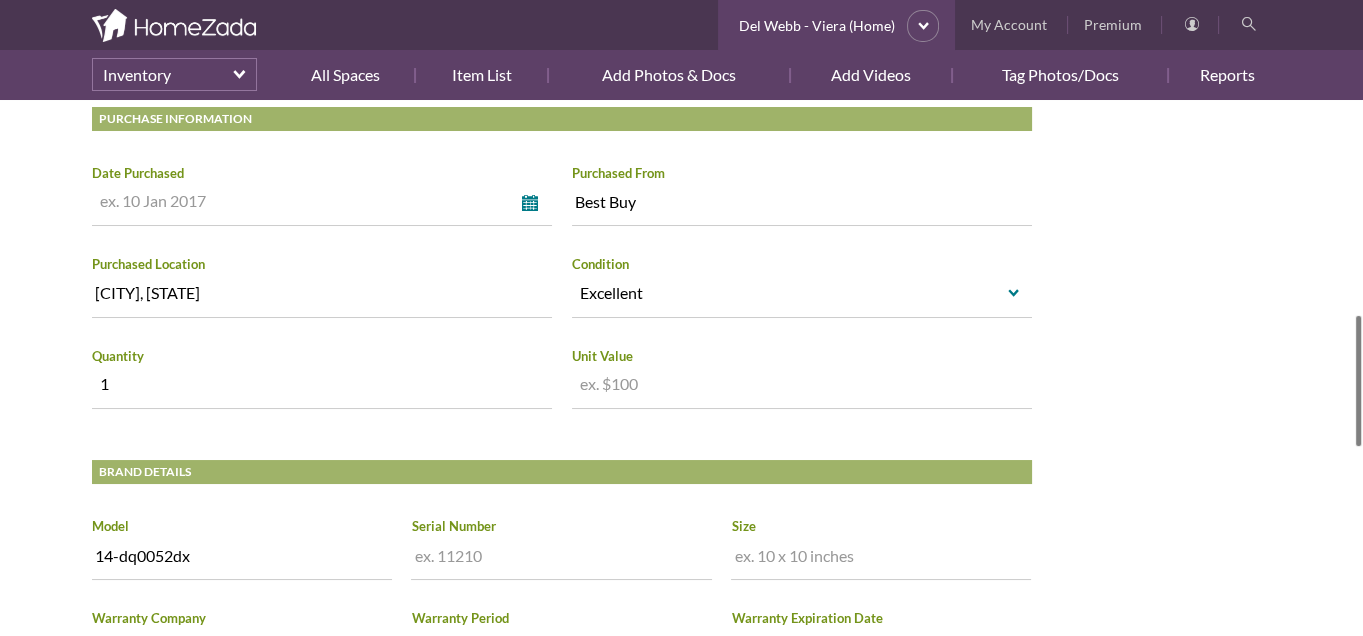 click at bounding box center [561, 559] 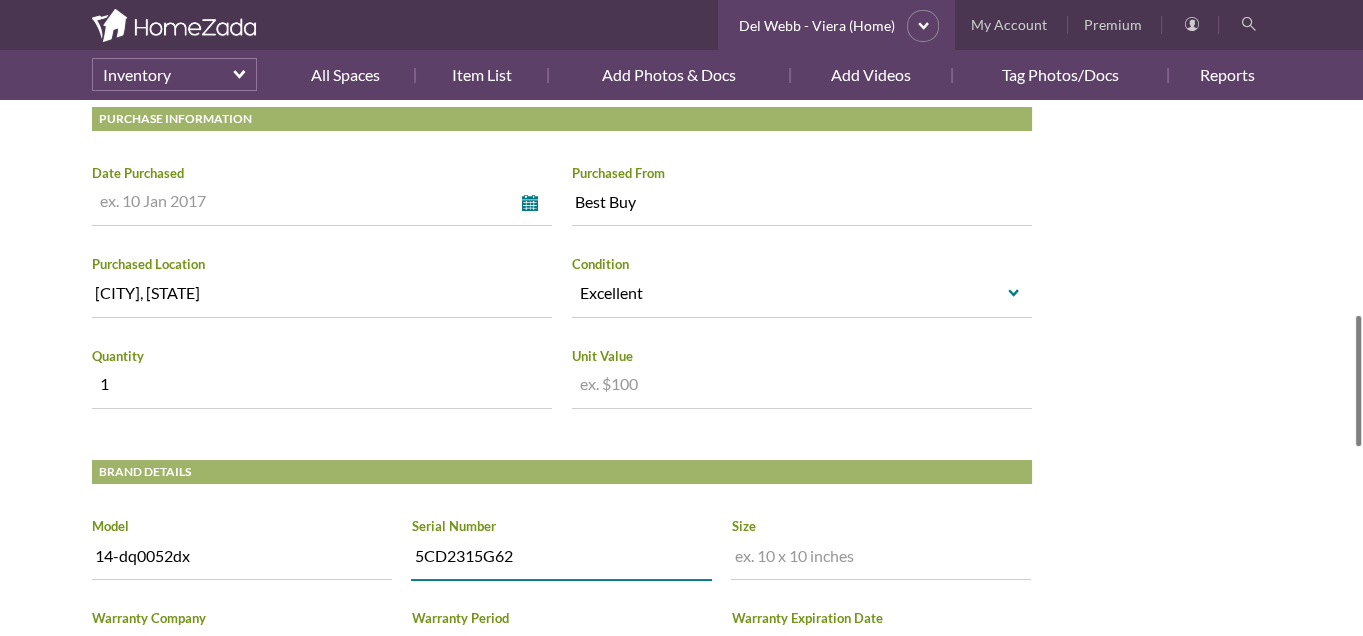 type on "5CD2315G62" 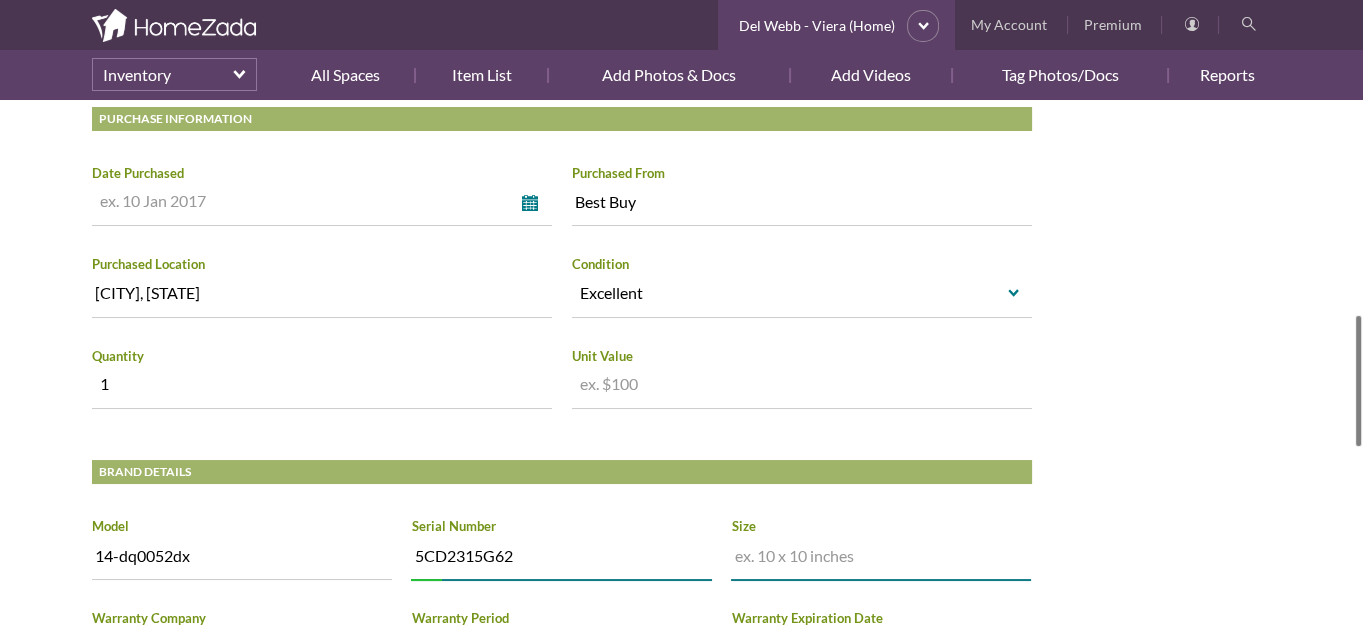 click at bounding box center (881, 559) 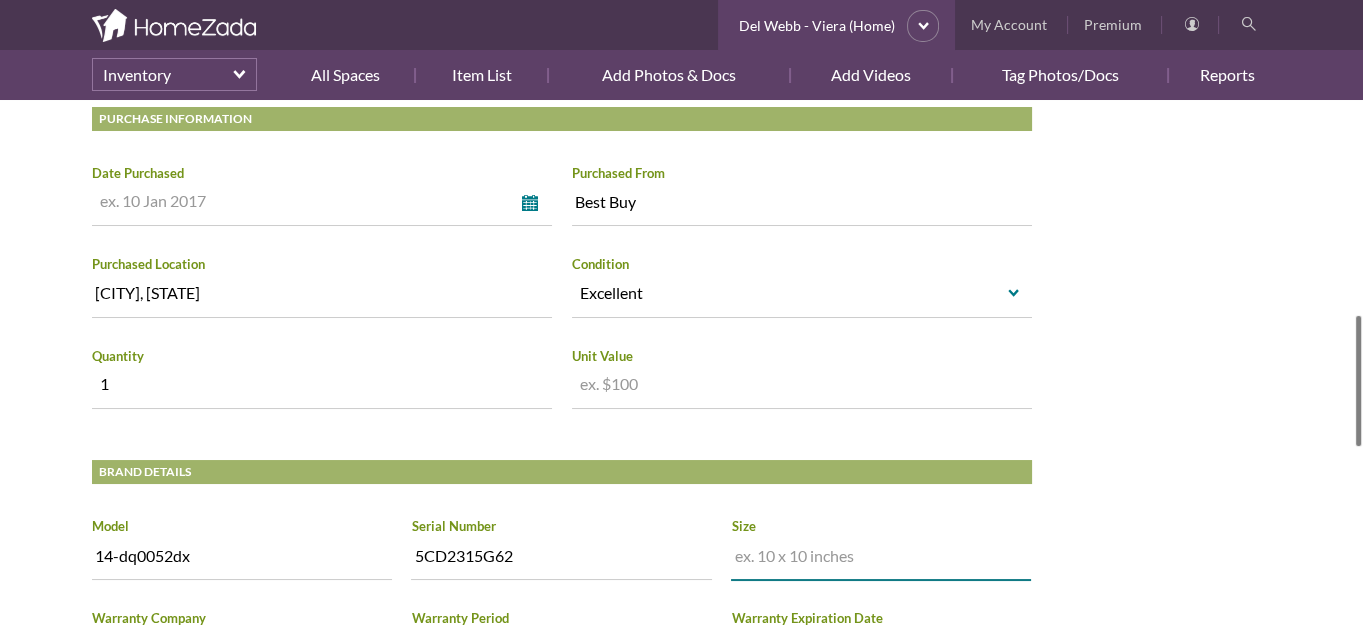 click on "Warranty Period" at bounding box center (561, 560) 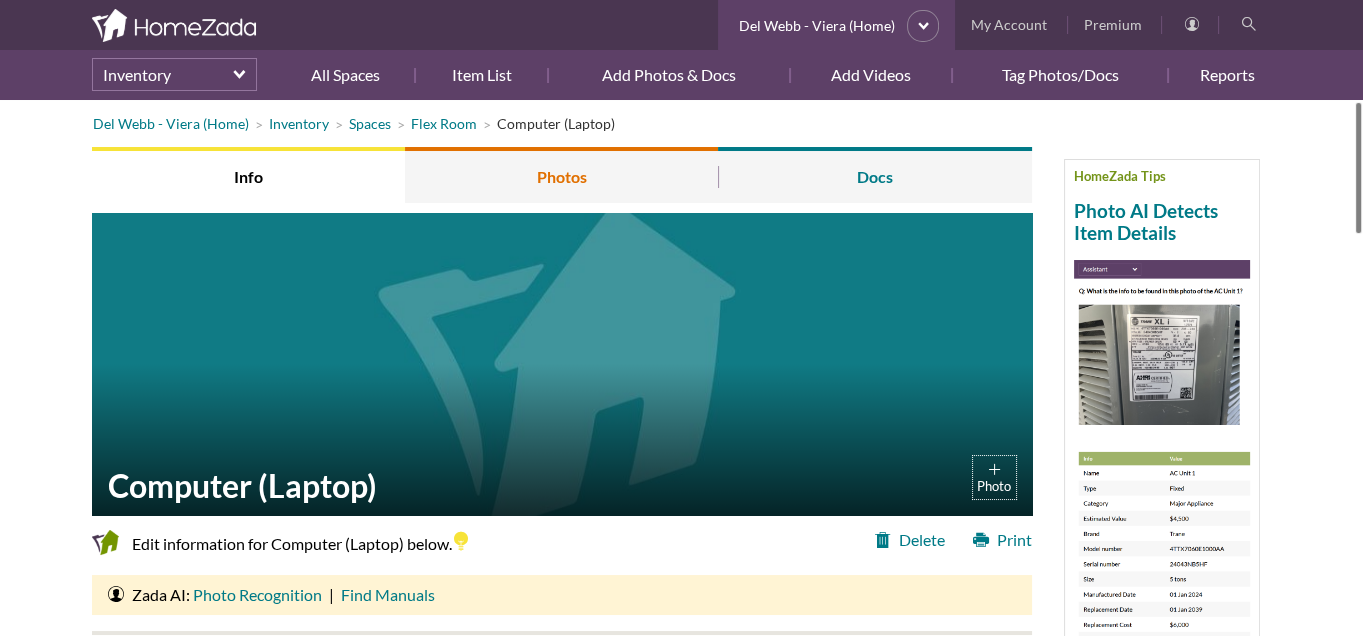 click on "Photos" at bounding box center [561, 175] 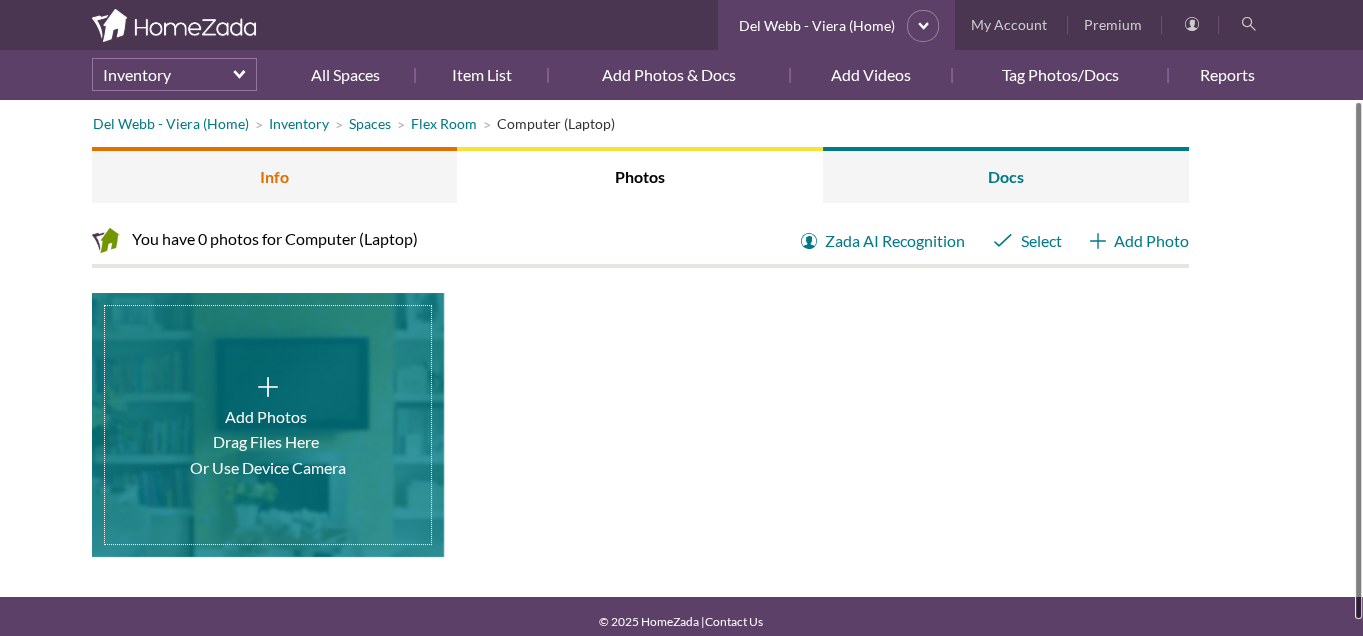 click on "Info" at bounding box center (275, 175) 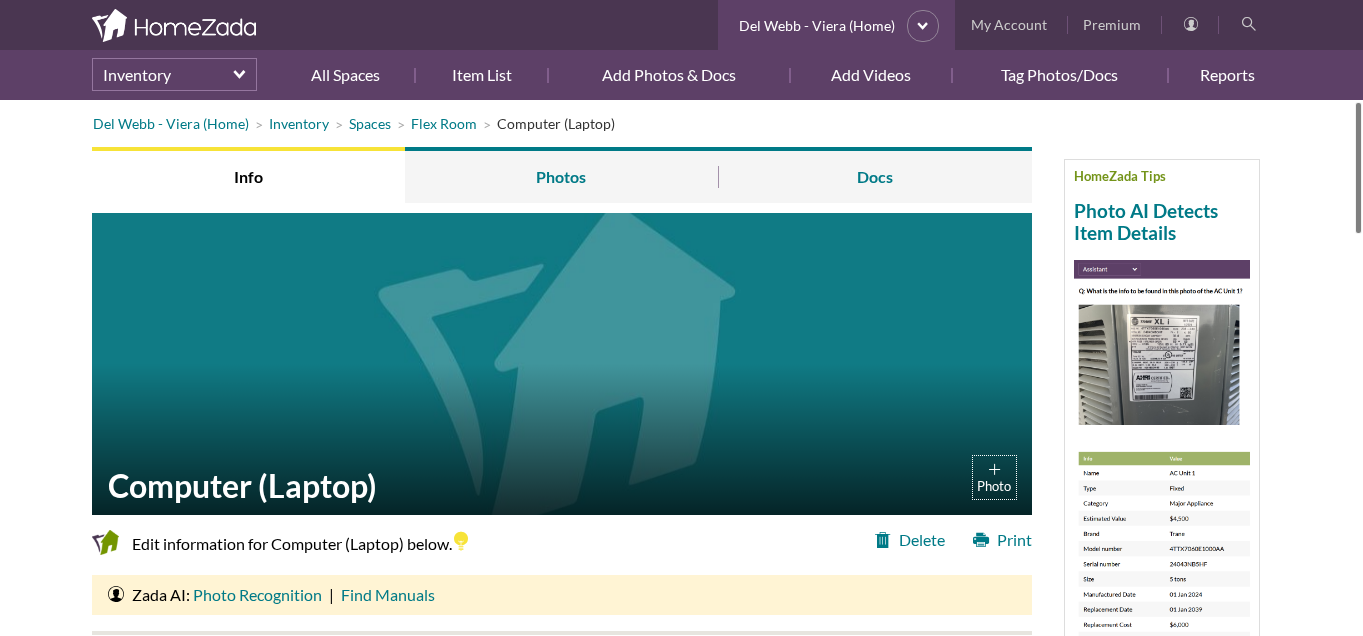 scroll, scrollTop: 0, scrollLeft: 0, axis: both 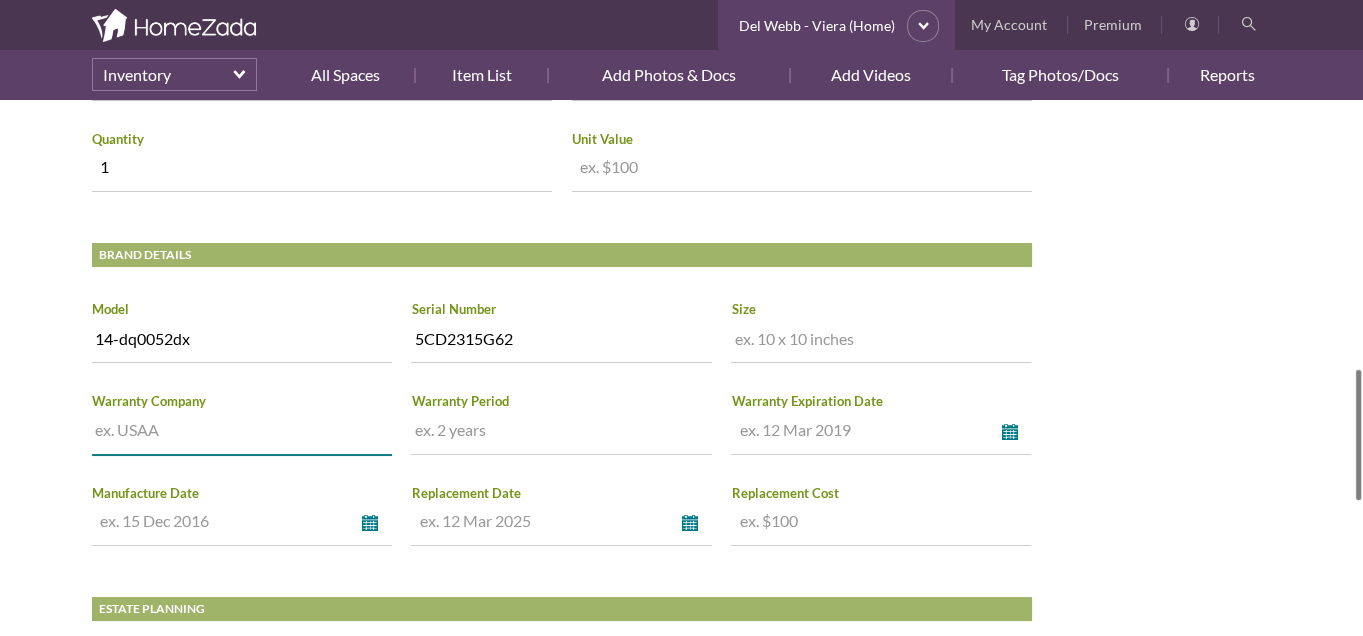 click at bounding box center [242, 434] 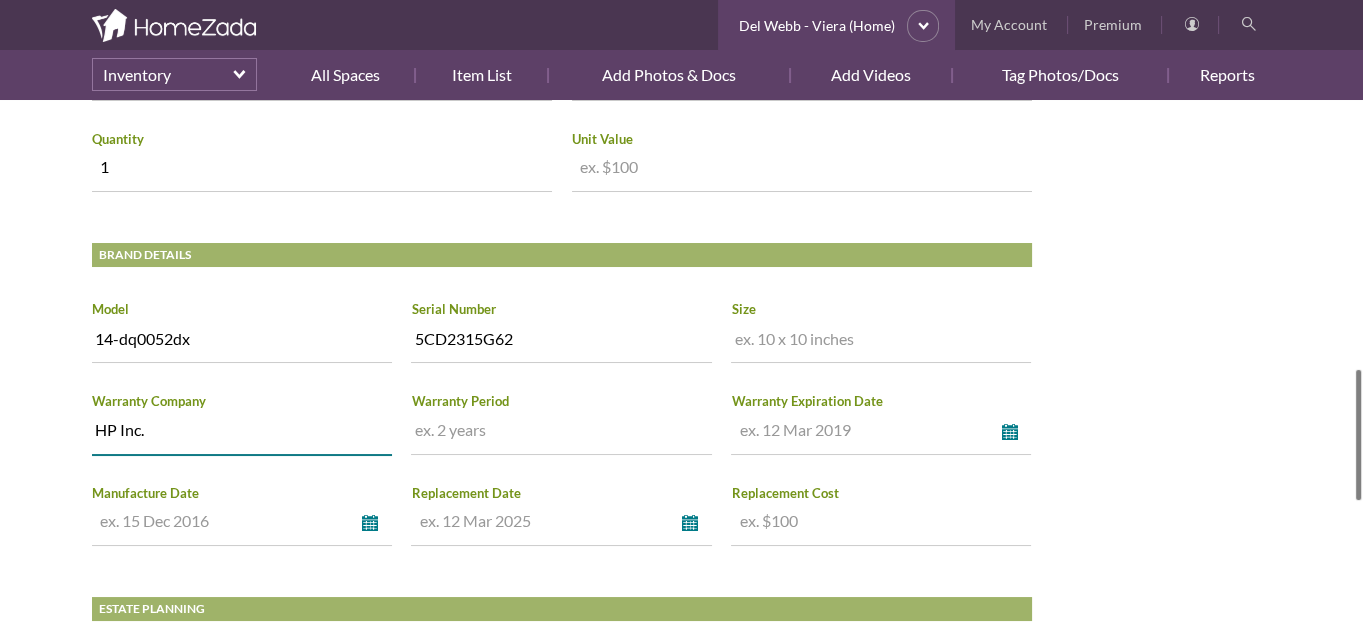 type on "HP Inc." 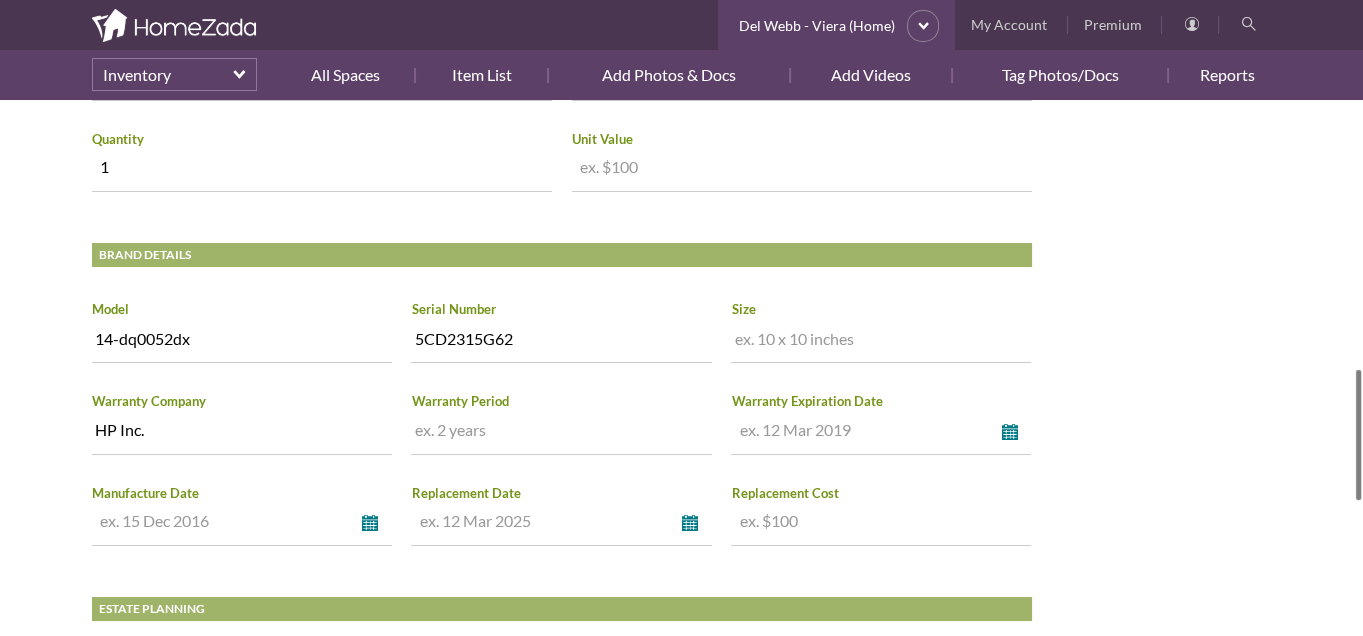 click at bounding box center (227, 521) 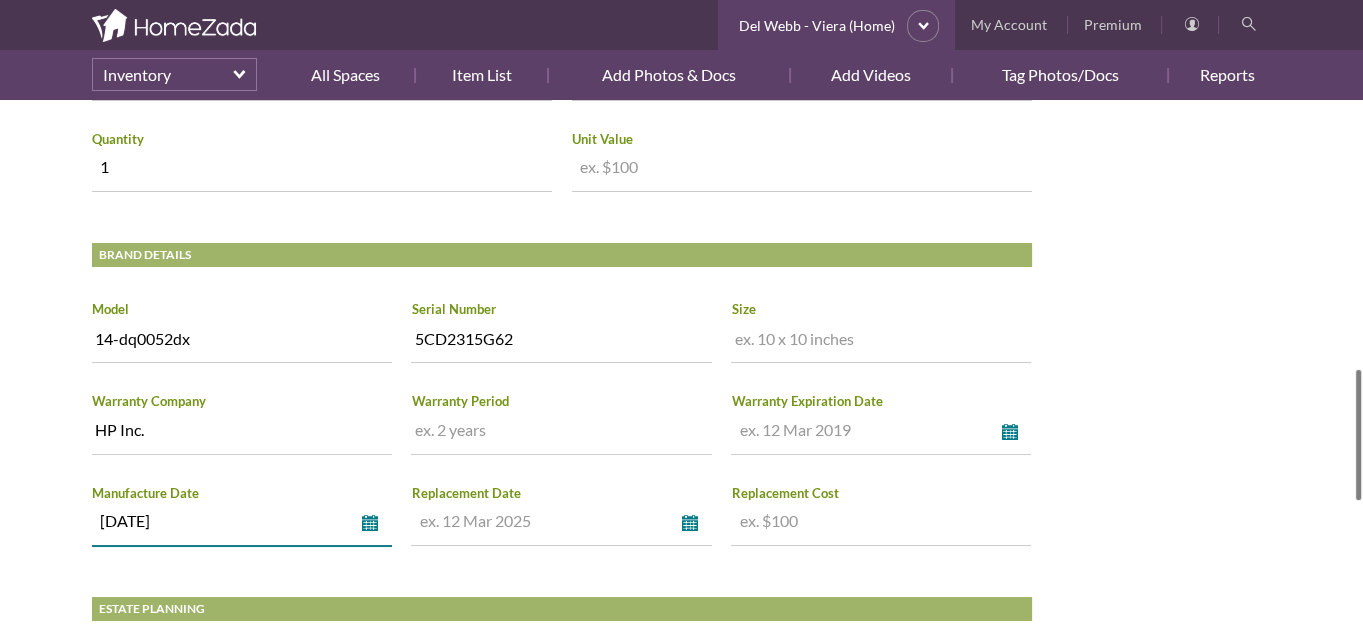 type on "22 Aug 2022" 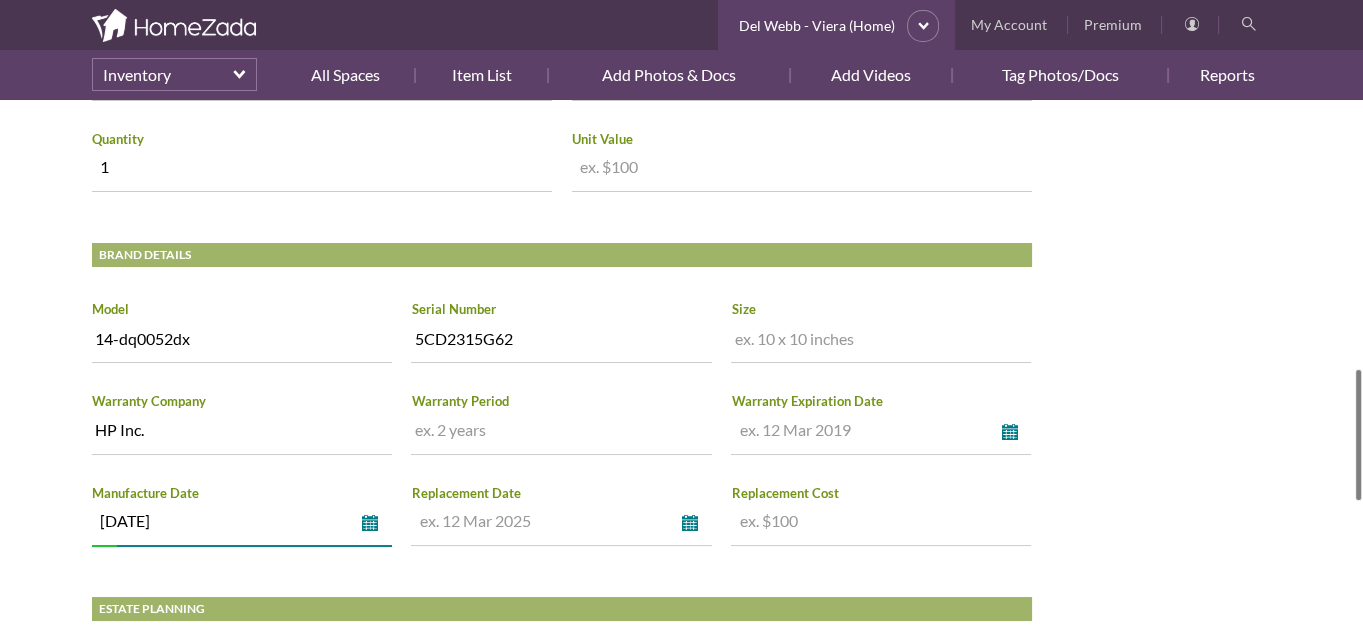 click on "Manufacture Date 22 Aug 2022 select" at bounding box center (248, 343) 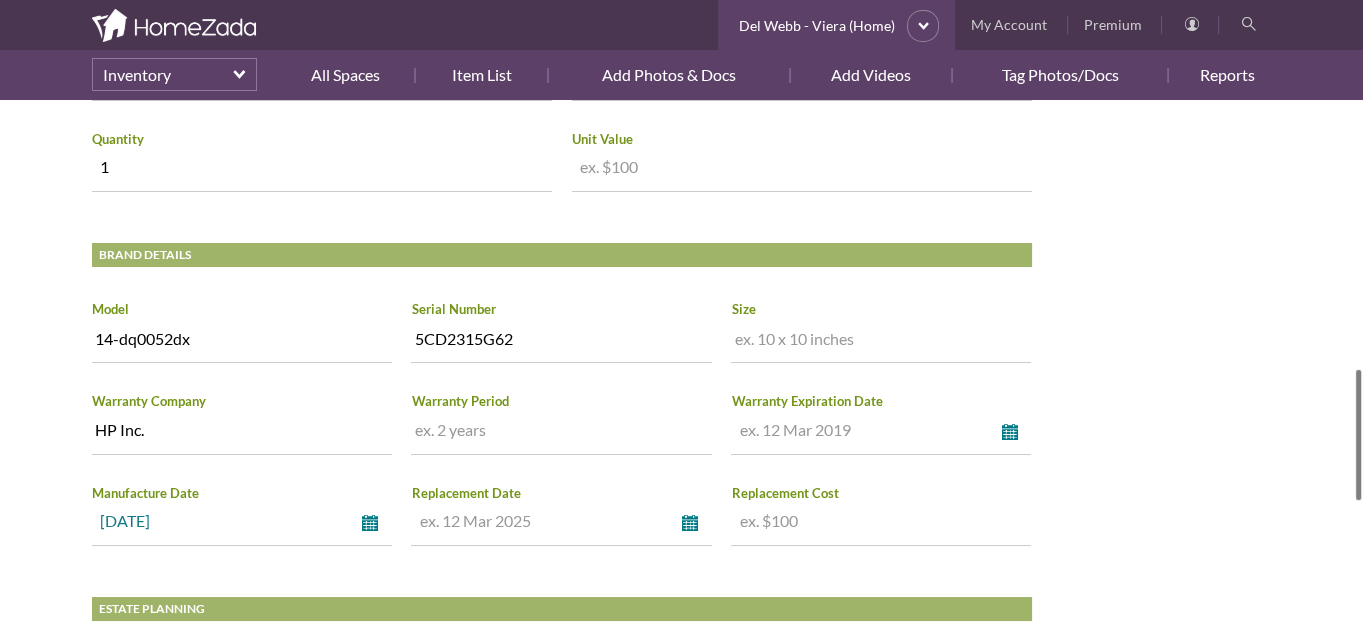 click on "select" at bounding box center [374, 523] 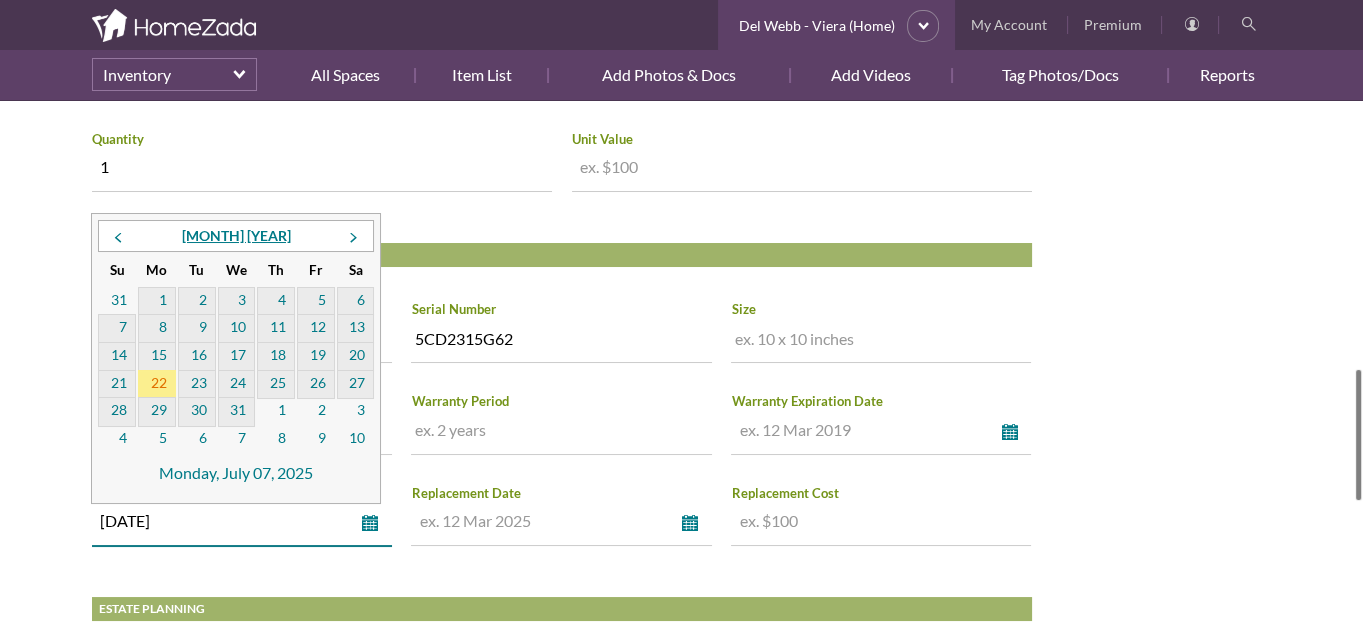 click on "22" at bounding box center (157, 385) 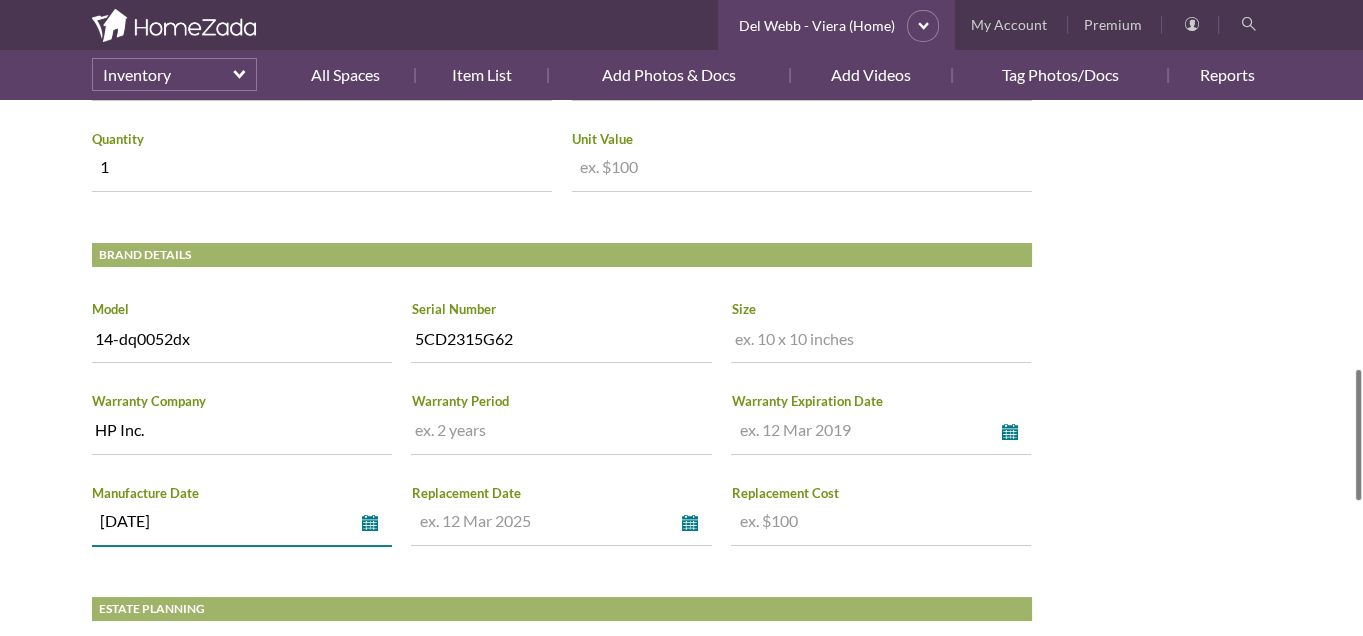 click on "Replacement Date select" at bounding box center [561, 343] 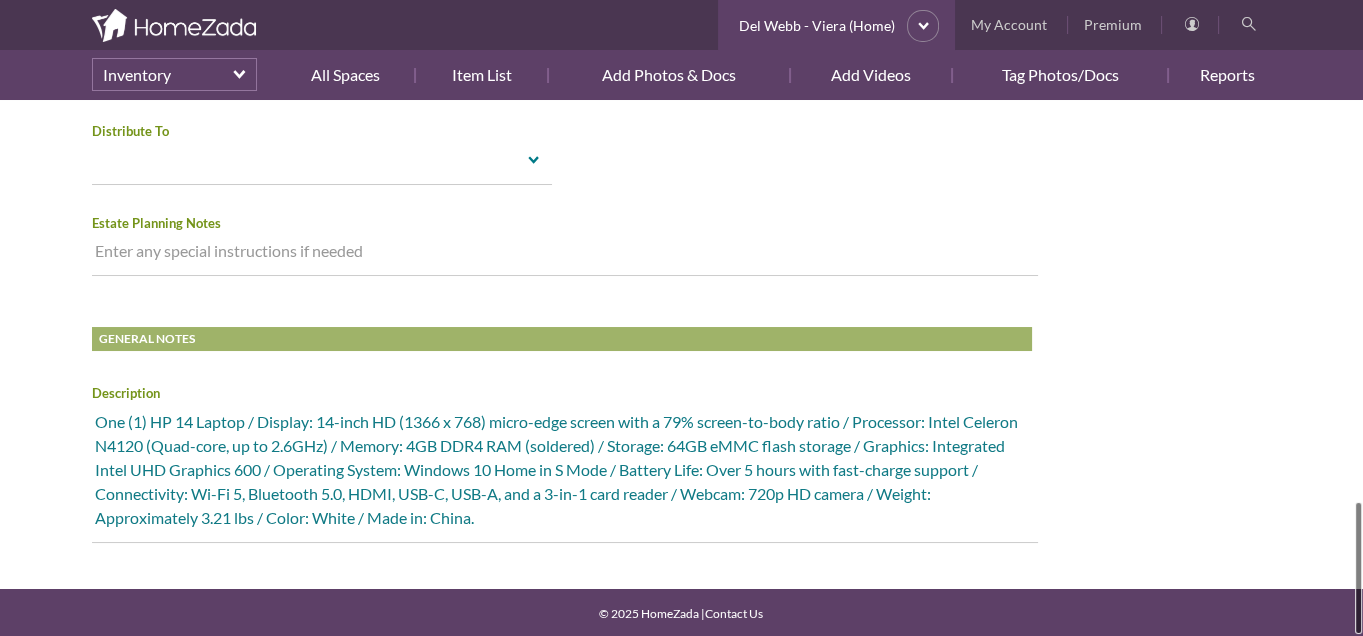 click on "One (1) HP 14 Laptop / Display: 14-inch HD (1366 x 768) micro-edge screen with a 79% screen-to-body ratio / Processor: Intel Celeron N4120 (Quad-core, up to 2.6GHz) / Memory: 4GB DDR4 RAM (soldered) / Storage: 64GB eMMC flash storage / Graphics: Integrated Intel UHD Graphics 600 / Operating System: Windows 10 Home in S Mode / Battery Life: Over 5 hours with fast-charge support / Connectivity: Wi-Fi 5, Bluetooth 5.0, HDMI, USB-C, USB-A, and a 3-in-1 card reader / Webcam: 720p HD camera / Weight: Approximately 3.21 lbs / Color: White / Made in: China." at bounding box center [565, 474] 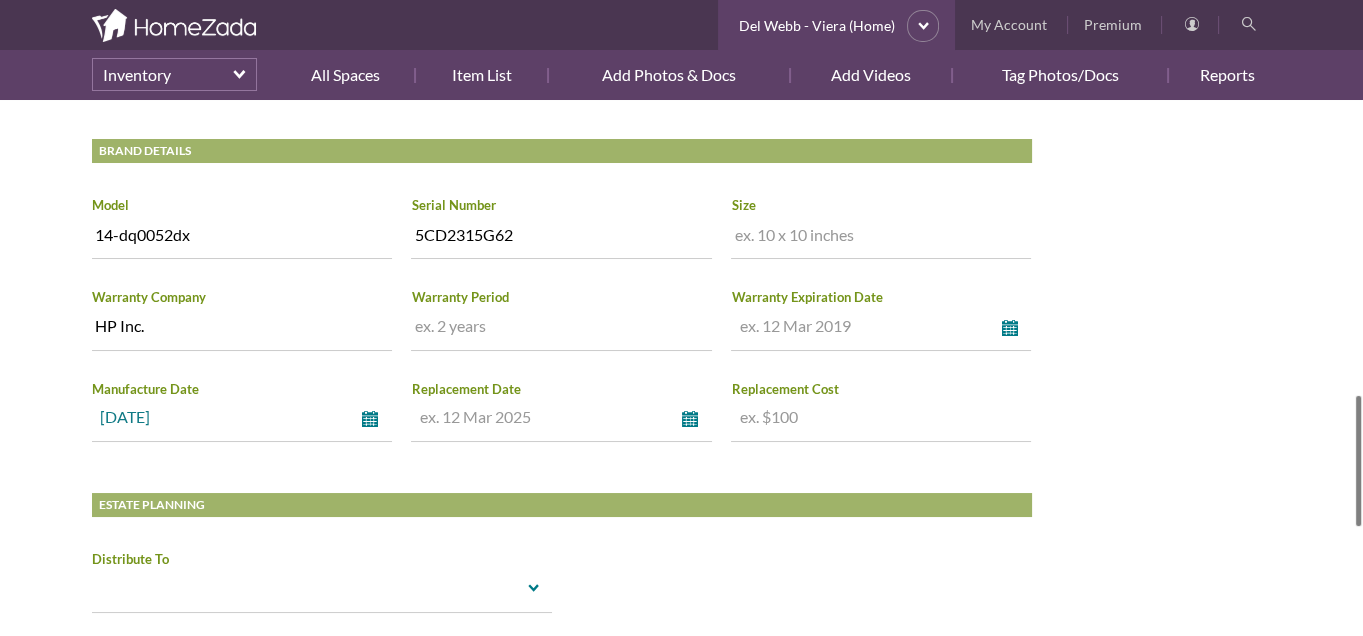 click on "select" at bounding box center [374, 419] 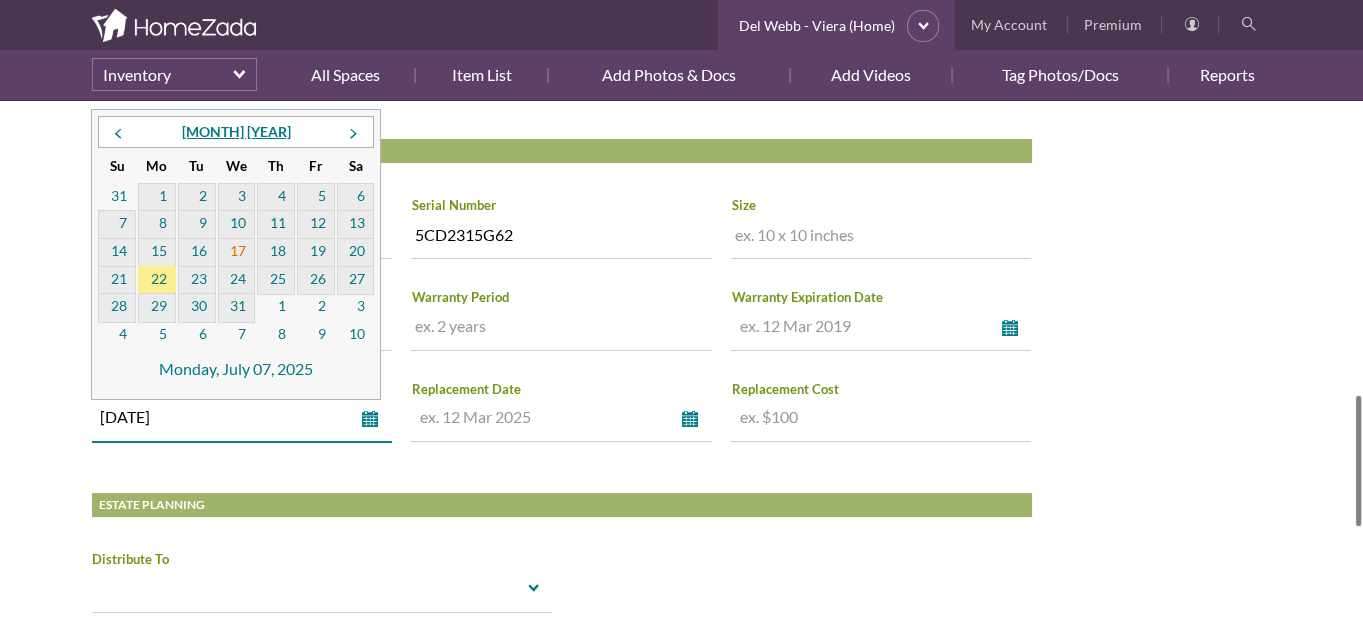 click on "17" at bounding box center (237, 253) 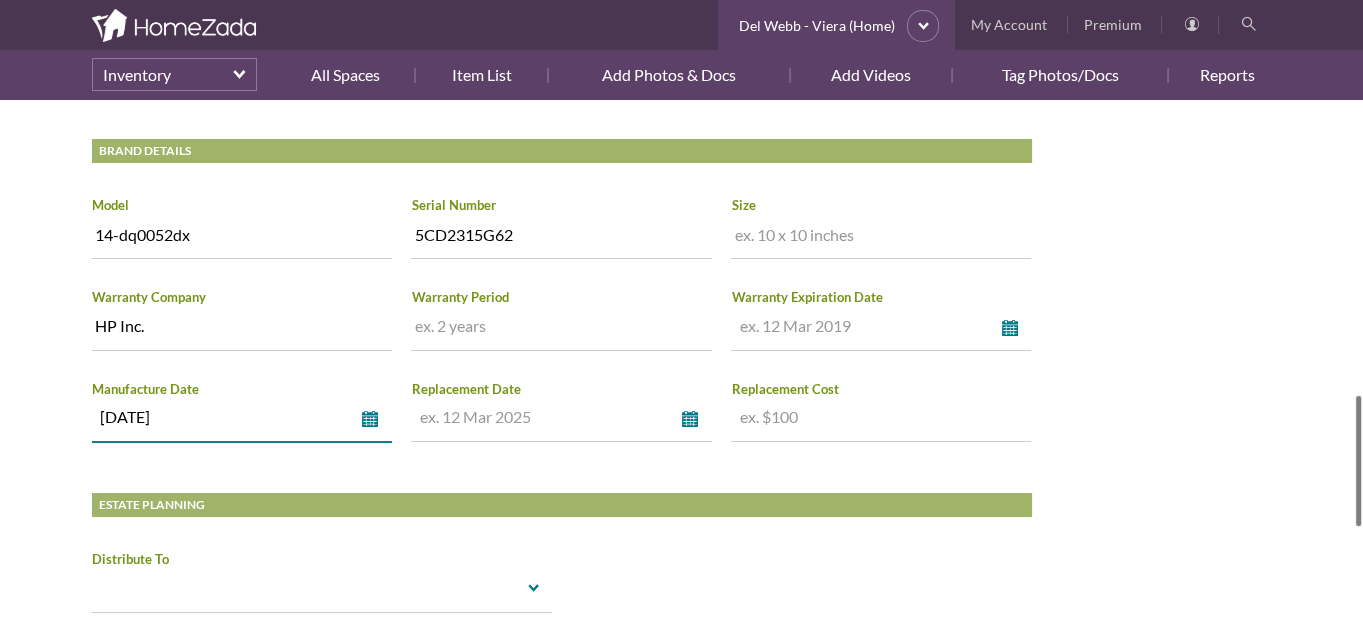 click on "Item Name Computer (Laptop)
Type Possession select Possession Fixed
Category Electronics select Building Material Collections Decorative Items Electronics Equipment Furniture Housewares Labor Landscaping Major Appliance Other Personal Items Small Appliances Tools
Total Value Increase value Decrease value
Brand HP select Abercrombie & Fitch Acer AcuRite Adidas ADT Alibaba All-Clad Allegri Ambiance Viera American Bath Factory American Olean American Standard American Water Heater Andersen Ann Taylor Anthropologie Apple Aquasana AquaSource Aristokraft Armstrong Aroma360 Ashley Furniture Asus Avanti Banana Republic Barclay Bassett BCBG Belgard Benchmark Better Rest Solutions Black & Decker Boelter Bolens Bosch Bose Bostitch Boston Acoustics Breitling Breville Briggs & Stratton Brinks Broan Brooks Brothers Brookstone Brother Broyhill Bruce Bryant Bulova Bunn Burberry California Closets Calphalon Cambridge Canon Carrier Casio CastleLite Catalina Lighting CGI Champion Citizen" at bounding box center [562, 241] 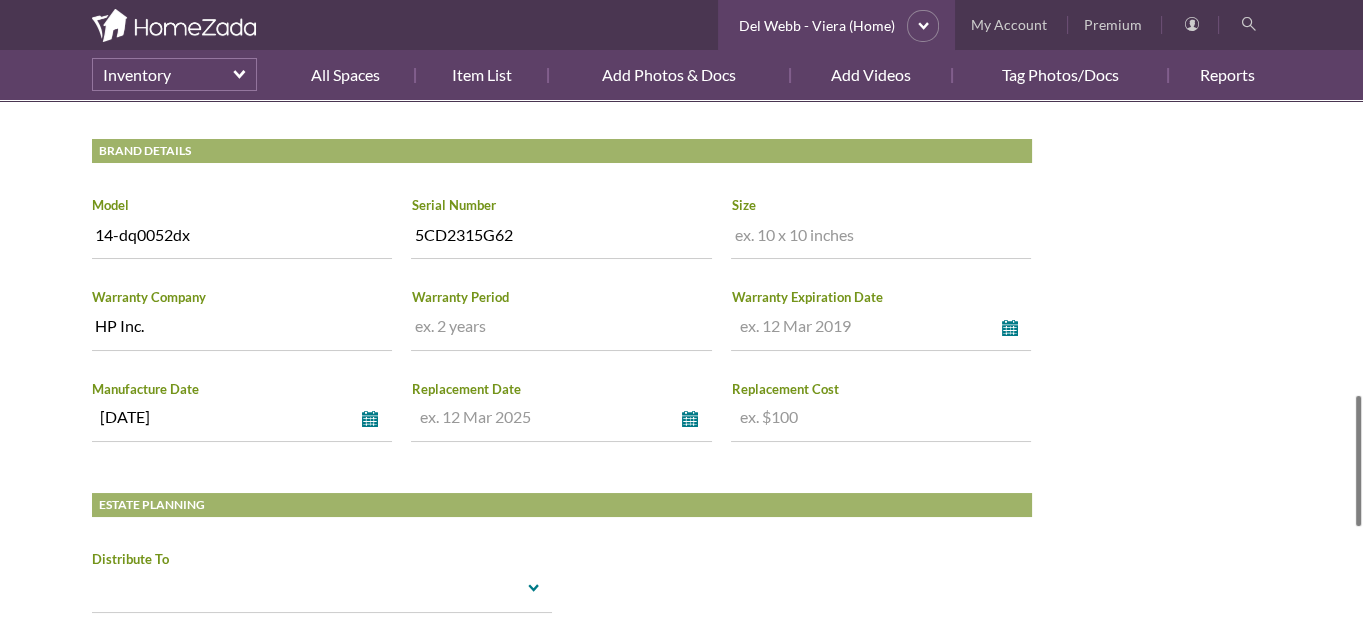 click at bounding box center (561, 330) 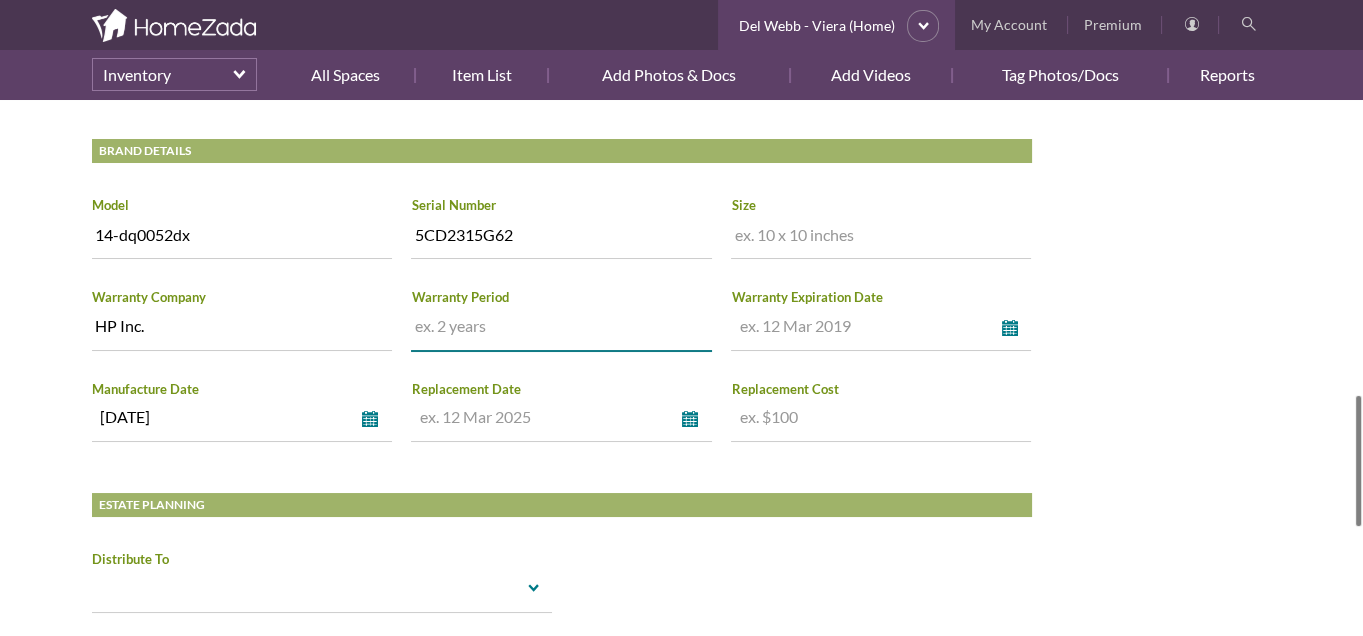 type on "1-Yr. (Limited Warranty)" 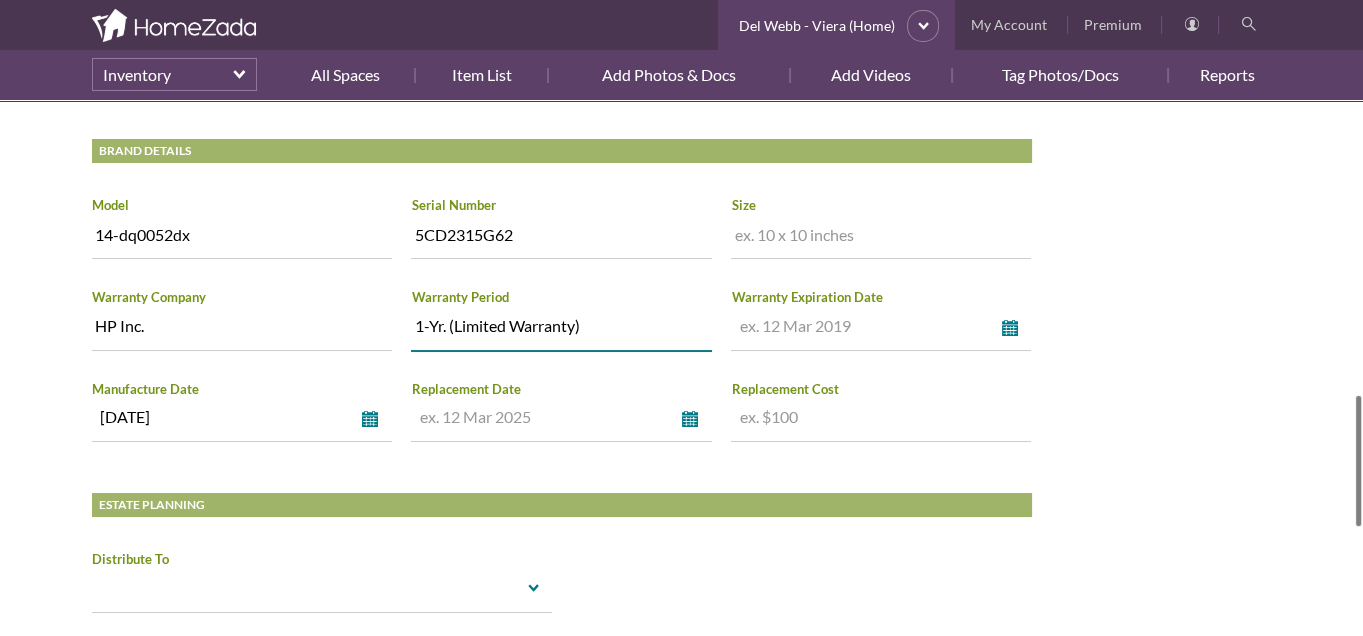 click on "Del Webb - Viera (Home)
Inventory
Spaces
Flex Room
Computer (Laptop)
HomeZada Tips
Photo AI Detects Item Details
Click on 'Zada AI: Photo Recognition.' It detects import info. Click on 'Save'. Find owner manuals. Click on 'Save Links'.
Watch
Info
Photos
Docs
Photo
Computer (Laptop)
Zada AI Recognition
Delete
Print
Edit information for Computer (Laptop)  below.
Click or tap any field to edit info
Zada AI:
Photo Recognition
|
Find Manuals
Item Name Computer (Laptop)
Type Possession select Possession Fixed
Category Electronics select Building Material Collections Decorative Items Electronics HP" at bounding box center (682, -29) 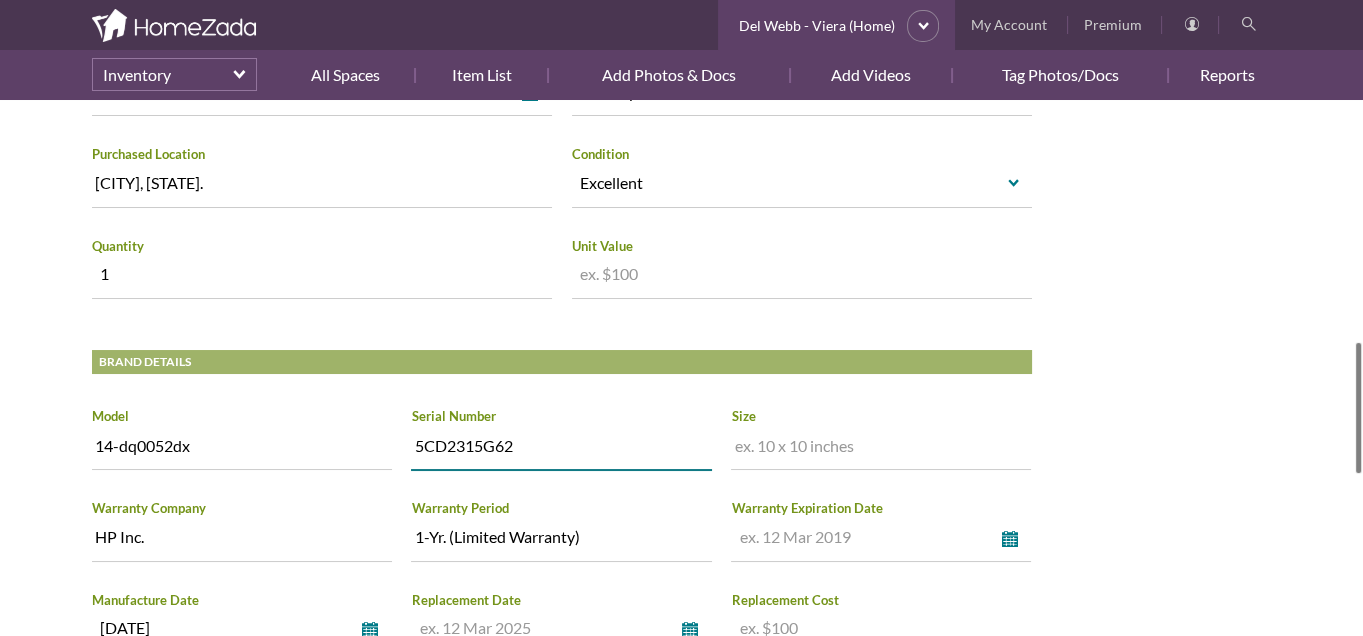 drag, startPoint x: 412, startPoint y: 447, endPoint x: 525, endPoint y: 449, distance: 113.0177 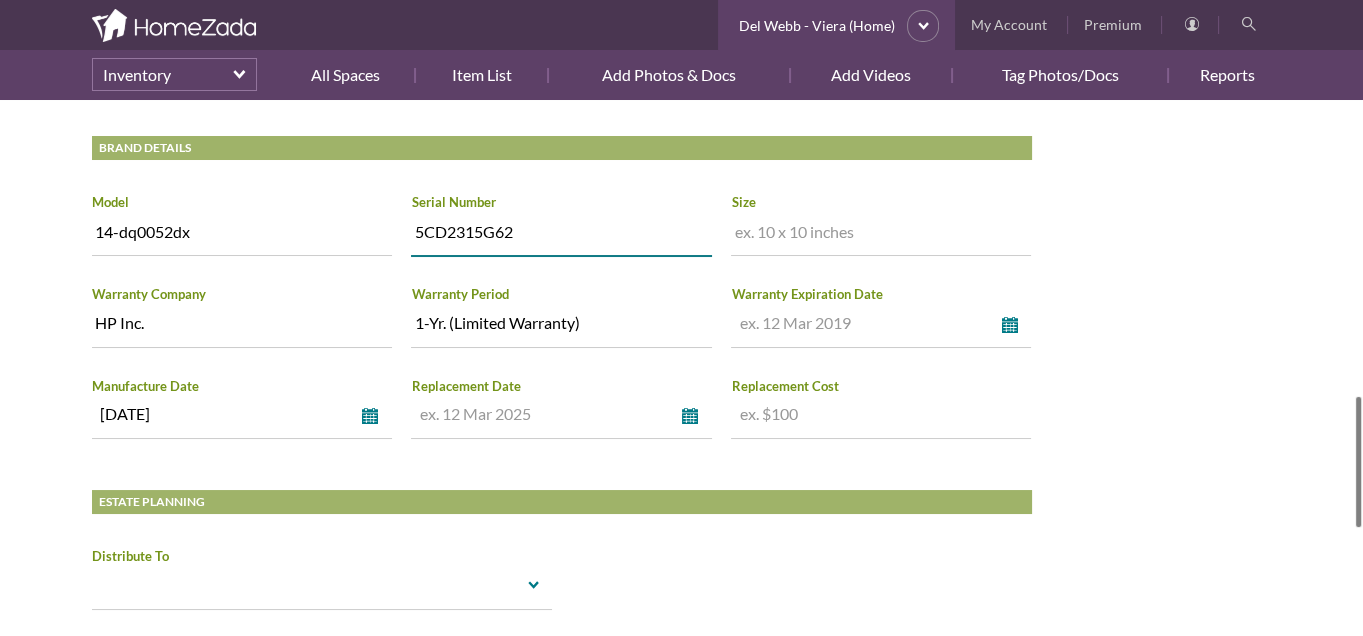click on "Del Webb - Viera (Home)
Inventory
Spaces
Flex Room
Computer (Laptop)
HomeZada Tips
Photo AI Detects Item Details
Click on 'Zada AI: Photo Recognition.' It detects import info. Click on 'Save'. Find owner manuals. Click on 'Save Links'.
Watch
Info
Photos
Docs
Photo
Computer (Laptop)
Zada AI Recognition
Delete
Print
Edit information for Computer (Laptop)  below.
Click or tap any field to edit info
Zada AI:
Photo Recognition
|
Find Manuals
Item Name Computer (Laptop)
Type Possession select Possession Fixed
Category Electronics select Building Material Collections Decorative Items Electronics HP" at bounding box center [682, -32] 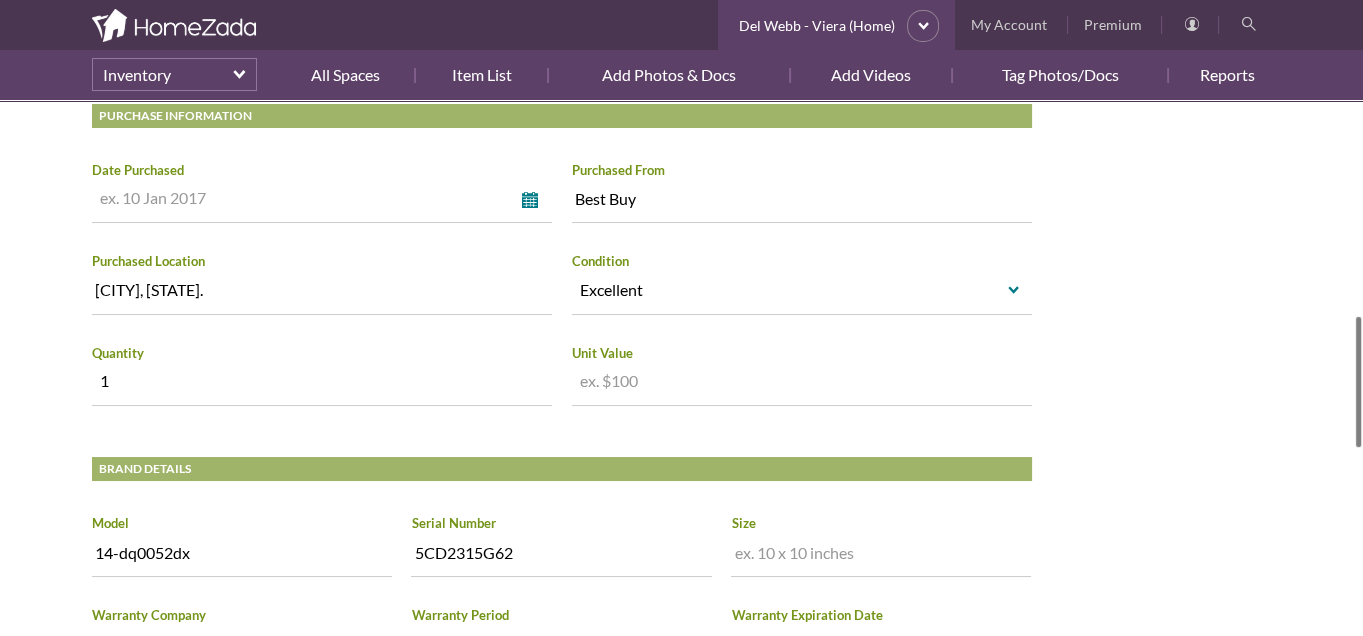 click on "select" at bounding box center [322, 202] 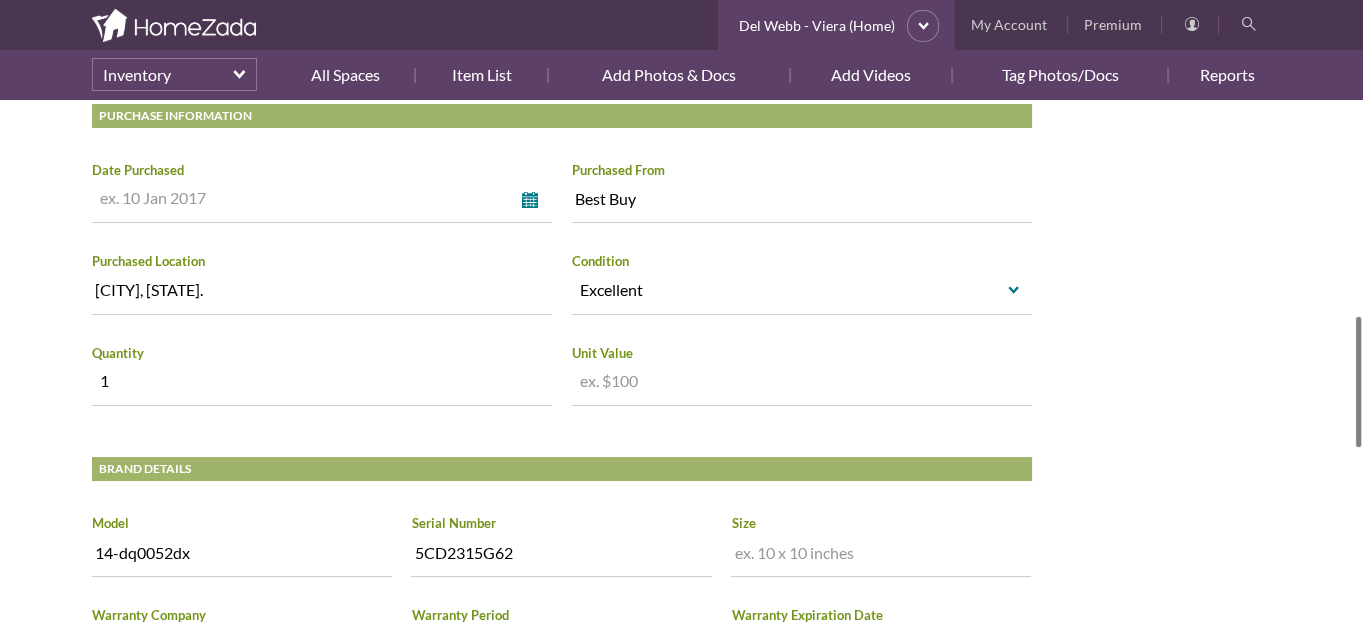 click on "select" at bounding box center [322, 202] 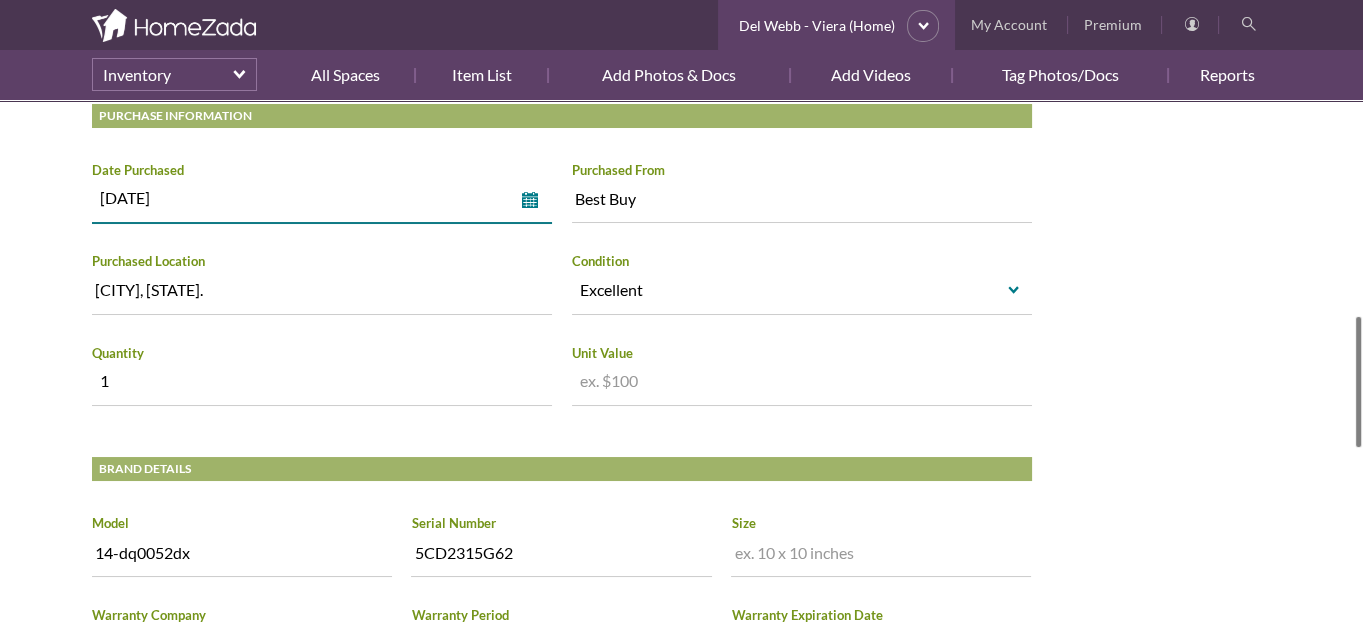 click on "select" at bounding box center [534, 200] 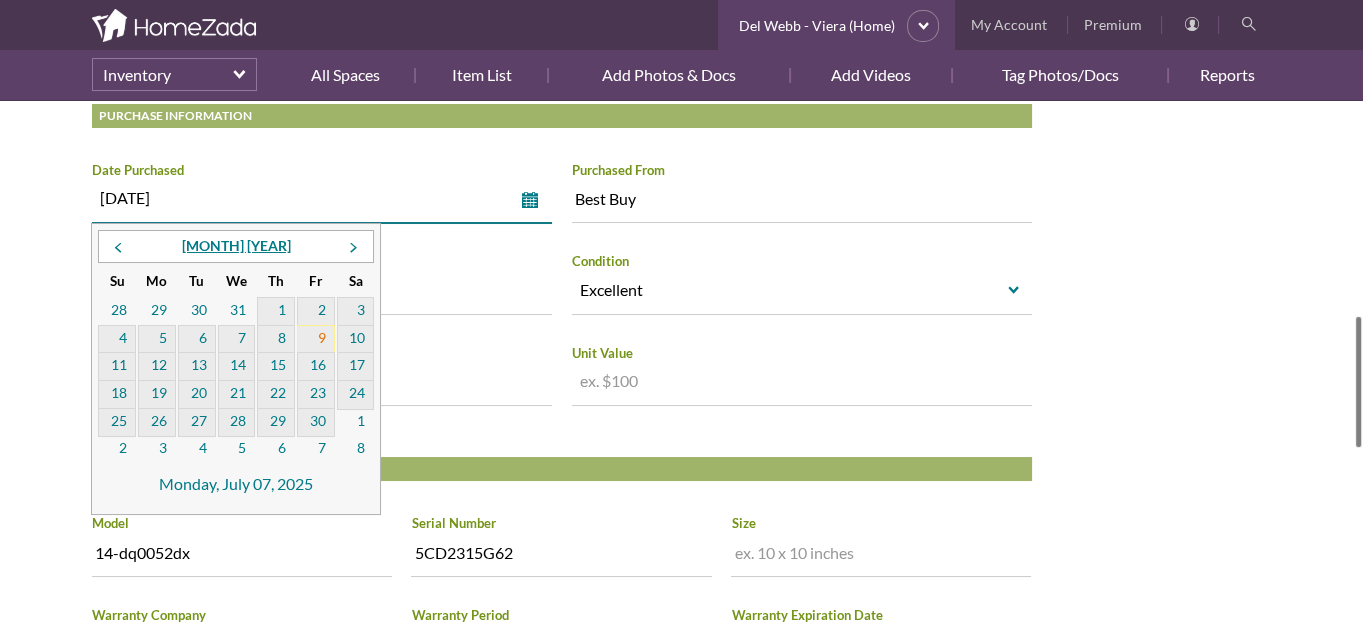 click on "9" at bounding box center (316, 340) 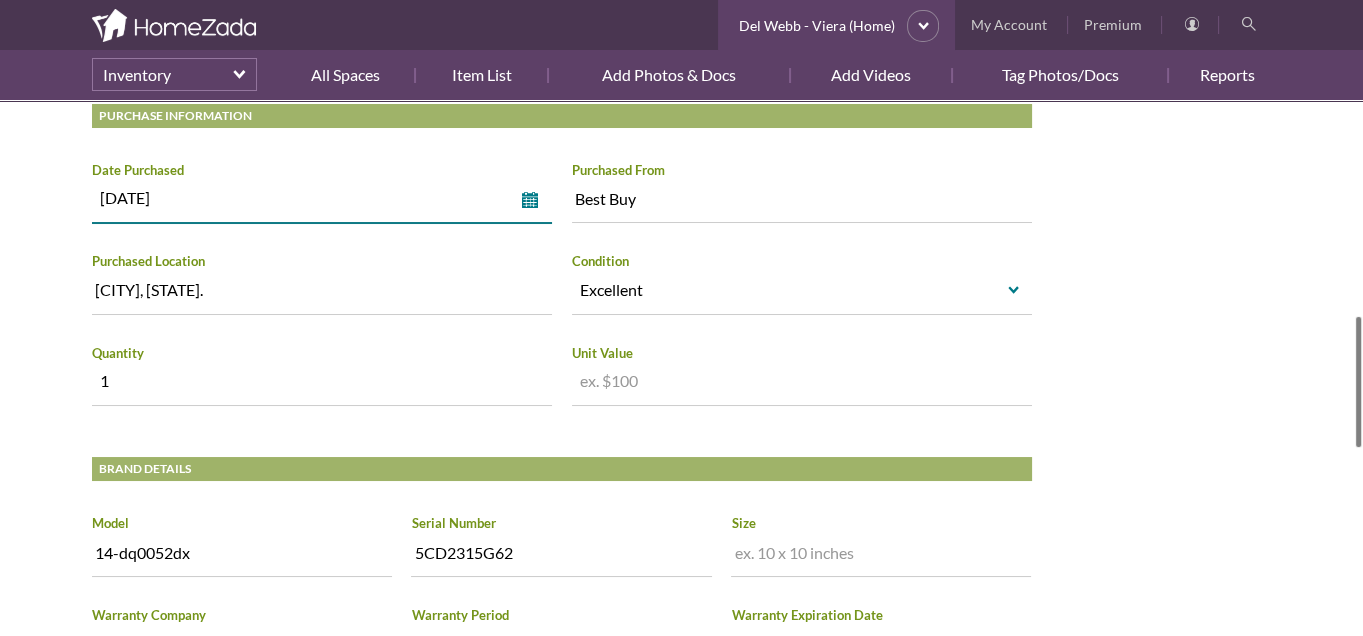 type on "09 Sep 2022" 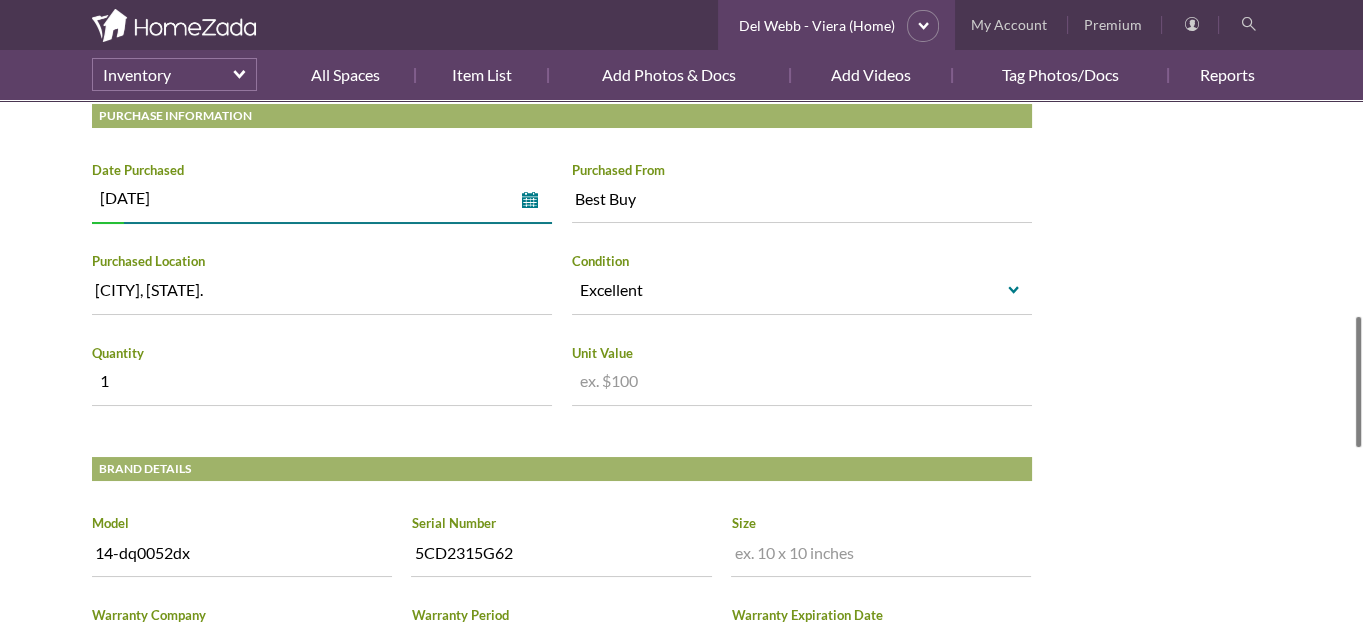 click on "Del Webb - Viera (Home)
Inventory
Spaces
Flex Room
Computer (Laptop)
HomeZada Tips
Photo AI Detects Item Details
Click on 'Zada AI: Photo Recognition.' It detects import info. Click on 'Save'. Find owner manuals. Click on 'Save Links'.
Watch
Info
Photos
Docs
Photo
Computer (Laptop)
Zada AI Recognition
Delete
Print
Edit information for Computer (Laptop)  below.
Click or tap any field to edit info
Zada AI:
Photo Recognition
|
Find Manuals
Item Name Computer (Laptop)
Type Possession select Possession Fixed
Category Electronics select Building Material Collections Decorative Items Electronics HP" at bounding box center [682, 289] 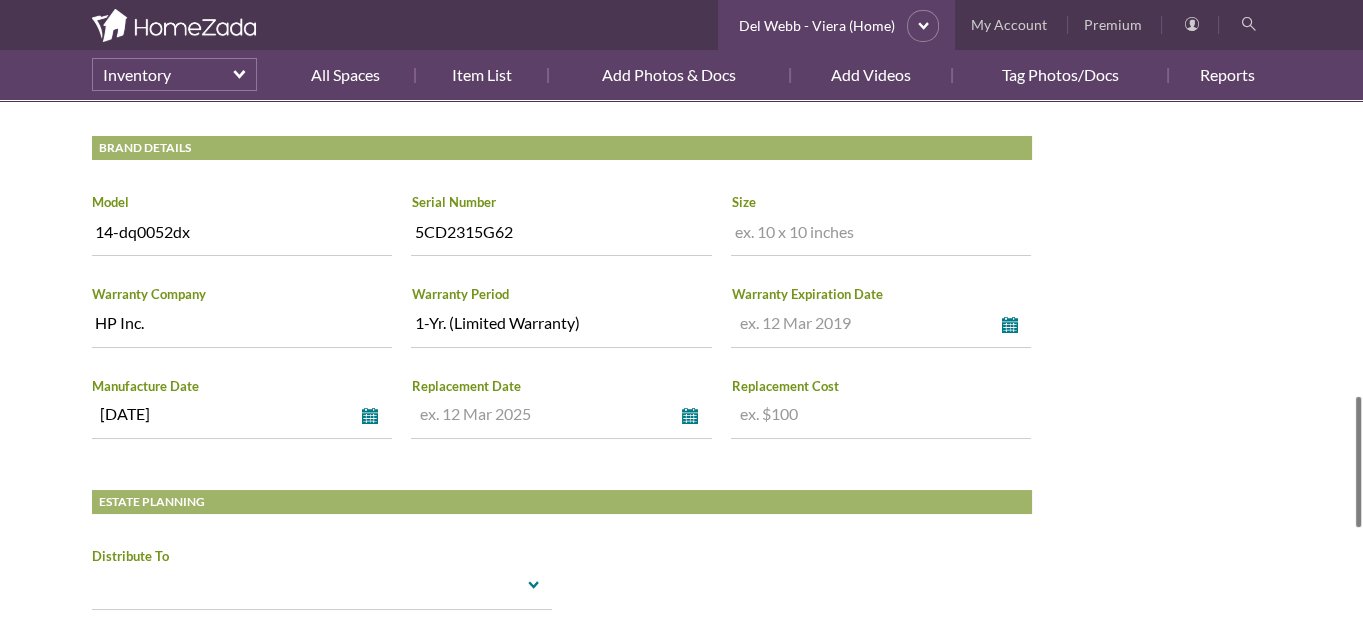 click at bounding box center [881, 235] 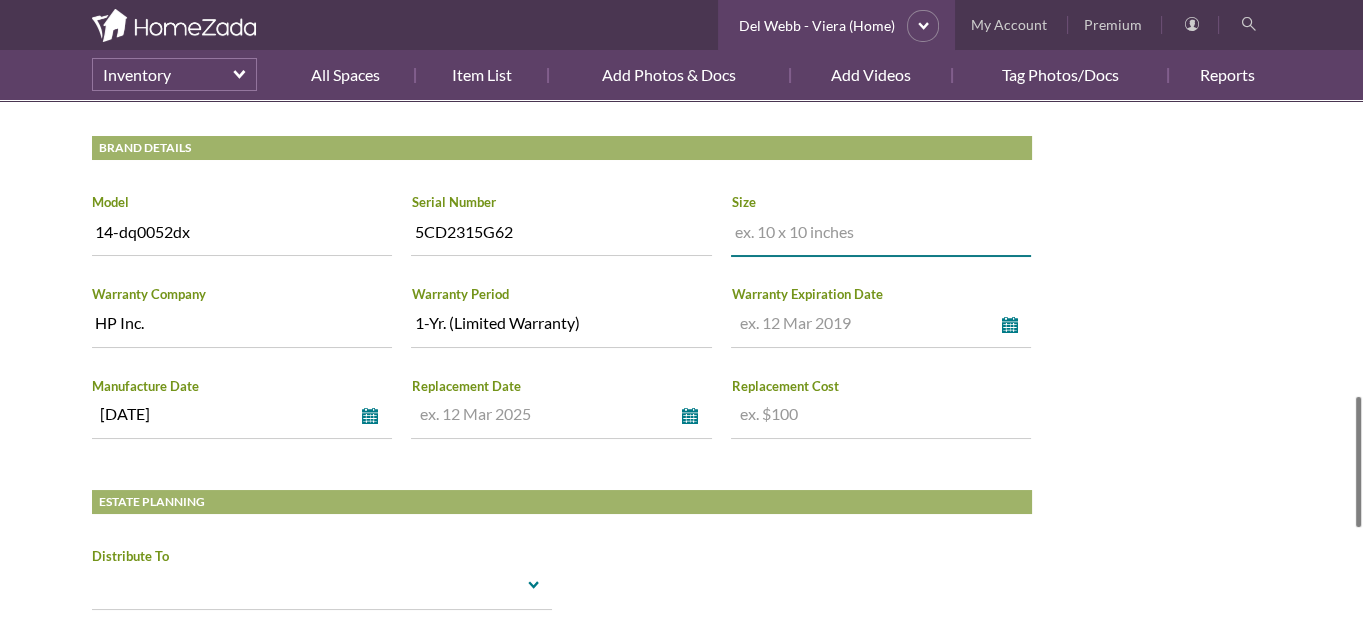 paste on "Width: 12.76 inches (324.1 mm)  Depth: 8.86 inches (225 mm)  Height: 0.71 inches (17.9 mm)" 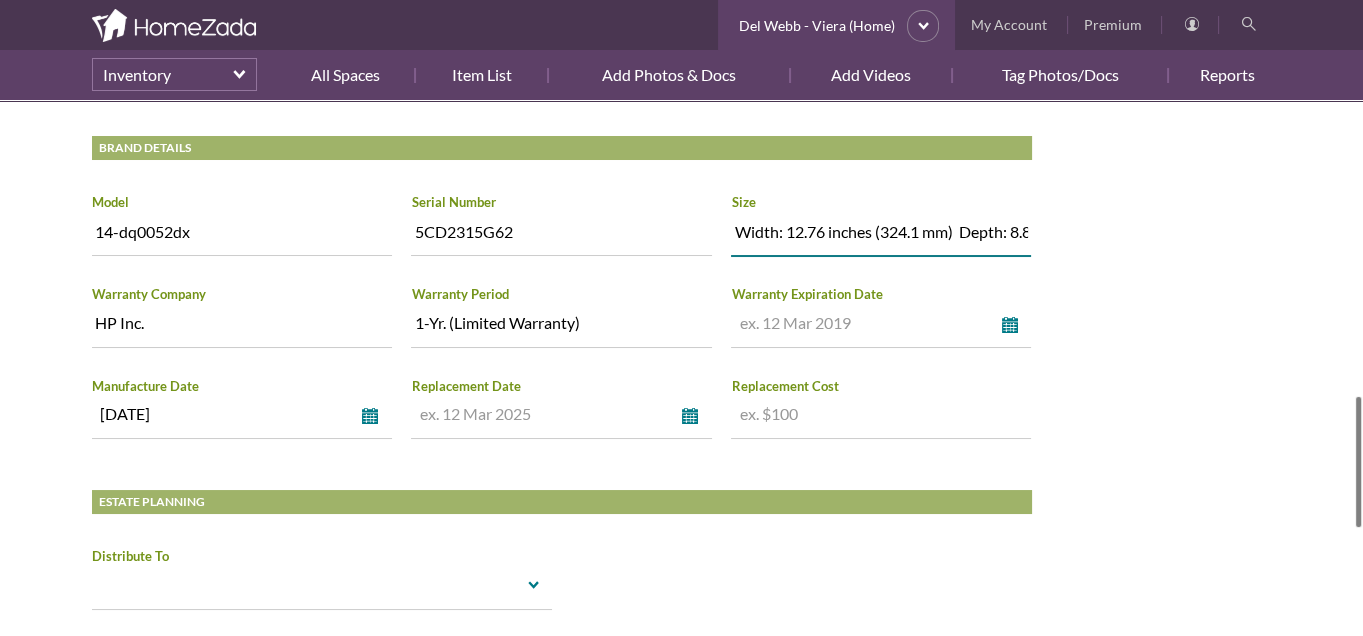 scroll, scrollTop: 0, scrollLeft: 347, axis: horizontal 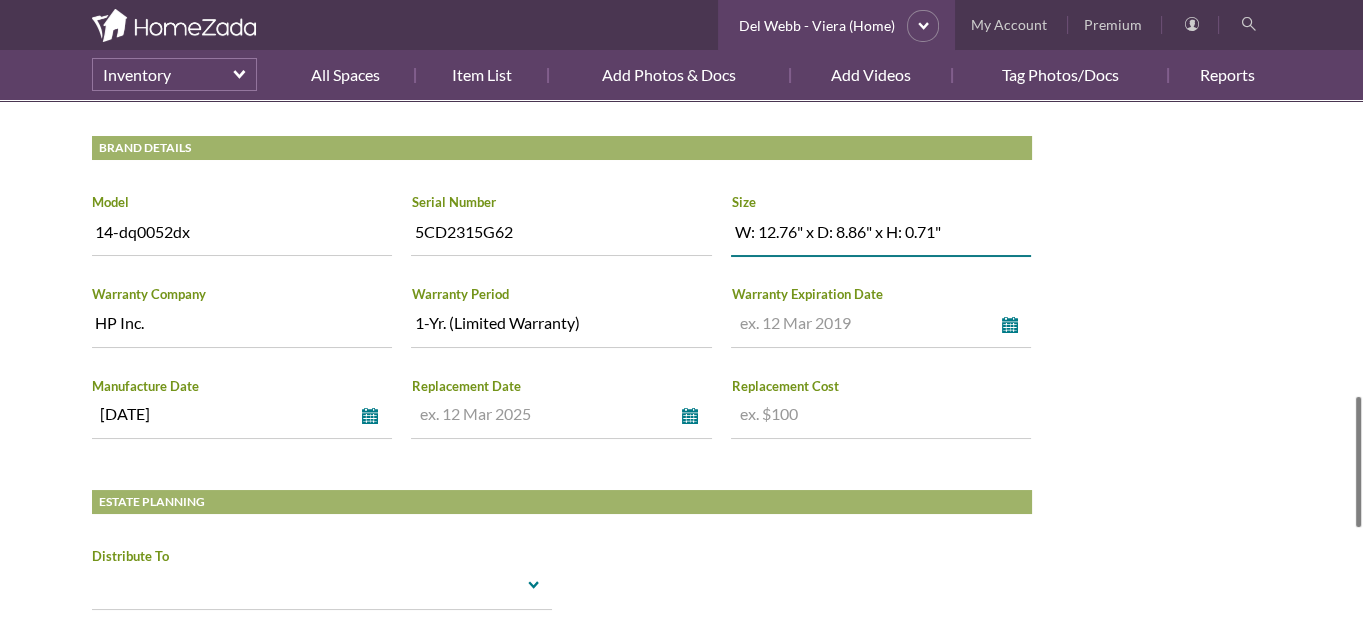 click on "W: 12.76" x D: 8.86" x H: 0.71"" at bounding box center (881, 235) 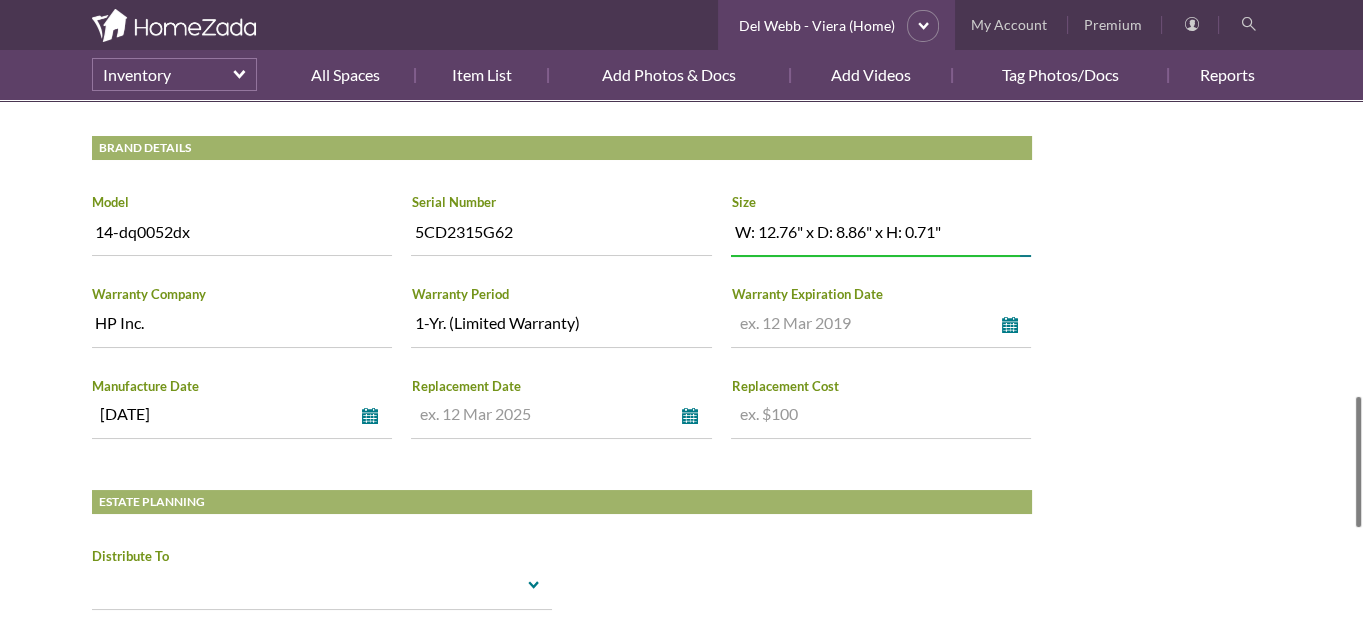 click at bounding box center (866, 323) 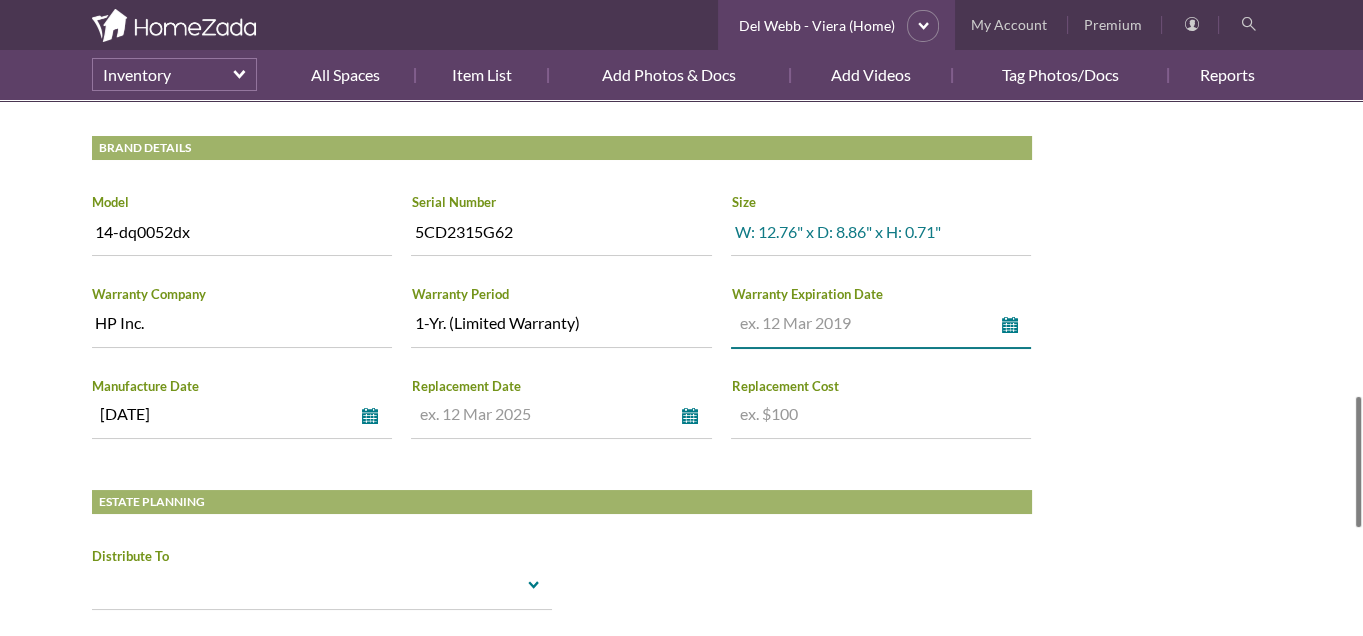 click on "W: 12.76" x D: 8.86" x H: 0.71"" at bounding box center [881, 235] 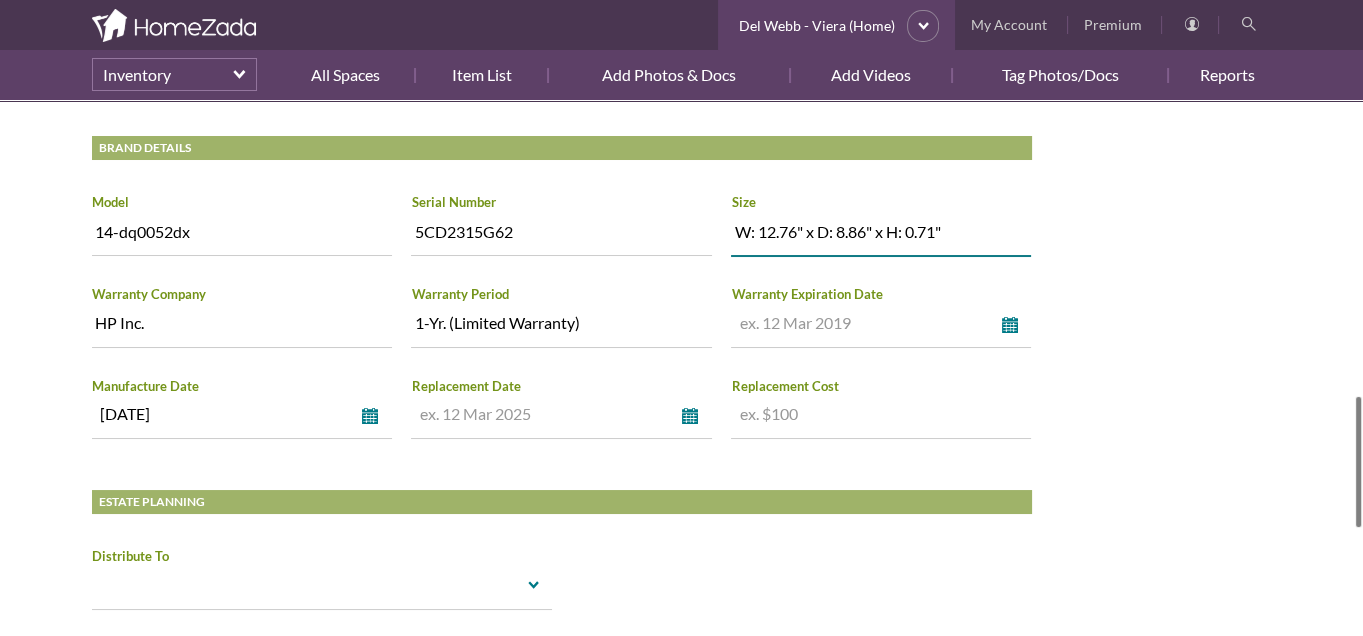click on "W: 12.76" x D: 8.86" x H: 0.71"" at bounding box center (881, 235) 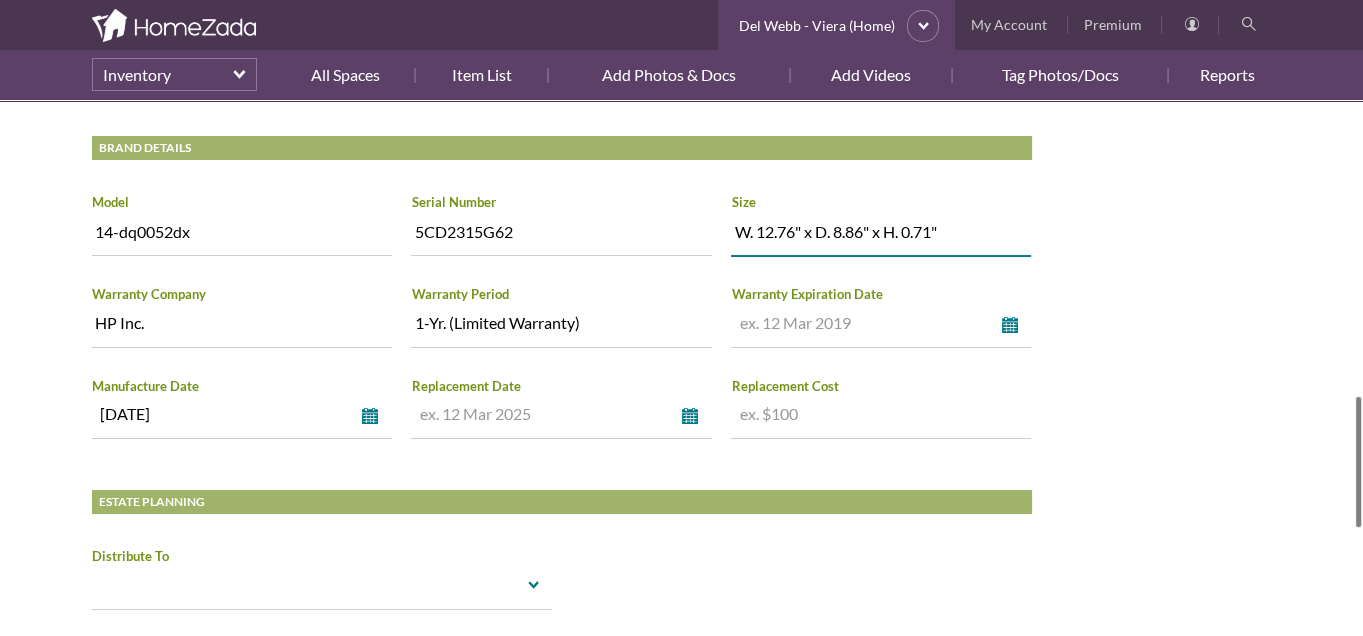 type on "W. 12.76" x D. 8.86" x H. 0.71"" 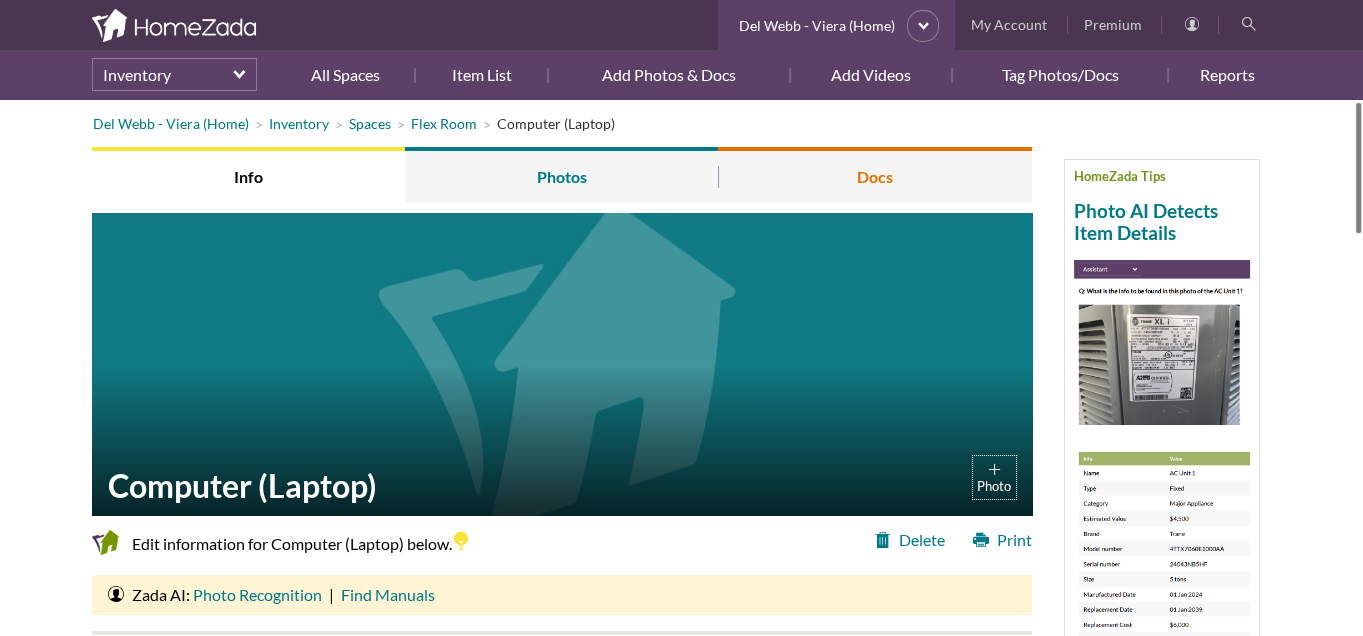 click on "Docs" at bounding box center [874, 175] 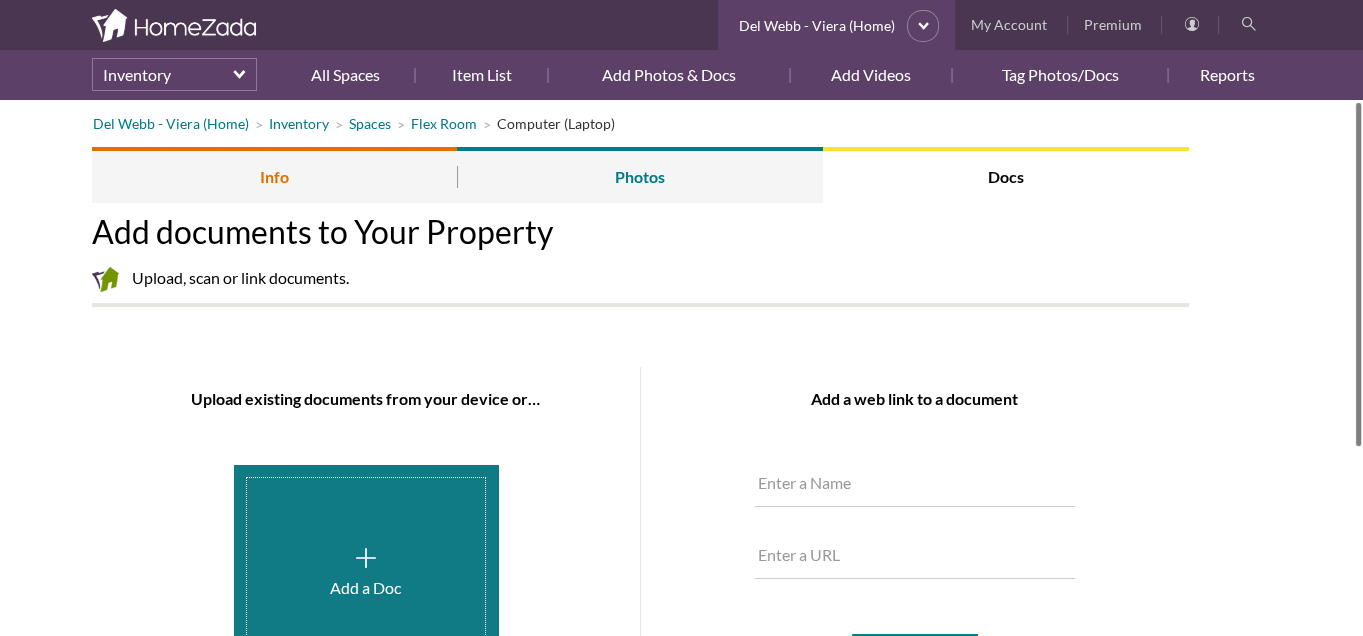 click on "Info" at bounding box center (275, 175) 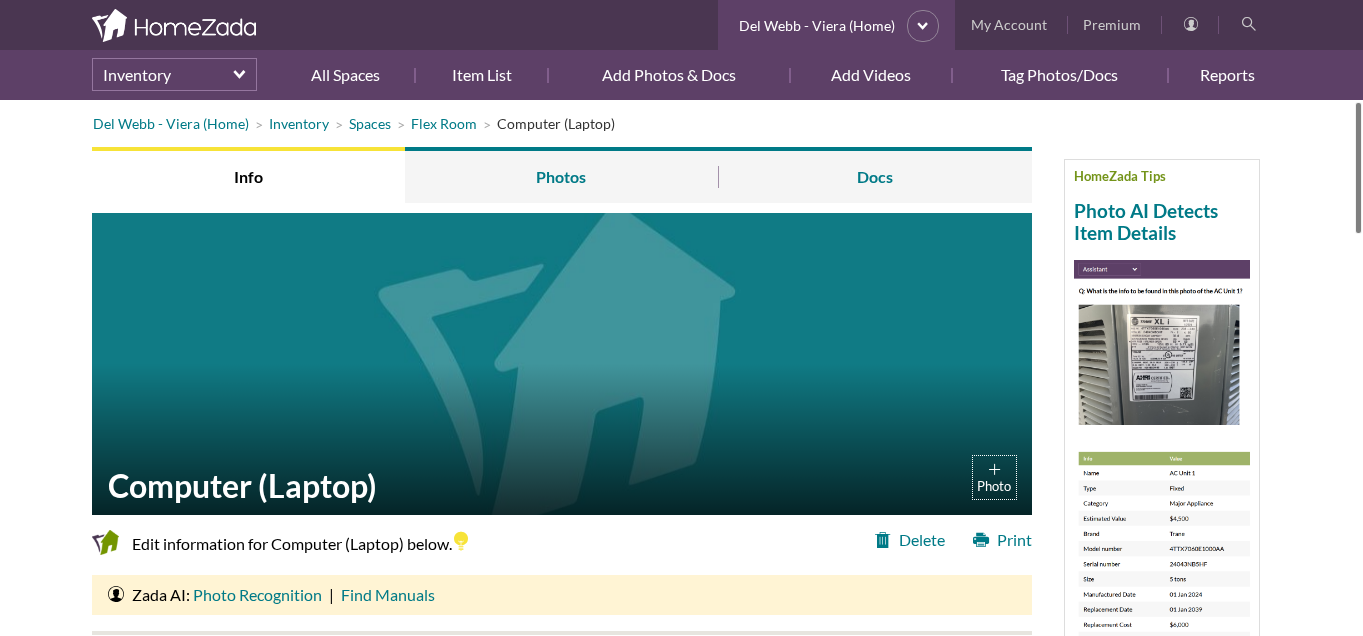 scroll, scrollTop: 0, scrollLeft: 0, axis: both 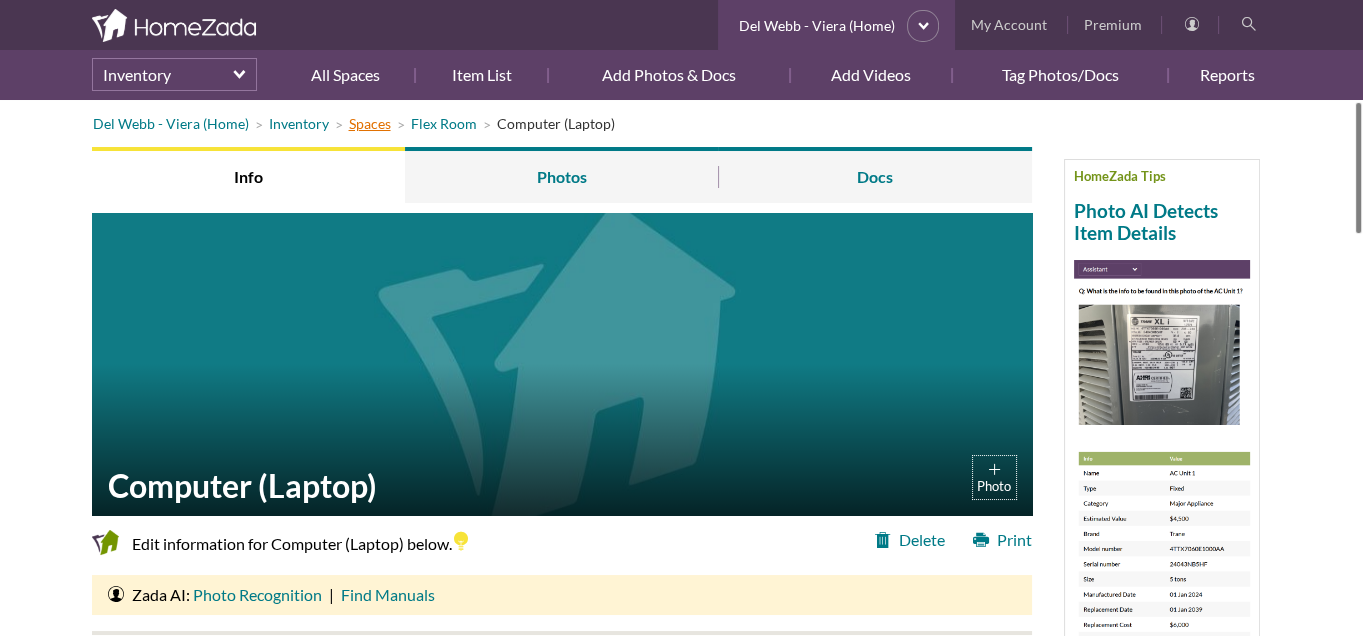 click on "Spaces" at bounding box center (370, 123) 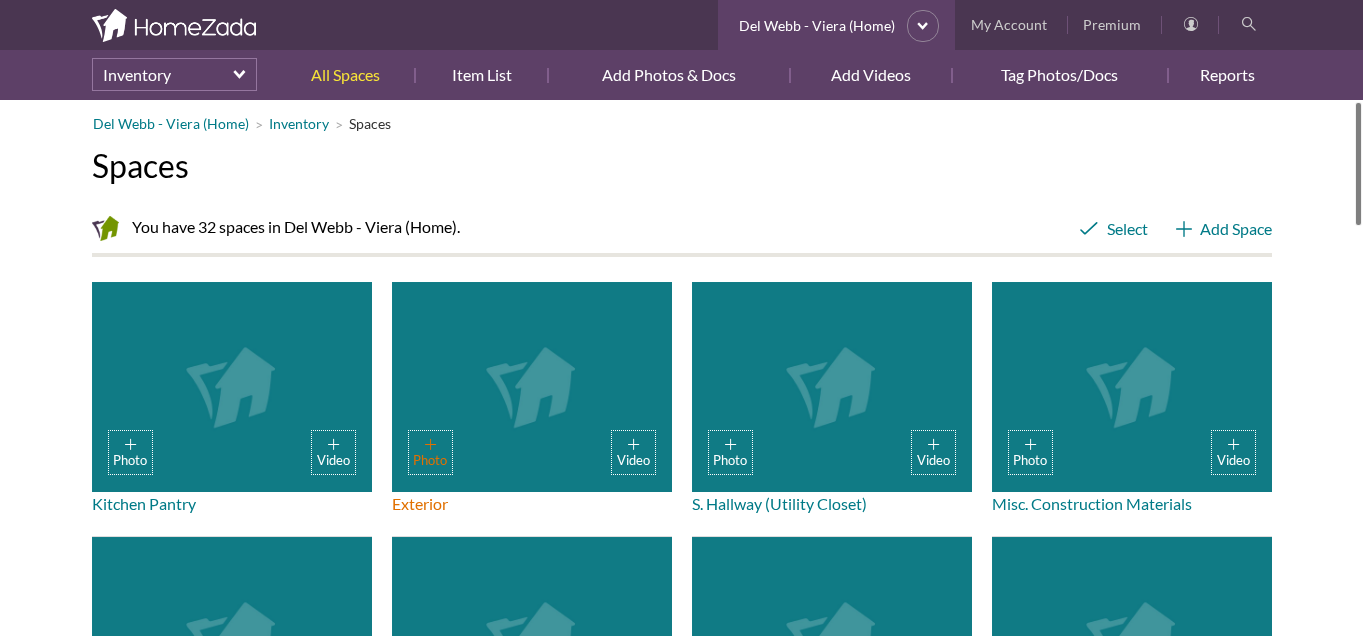 scroll, scrollTop: 0, scrollLeft: 0, axis: both 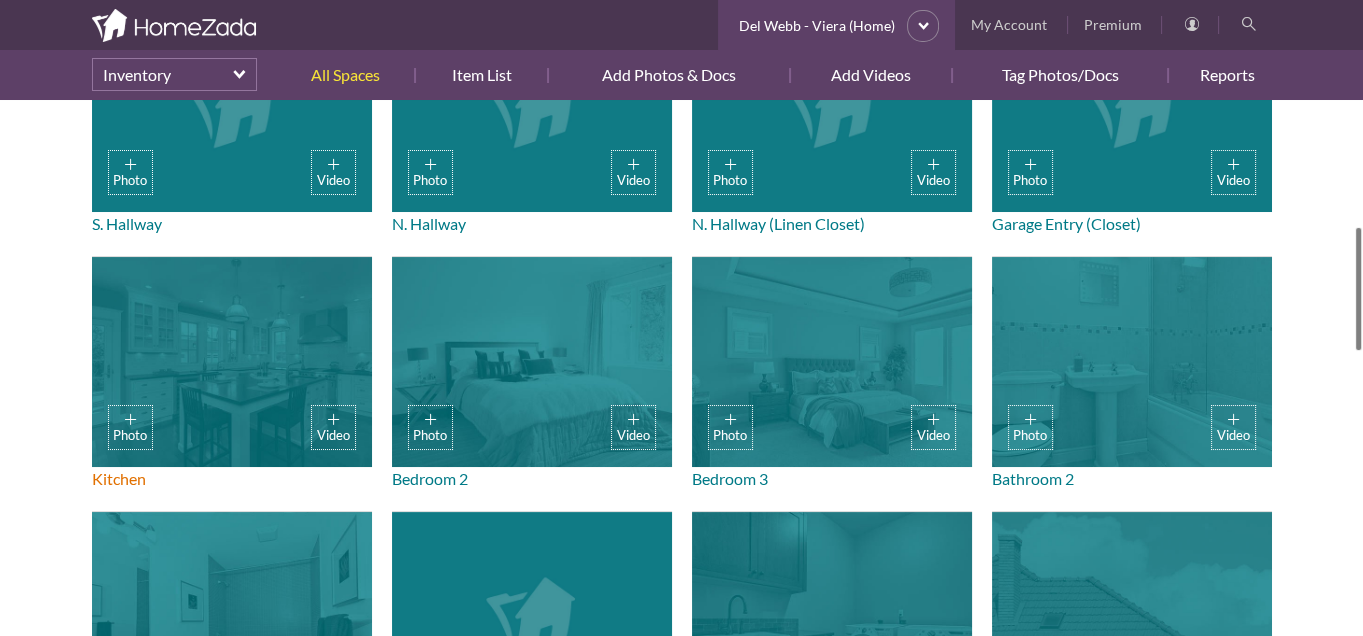 click on "Photo Video" at bounding box center (232, 362) 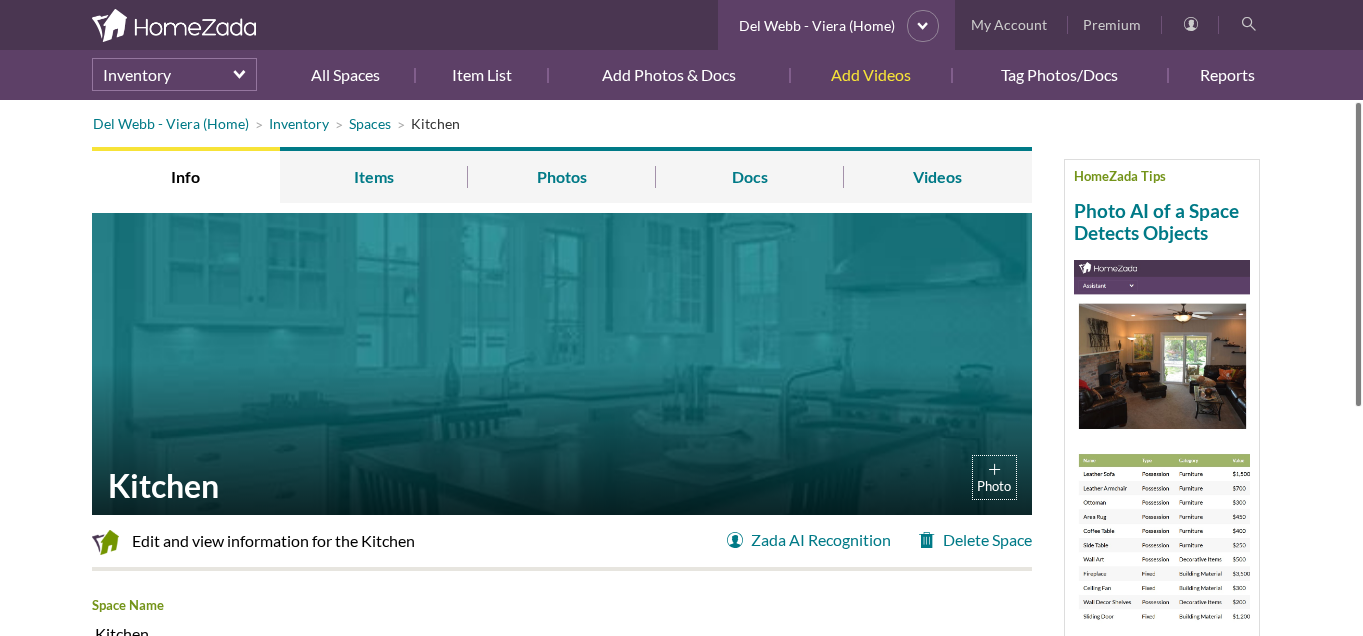 scroll, scrollTop: 0, scrollLeft: 0, axis: both 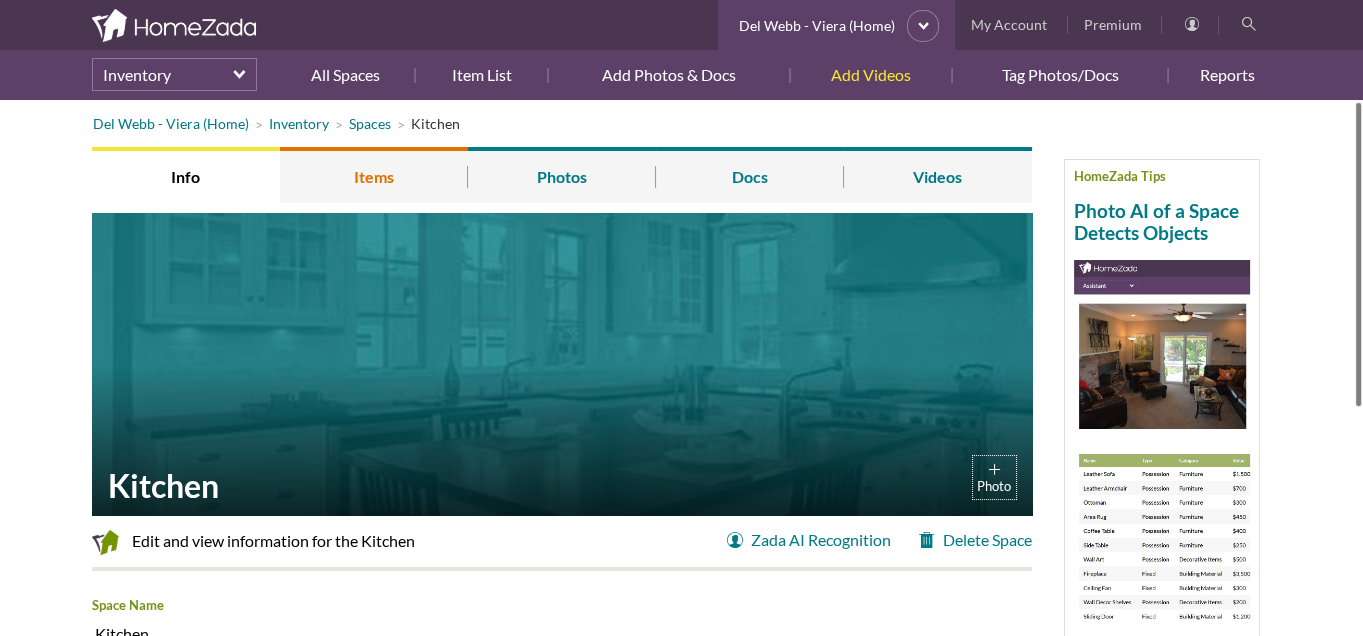 click on "Items" at bounding box center (374, 175) 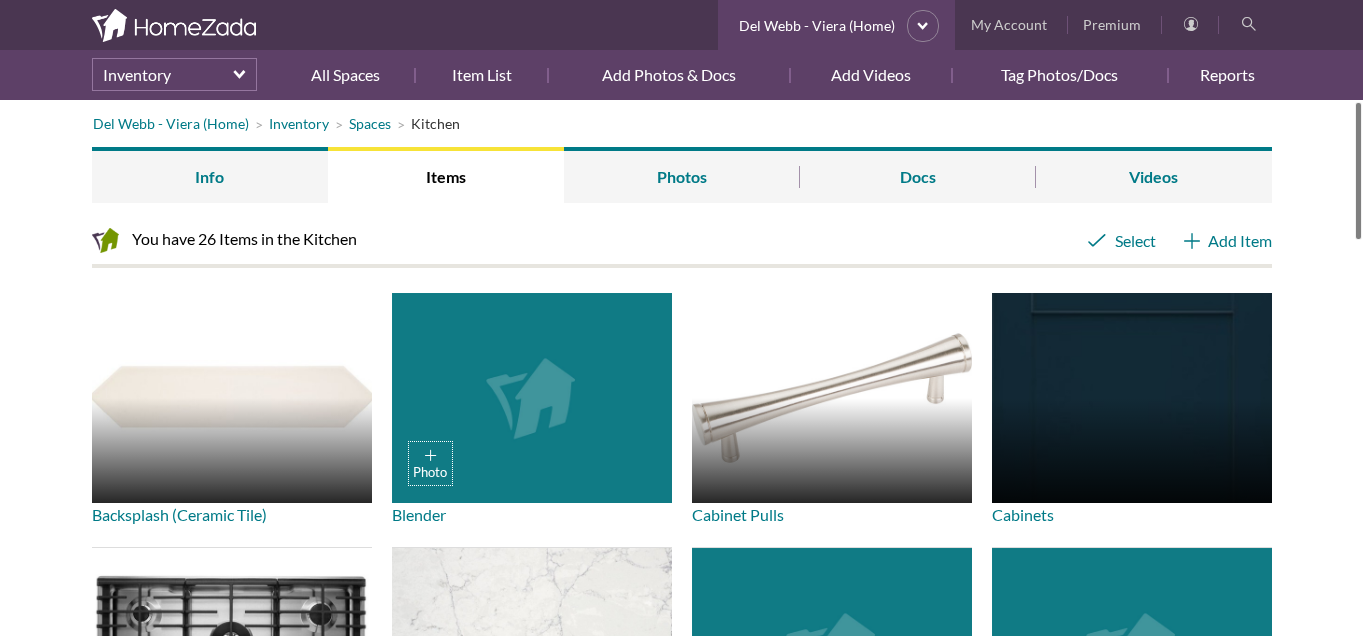 scroll, scrollTop: 0, scrollLeft: 0, axis: both 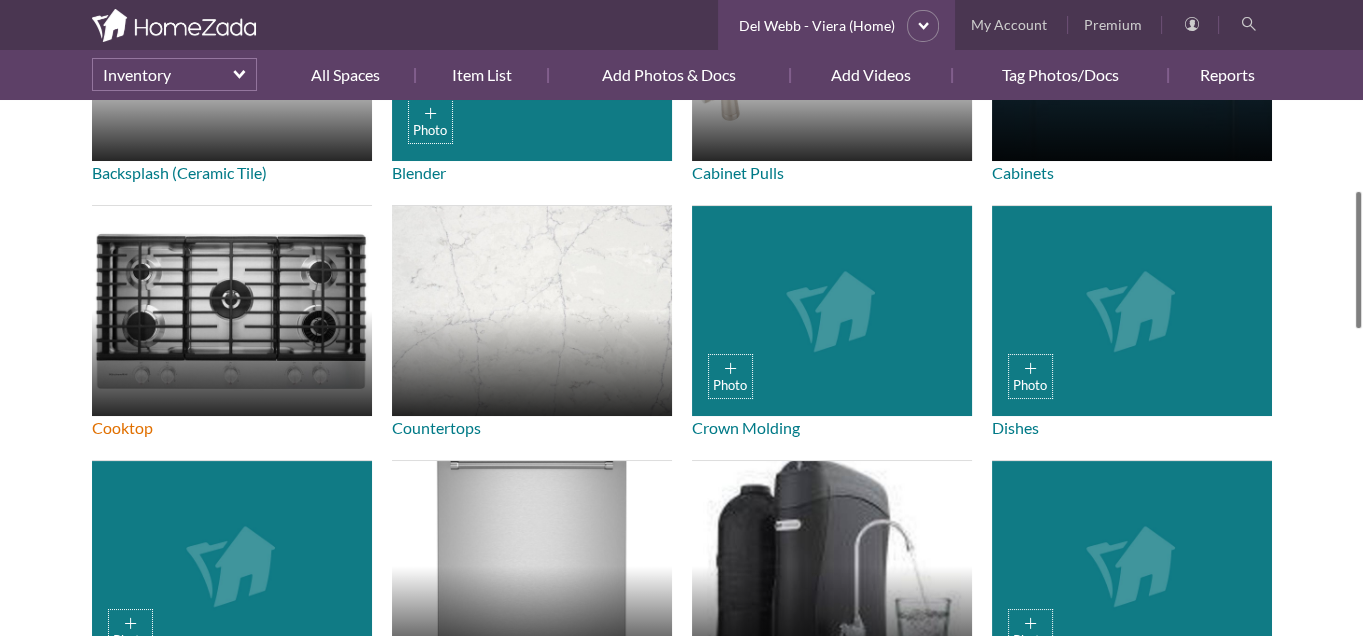 click at bounding box center [232, 311] 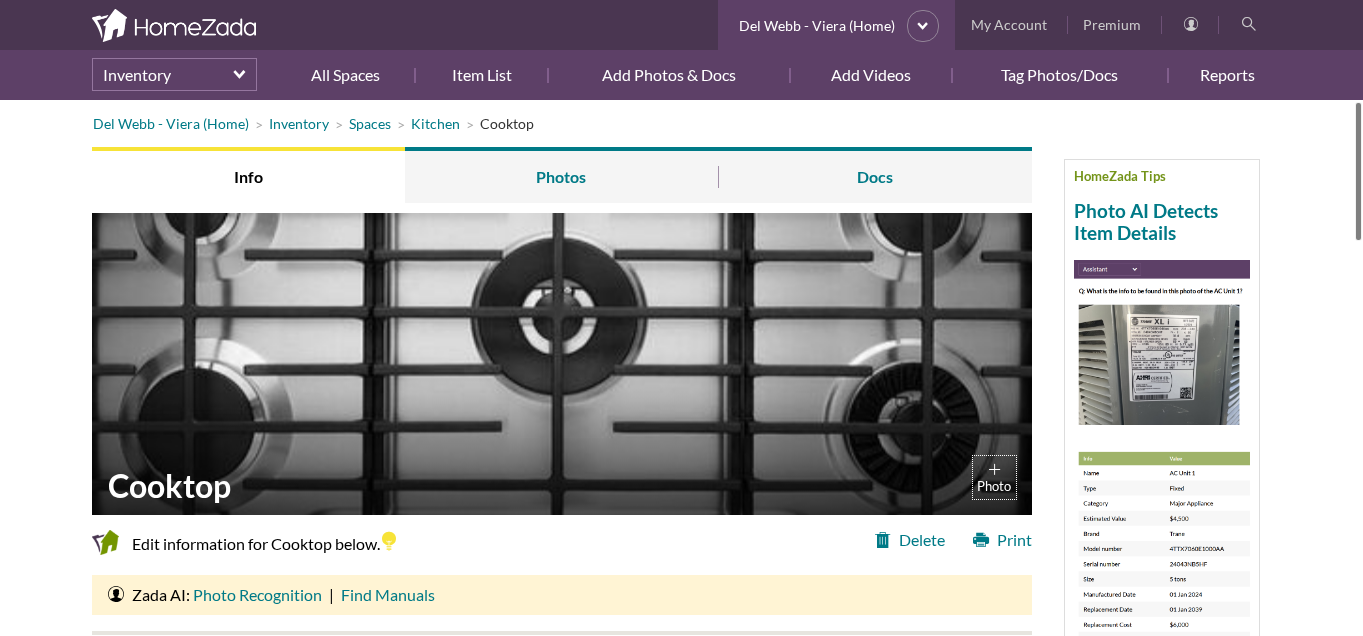 scroll, scrollTop: 0, scrollLeft: 0, axis: both 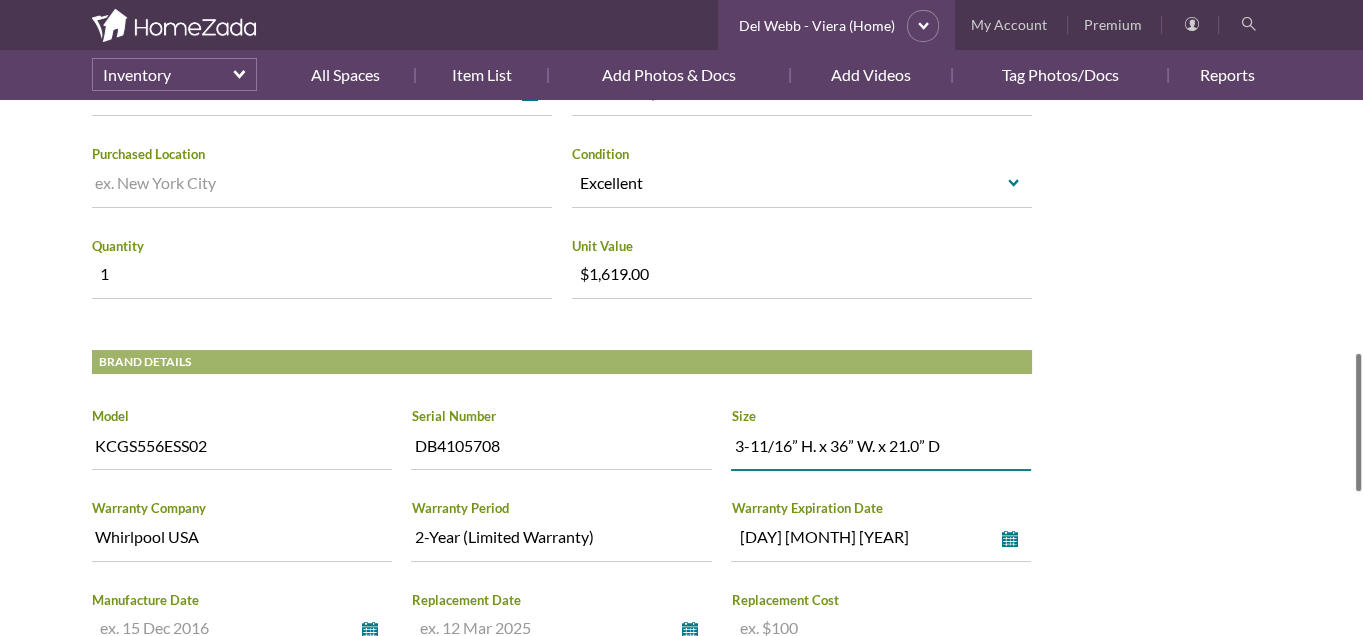click on "3-11/16” H. x 36” W. x 21.0” D" at bounding box center [881, 449] 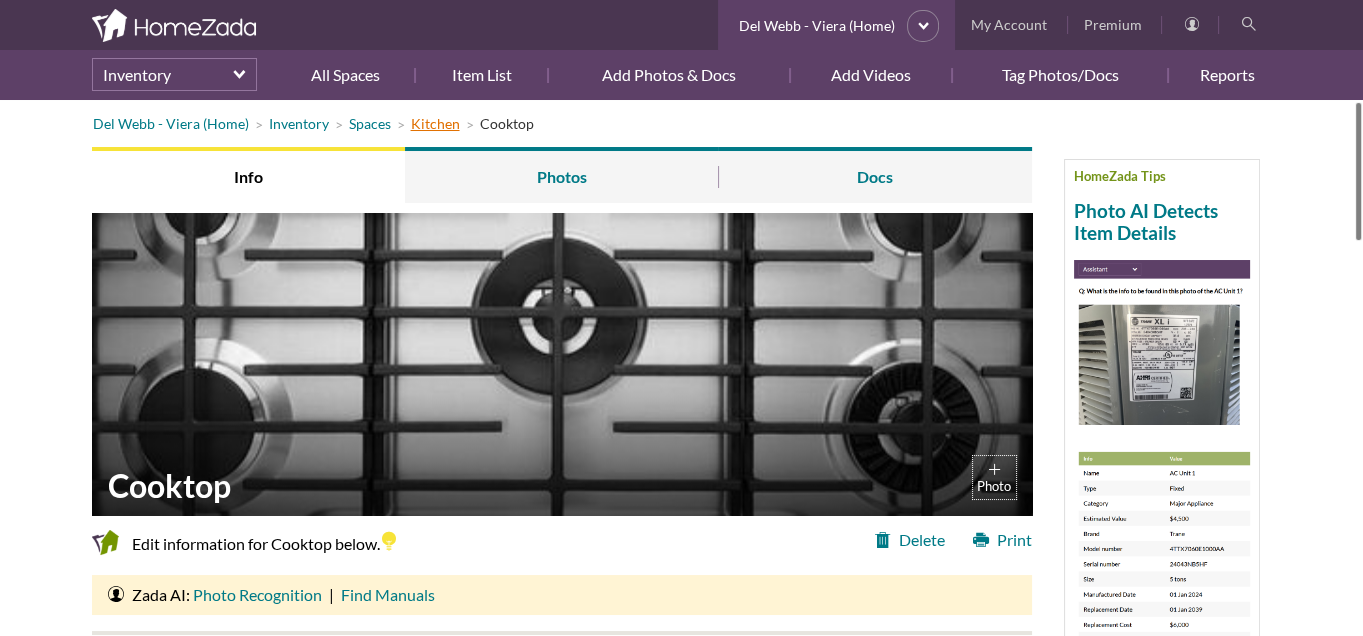 type on "3-11/16” H. x 36” W. x 21.0” D." 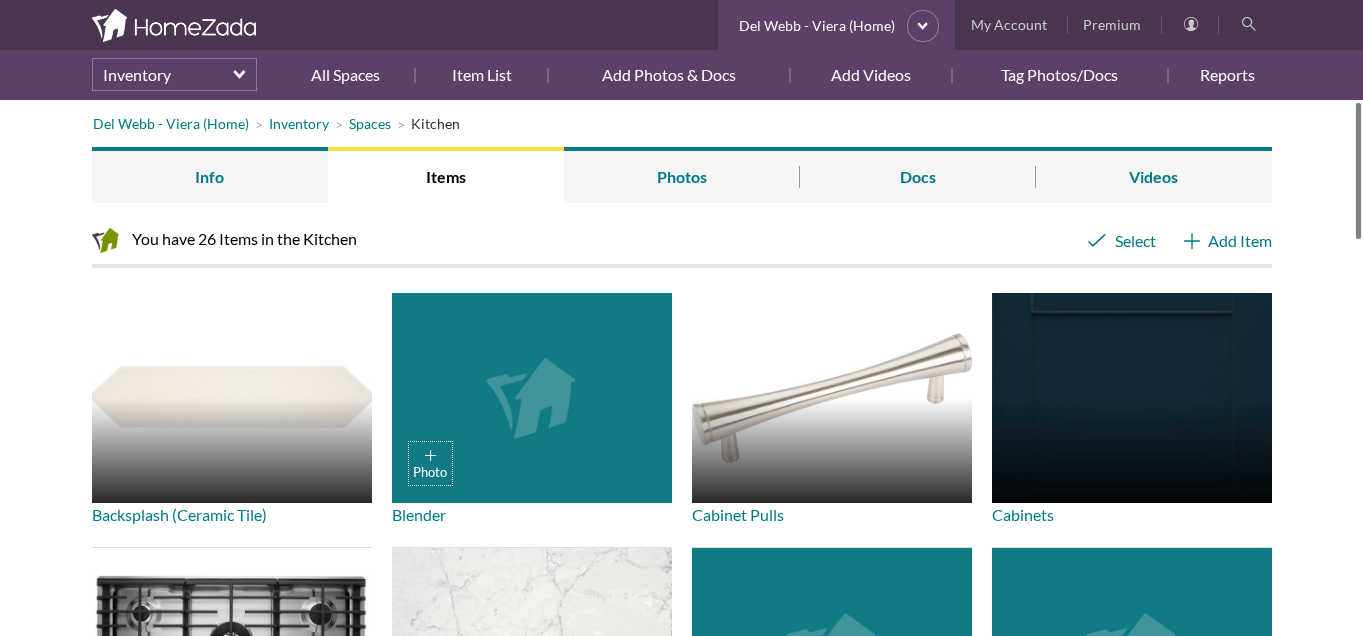 scroll, scrollTop: 0, scrollLeft: 0, axis: both 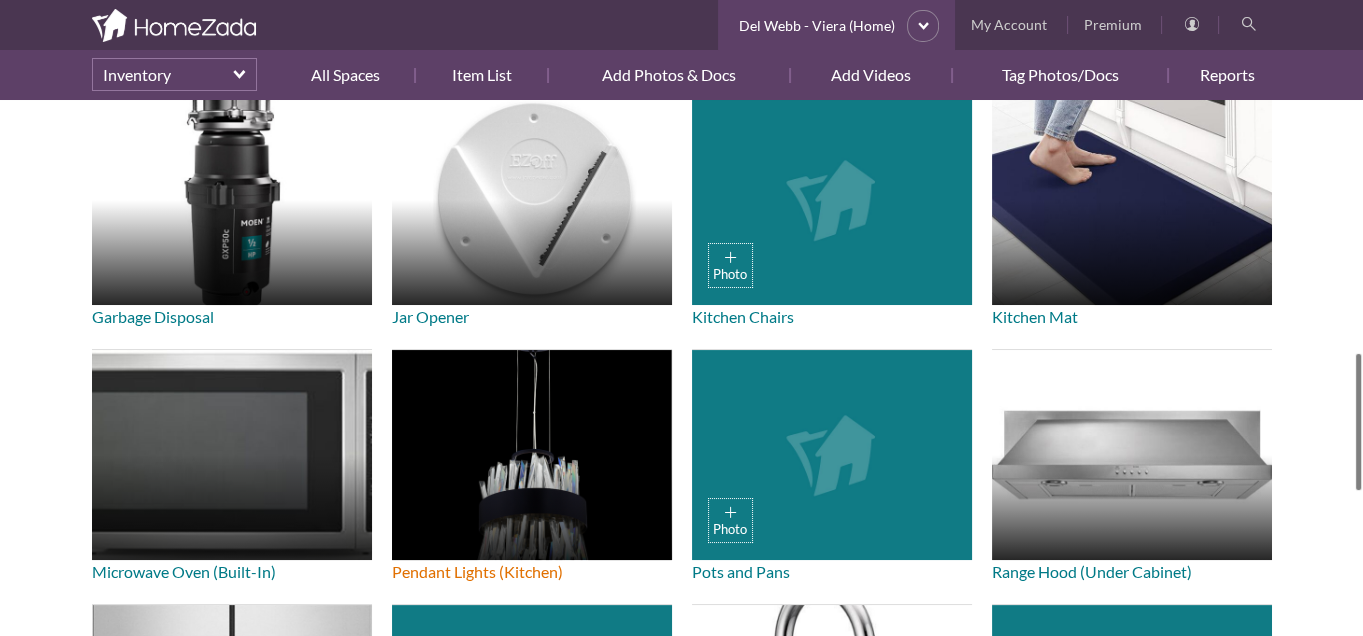 click at bounding box center [532, 455] 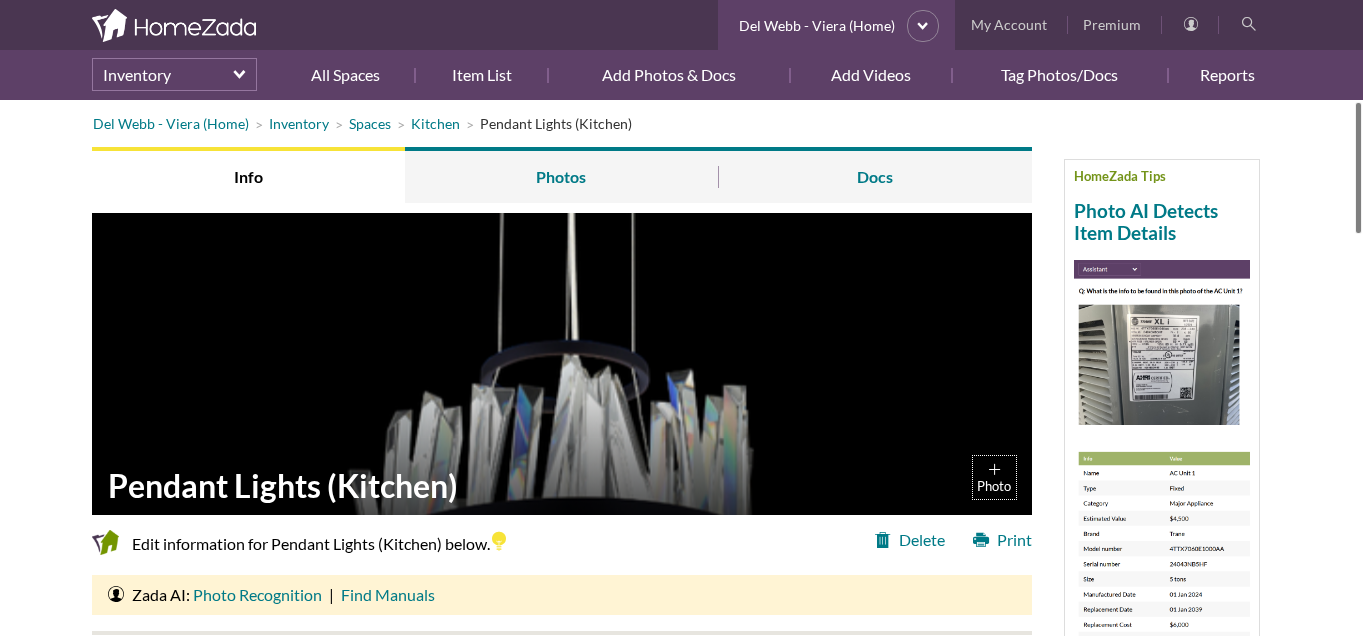 scroll, scrollTop: 0, scrollLeft: 0, axis: both 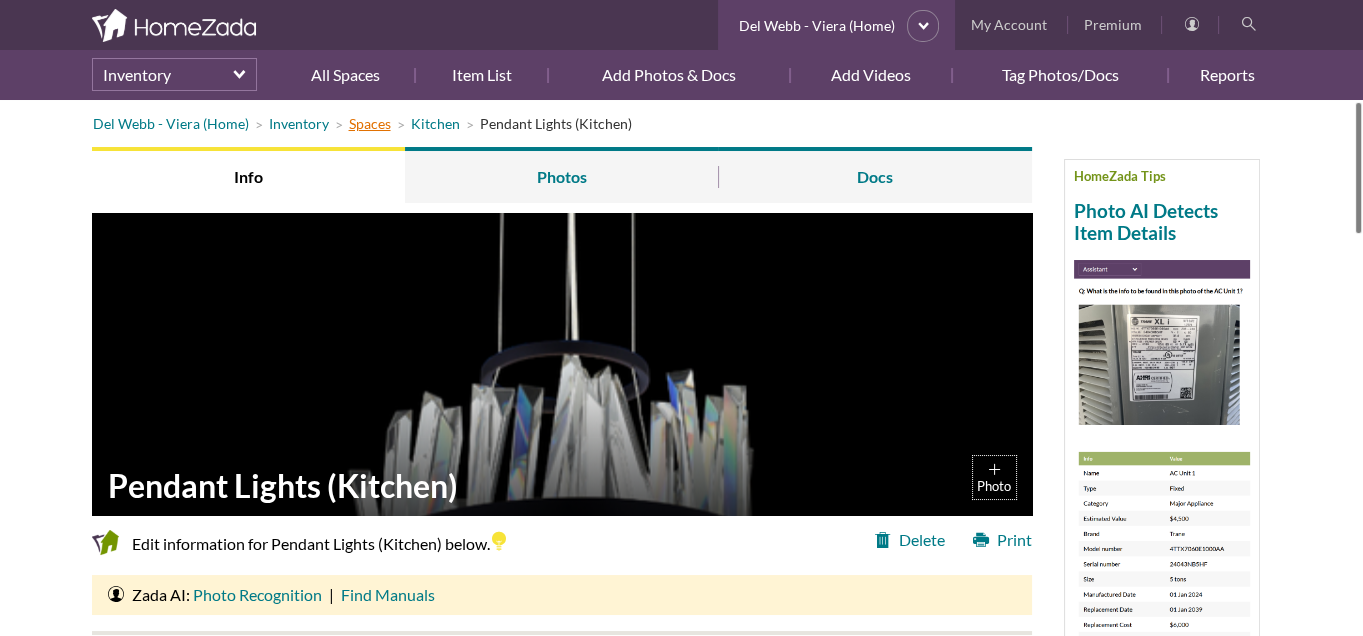 click on "Spaces" at bounding box center (370, 123) 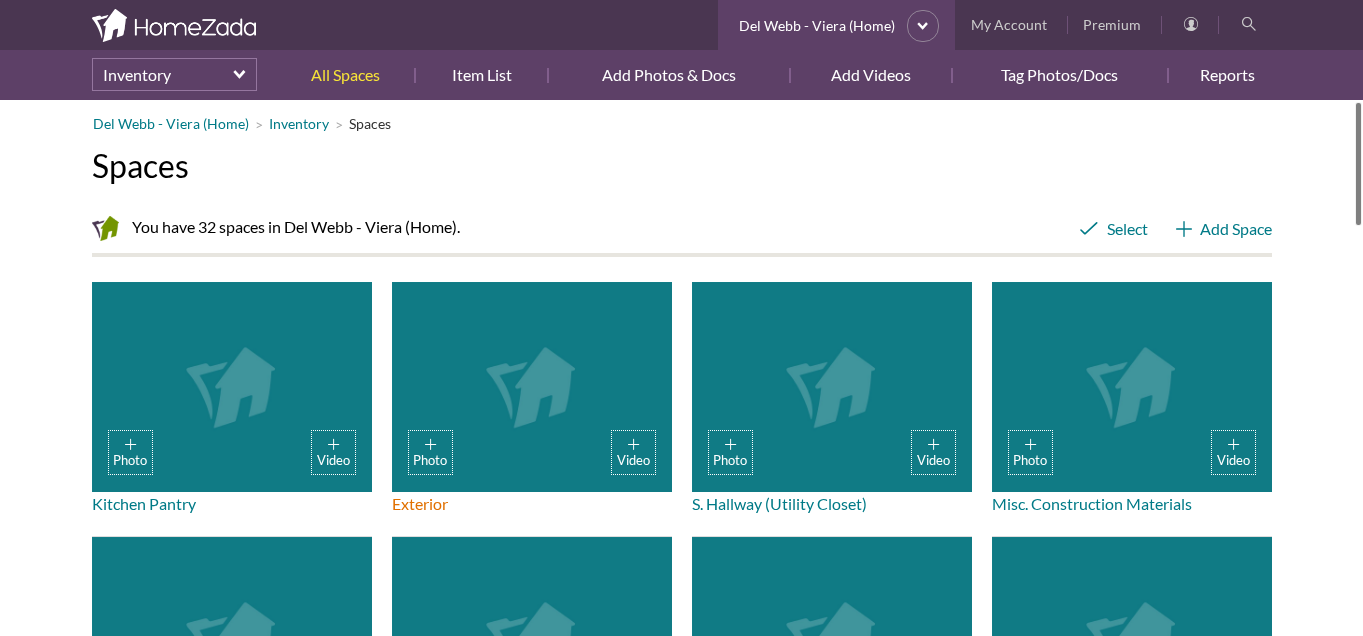 scroll, scrollTop: 0, scrollLeft: 0, axis: both 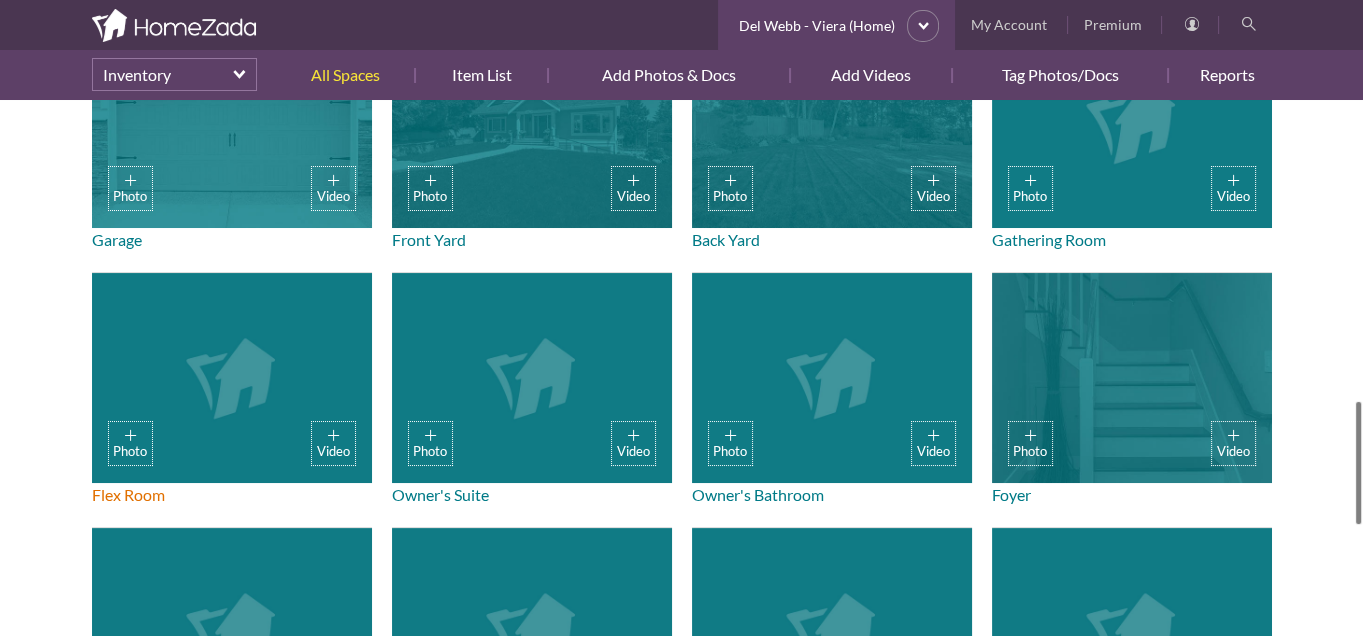 click on "Photo Video" at bounding box center [232, 378] 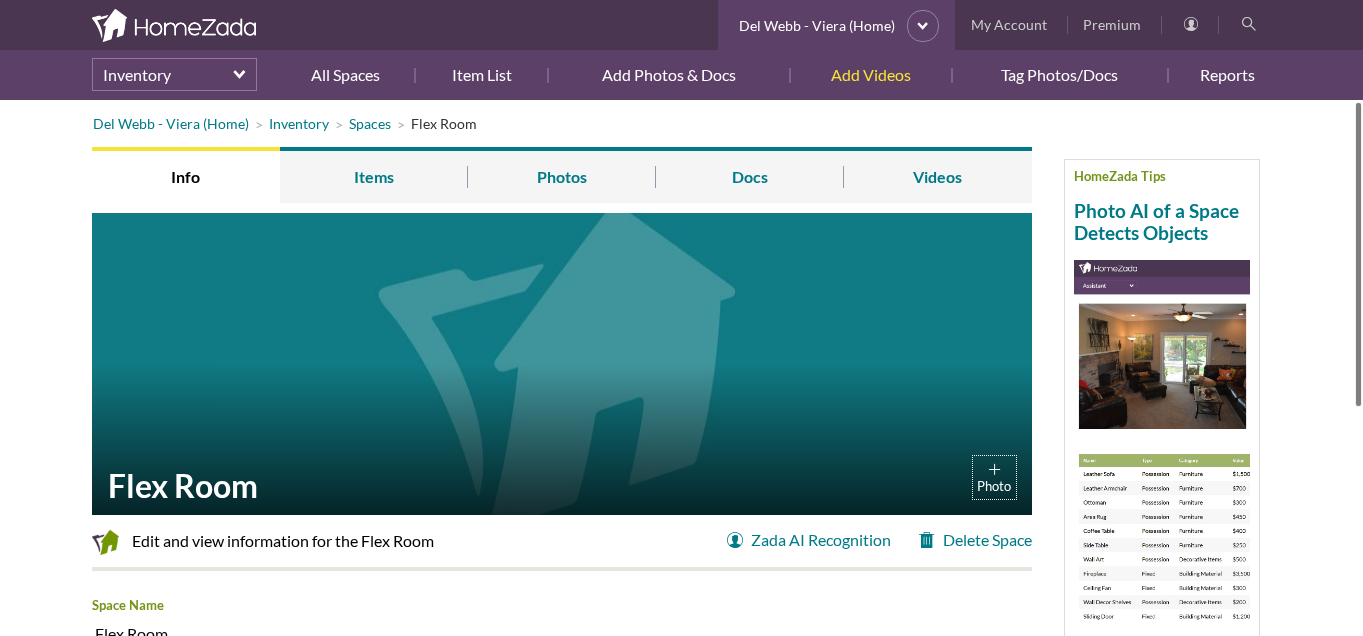 scroll, scrollTop: 0, scrollLeft: 0, axis: both 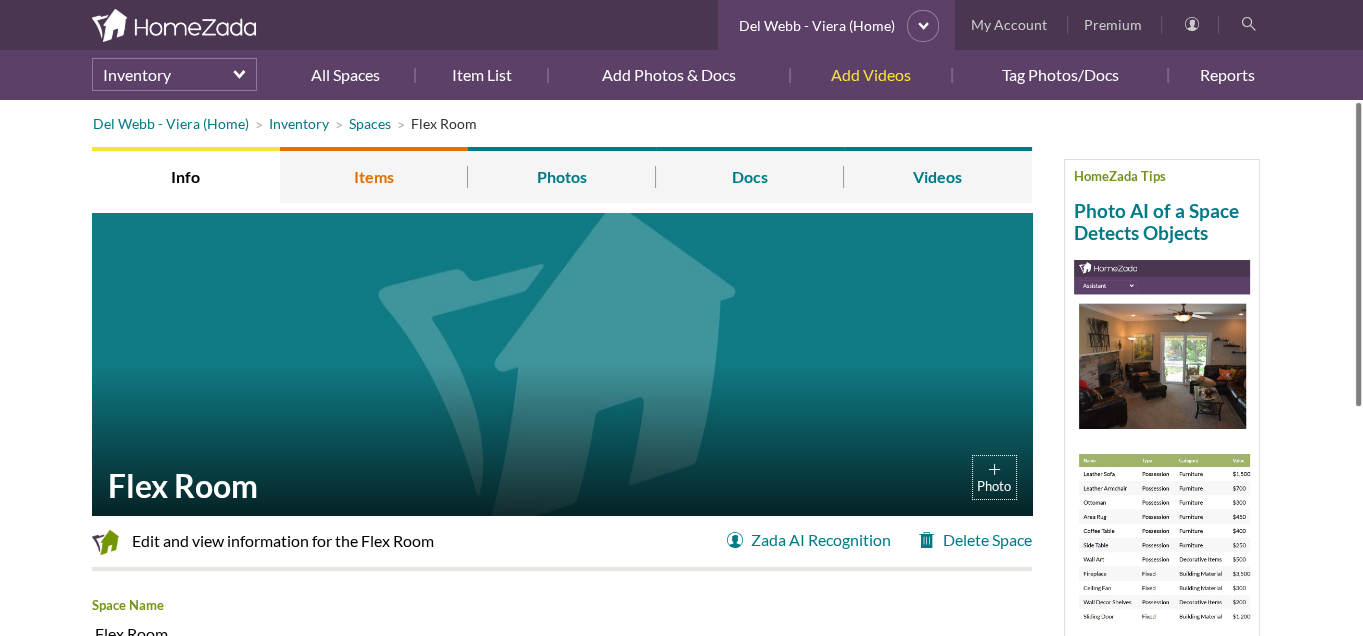 click on "Items" at bounding box center (374, 175) 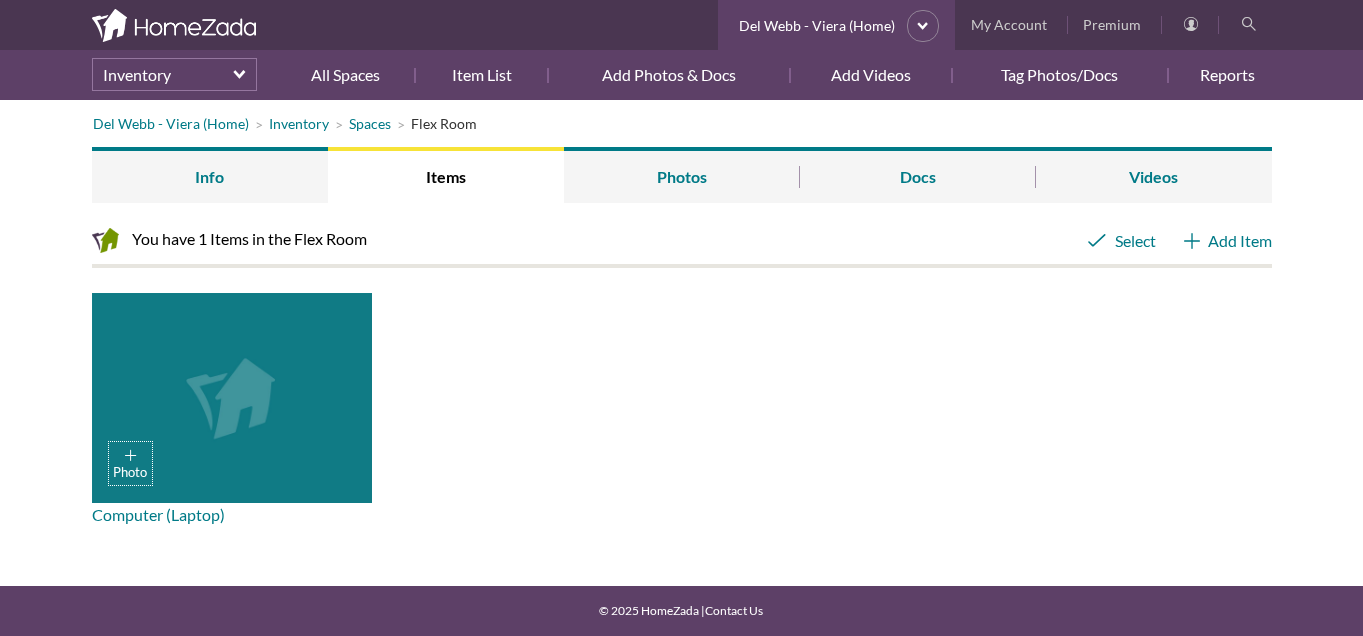 scroll, scrollTop: 0, scrollLeft: 0, axis: both 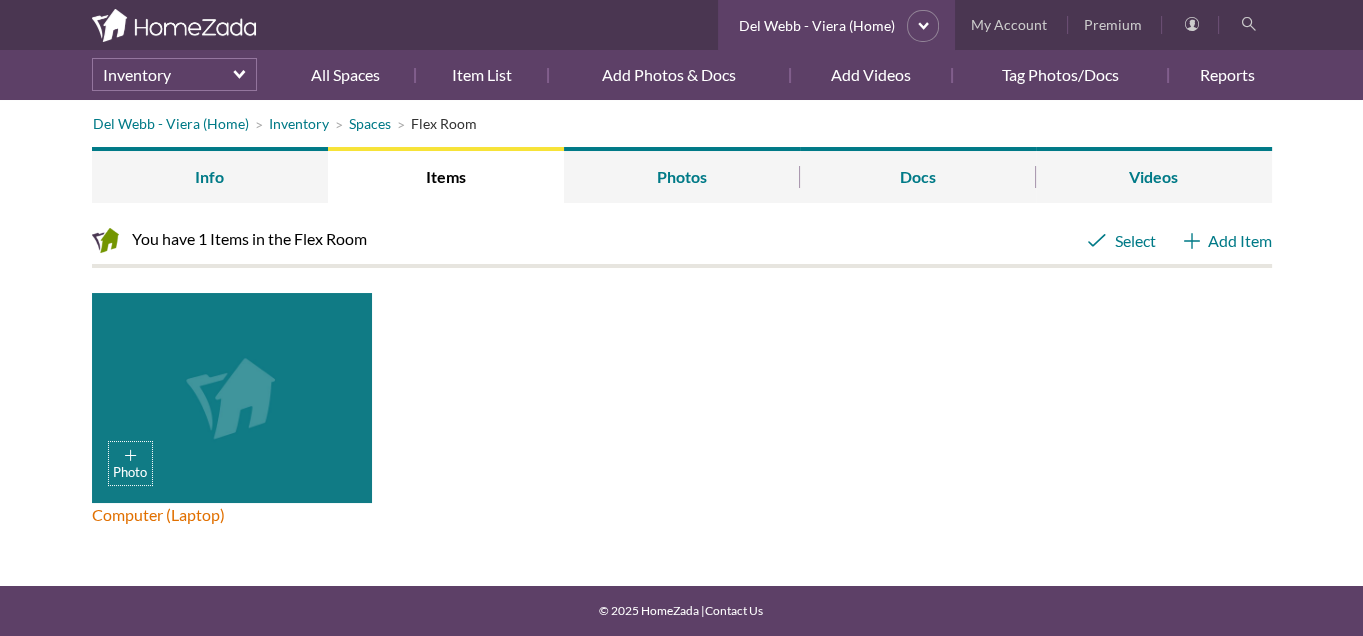 click on "Photo" at bounding box center (232, 398) 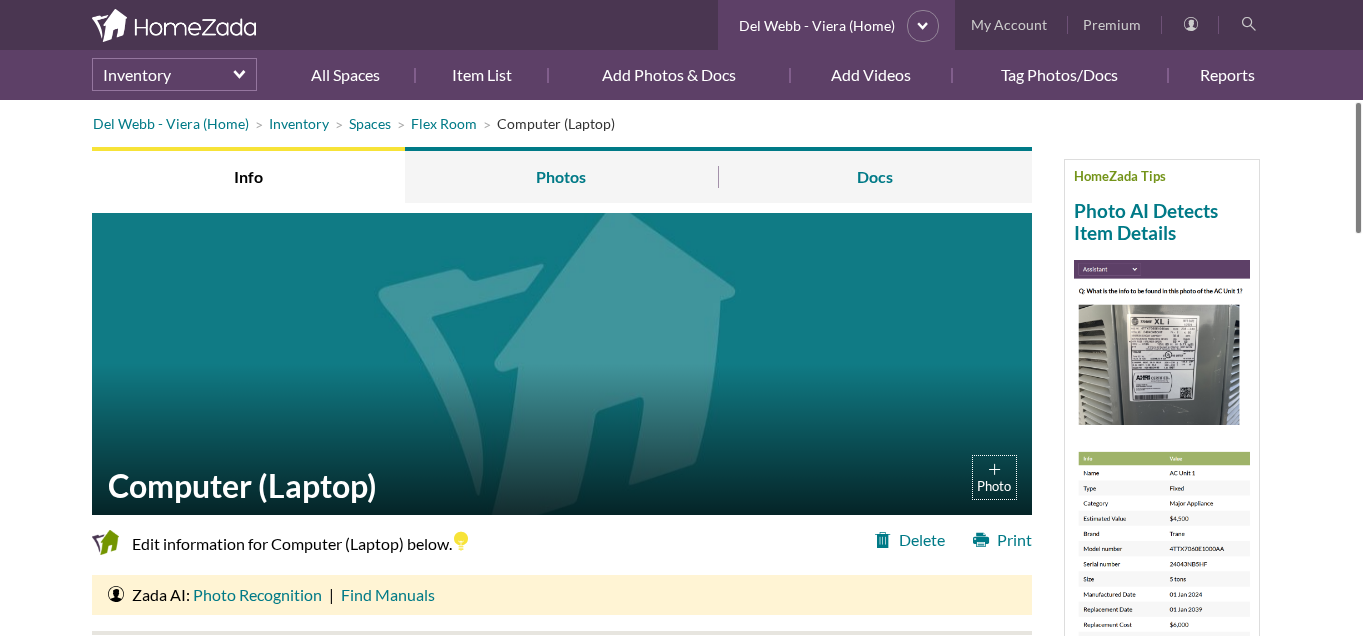 scroll, scrollTop: 0, scrollLeft: 0, axis: both 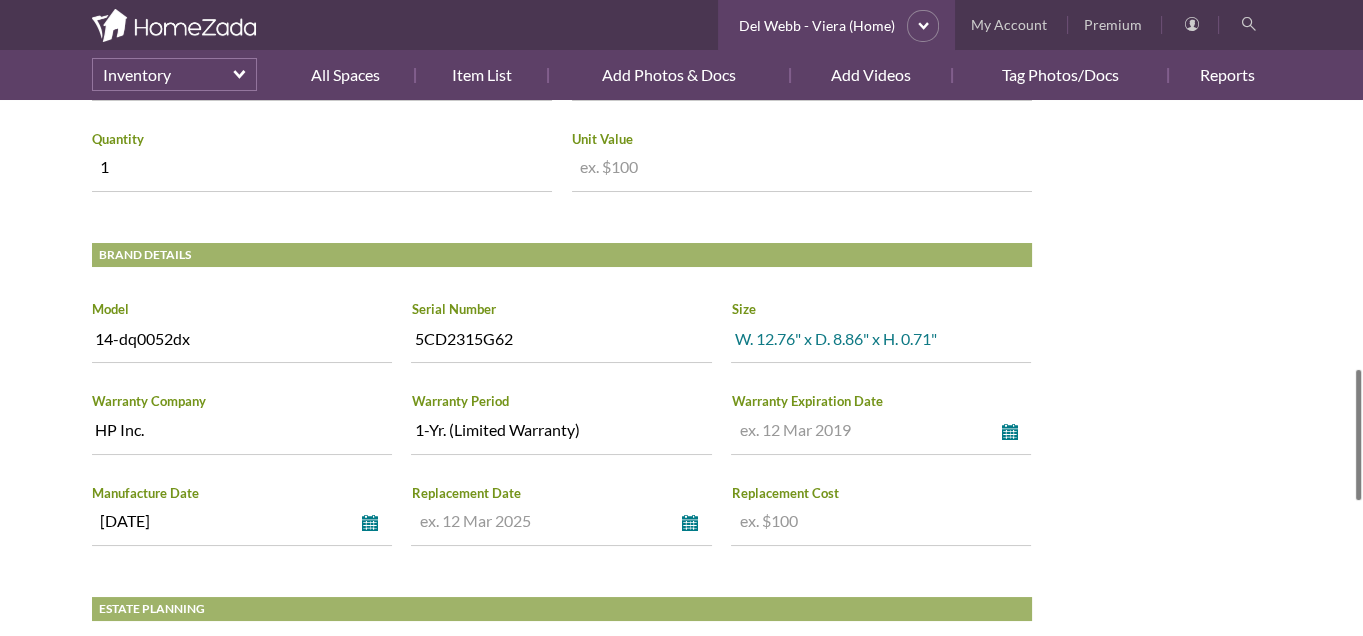 click on "W. 12.76" x D. 8.86" x H. 0.71"" at bounding box center [881, 342] 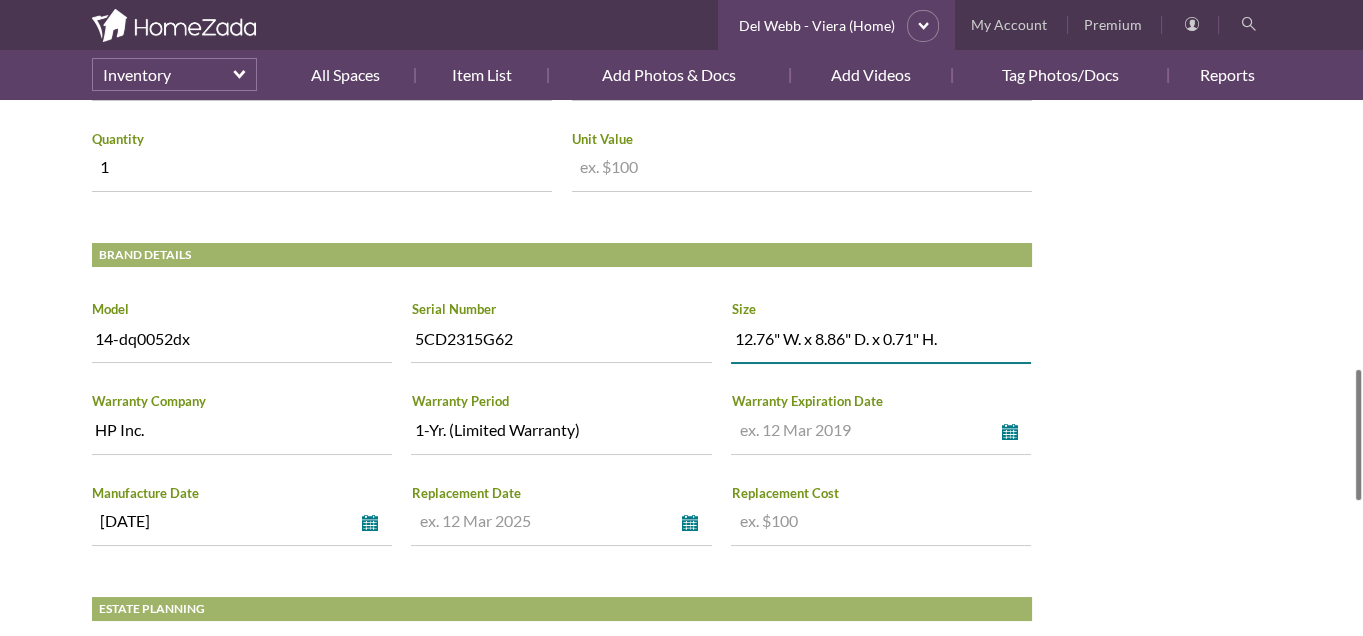 type on "12.76" W. x 8.86" D. x 0.71" H." 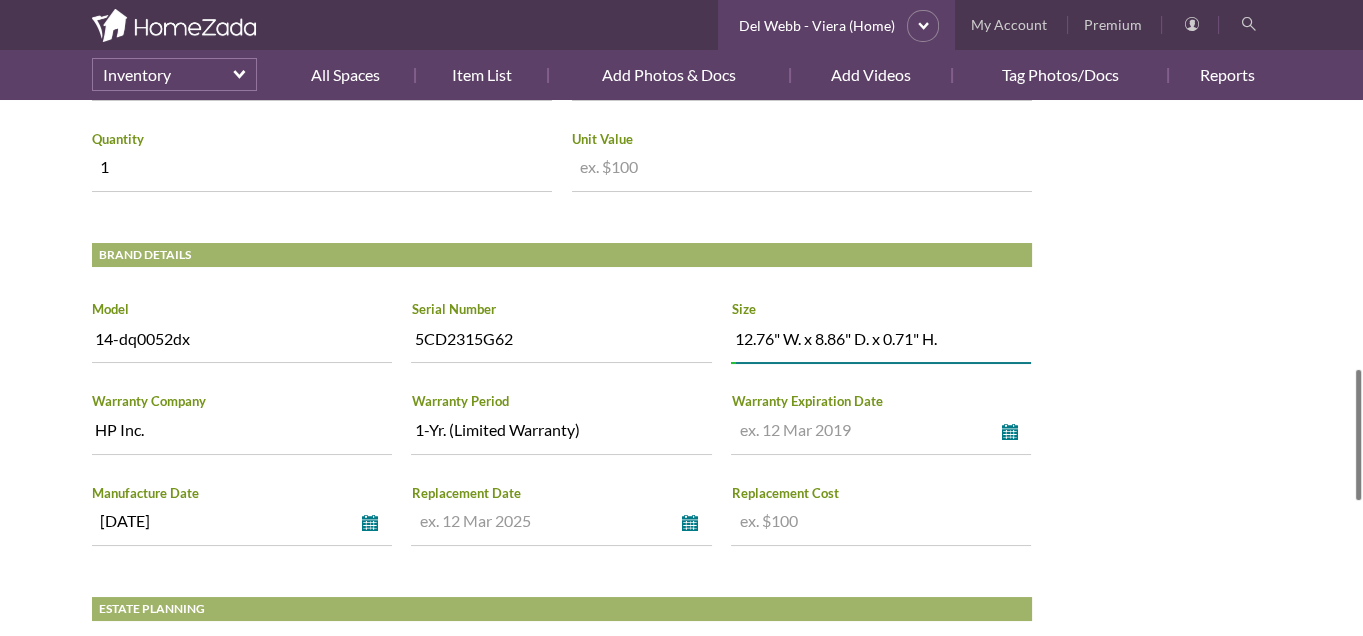 click on "Del Webb - Viera (Home)
Inventory
Spaces
Flex Room
Computer (Laptop)
HomeZada Tips
Photo AI Detects Item Details
Click on 'Zada AI: Photo Recognition.' It detects import info. Click on 'Save'. Find owner manuals. Click on 'Save Links'.
Watch
Info
Photos
Docs
Photo
Computer (Laptop)
Zada AI Recognition
Delete
Print
Edit information for Computer (Laptop)  below.
Click or tap any field to edit info
Zada AI:
Photo Recognition
|
Find Manuals
Item Name Computer (Laptop)
Type Possession select Possession Fixed
Category Electronics select Building Material Collections Decorative Items Electronics HP" at bounding box center (682, 75) 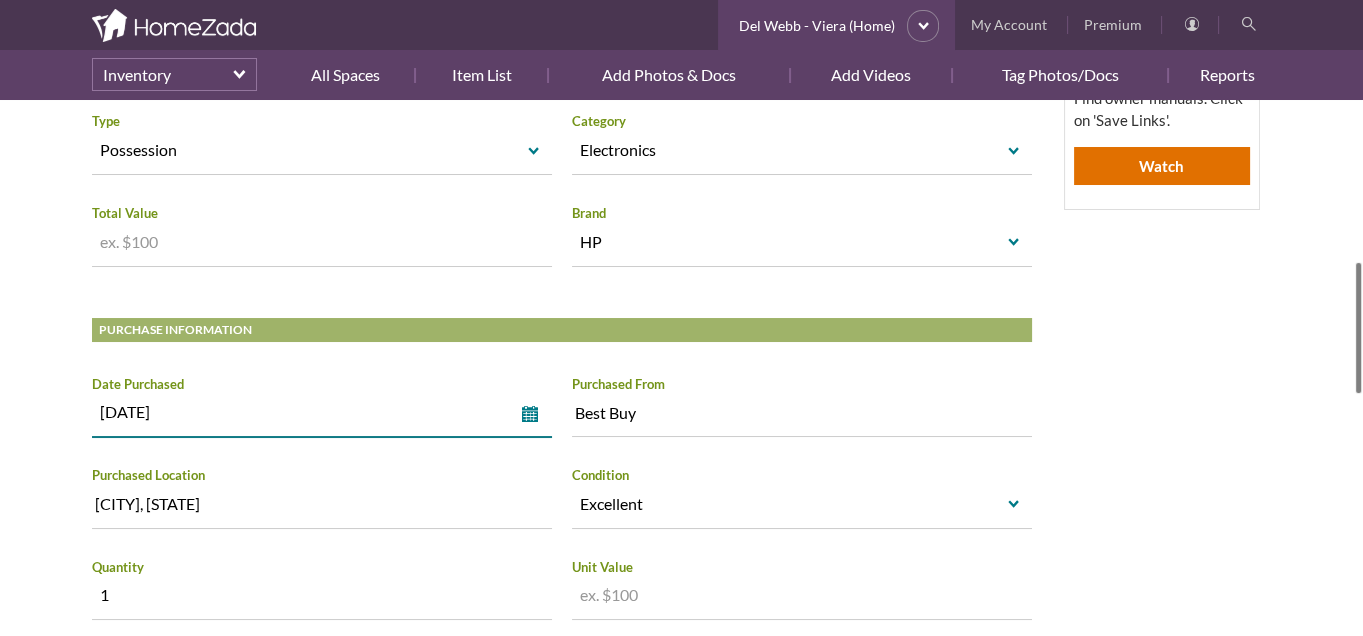 drag, startPoint x: 100, startPoint y: 415, endPoint x: 198, endPoint y: 409, distance: 98.1835 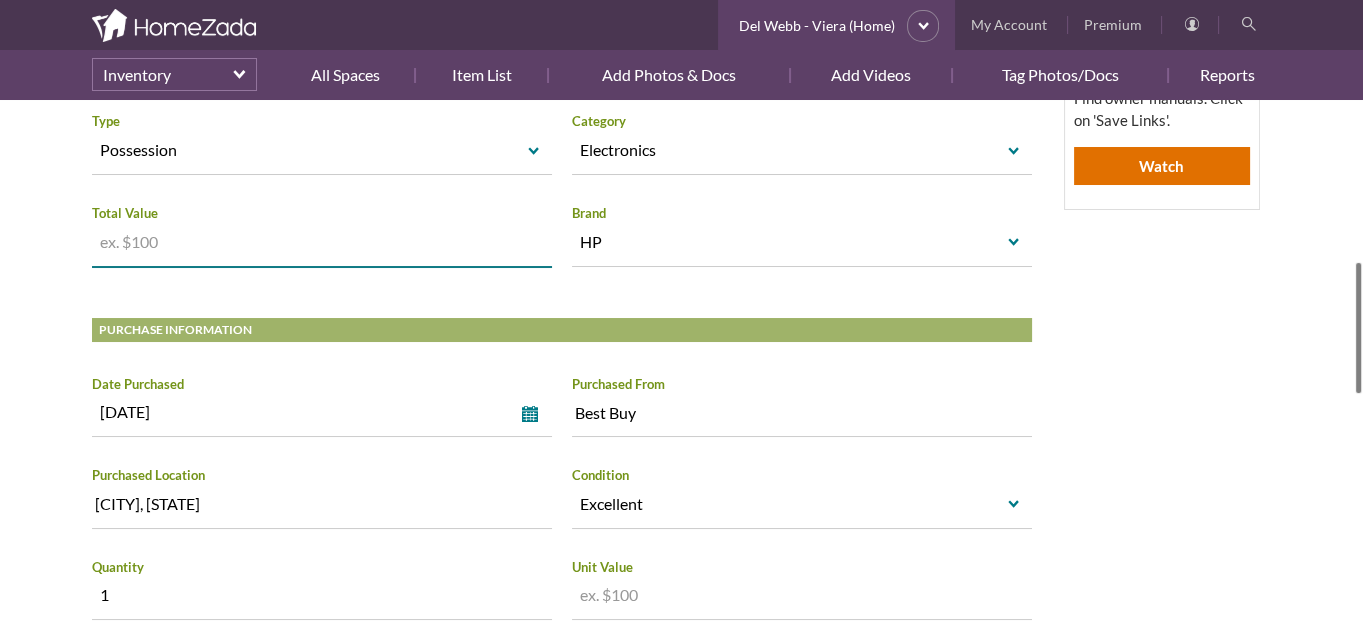 click on "Increase value Decrease value" at bounding box center (322, 242) 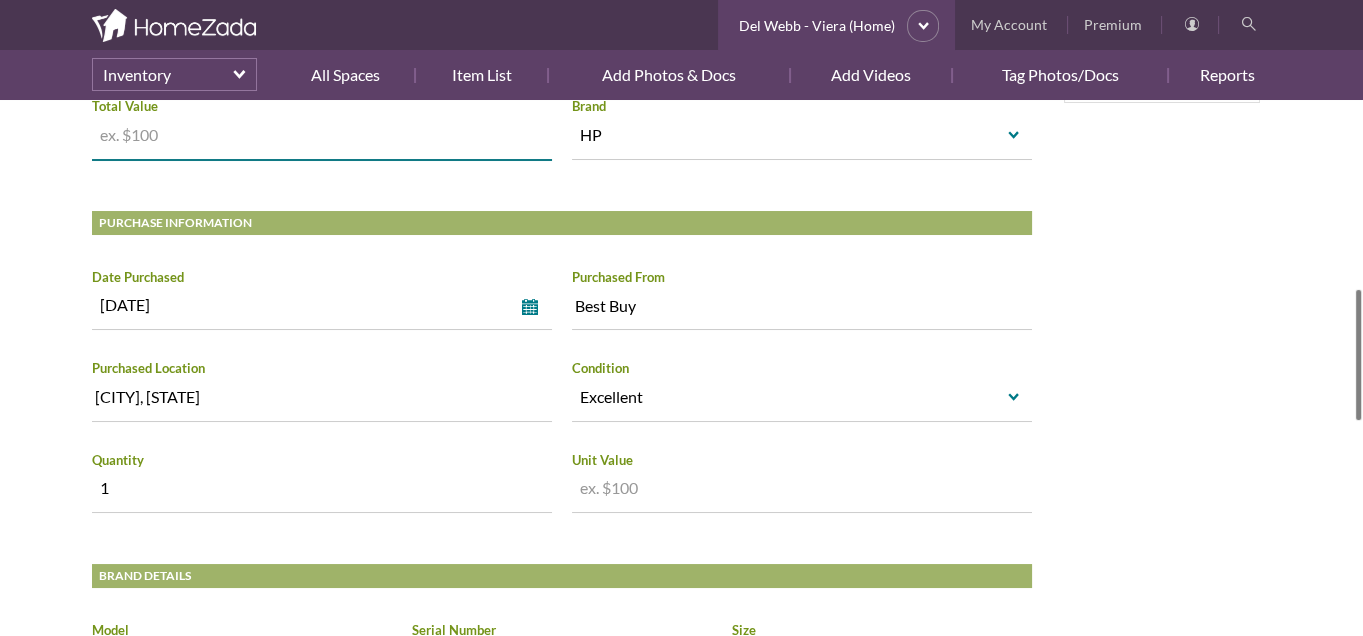 click on "Increase value Decrease value" at bounding box center (802, 488) 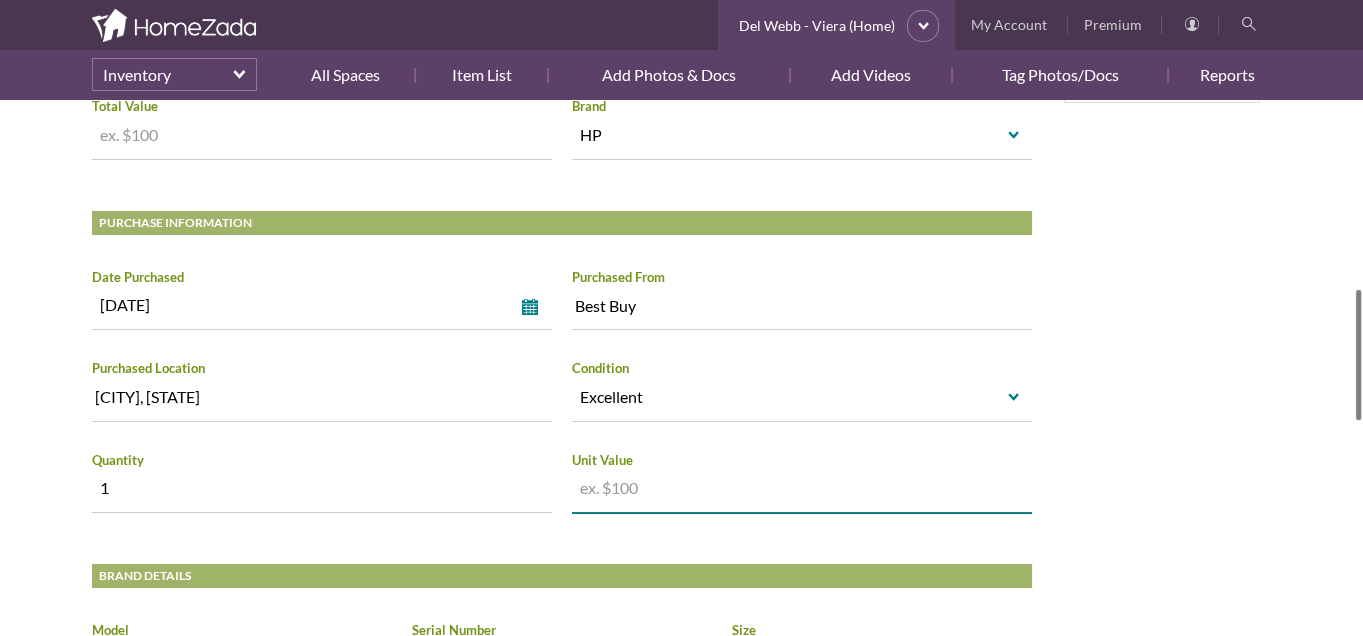 paste on "143.99" 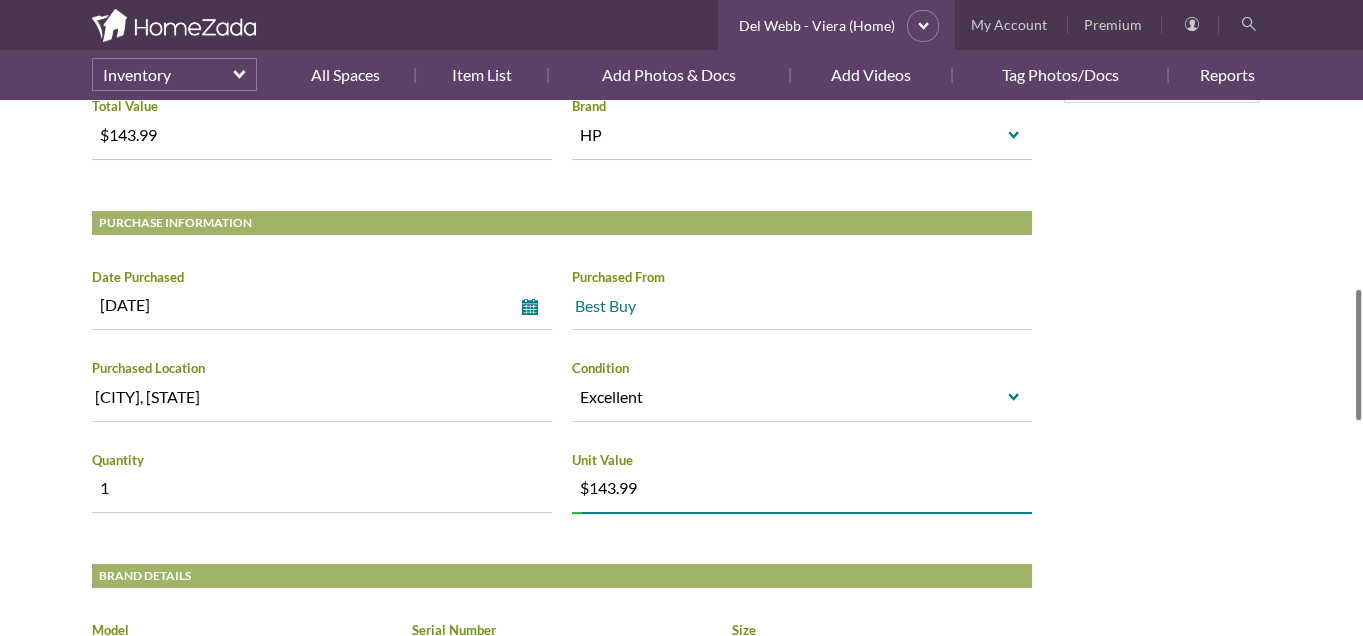 click on "Best Buy" at bounding box center [802, 309] 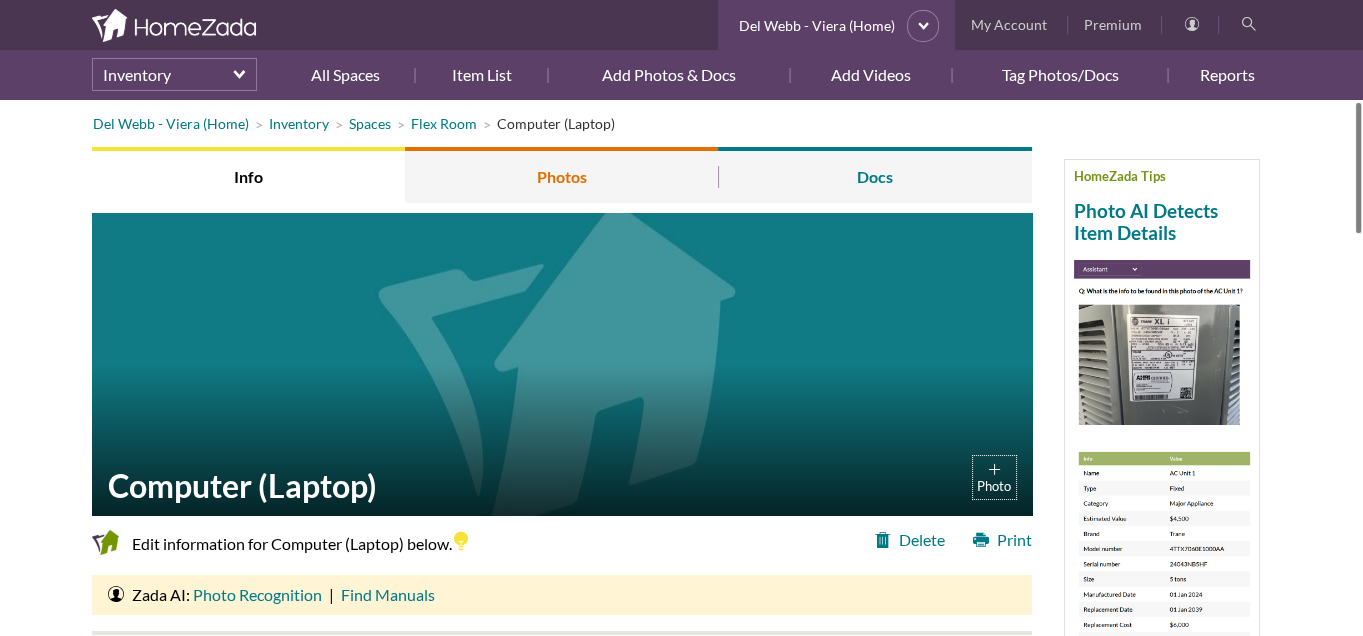 click on "Photos" at bounding box center [561, 175] 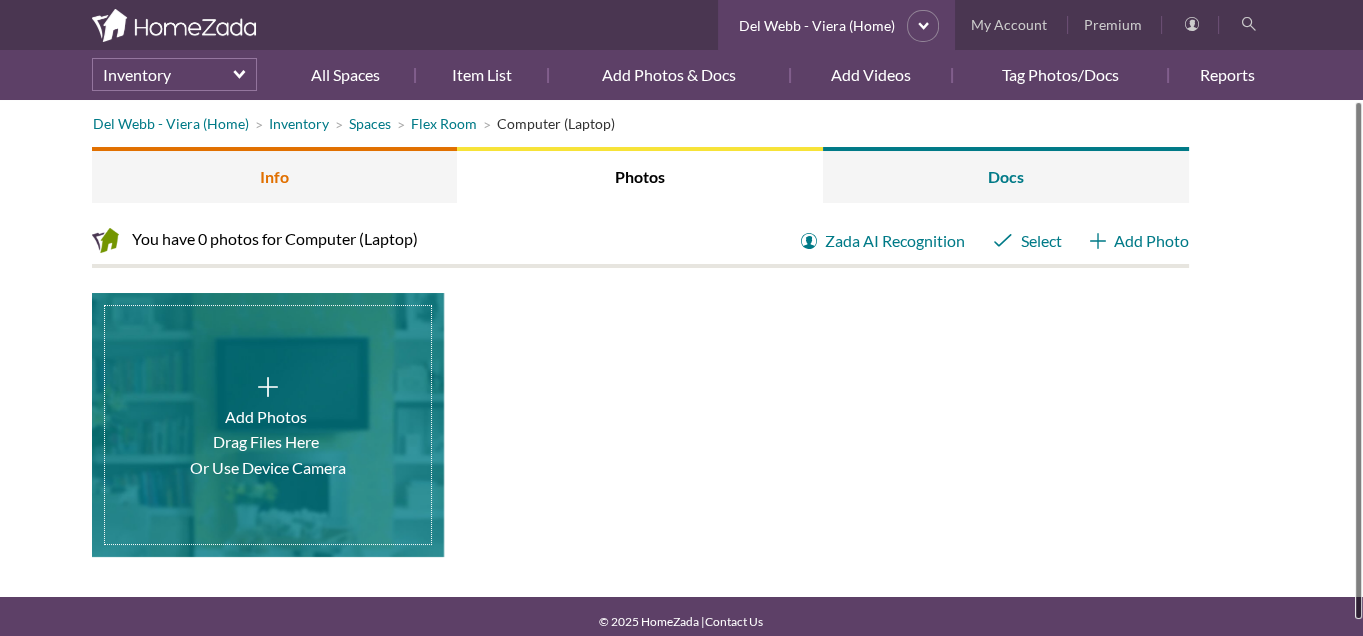 click on "Info" at bounding box center (275, 175) 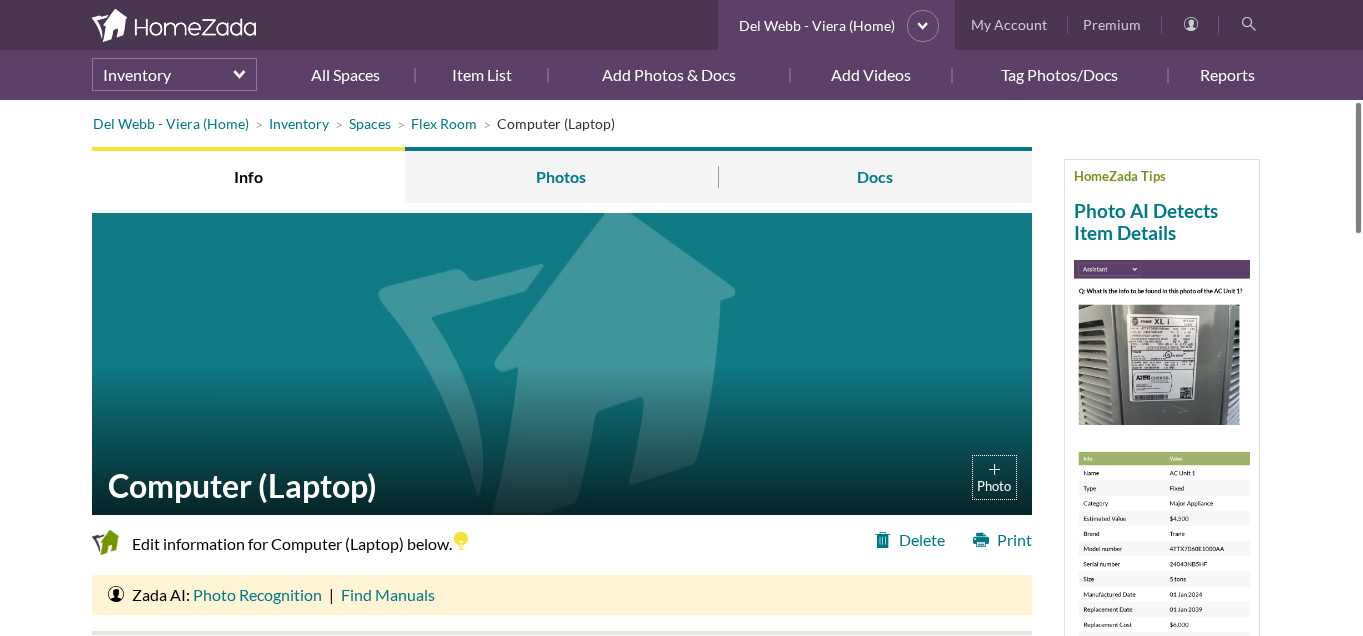 scroll, scrollTop: 0, scrollLeft: 0, axis: both 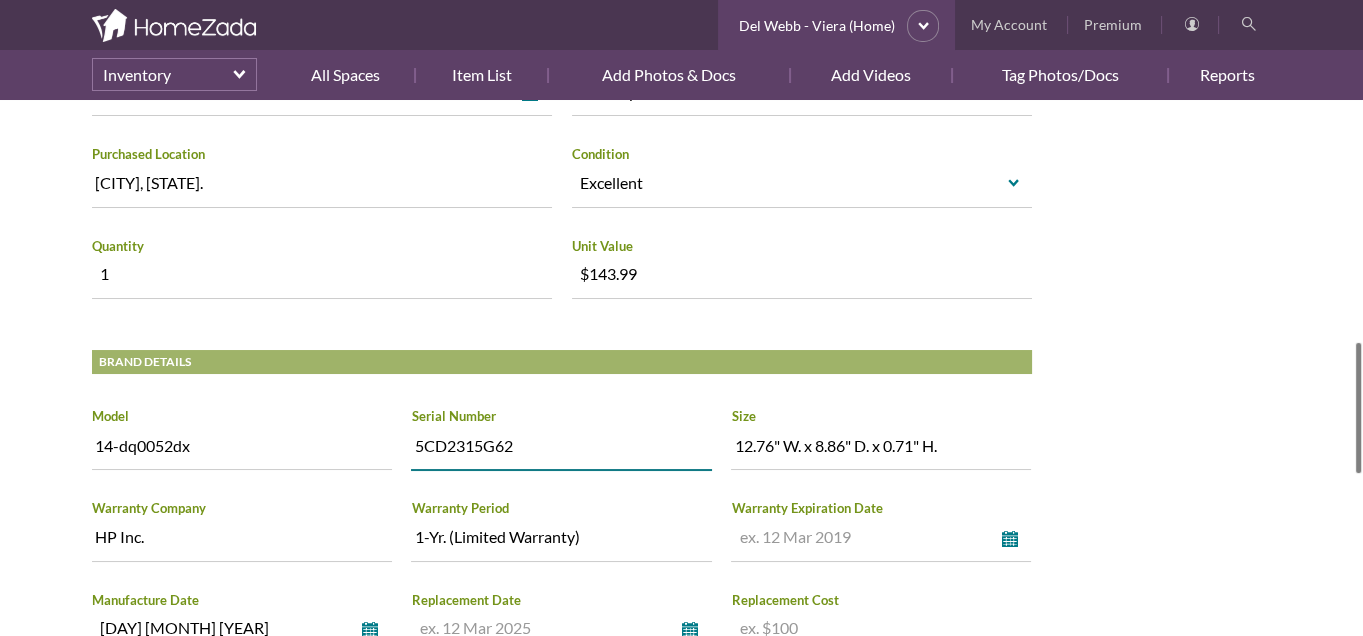 drag, startPoint x: 418, startPoint y: 440, endPoint x: 526, endPoint y: 446, distance: 108.16654 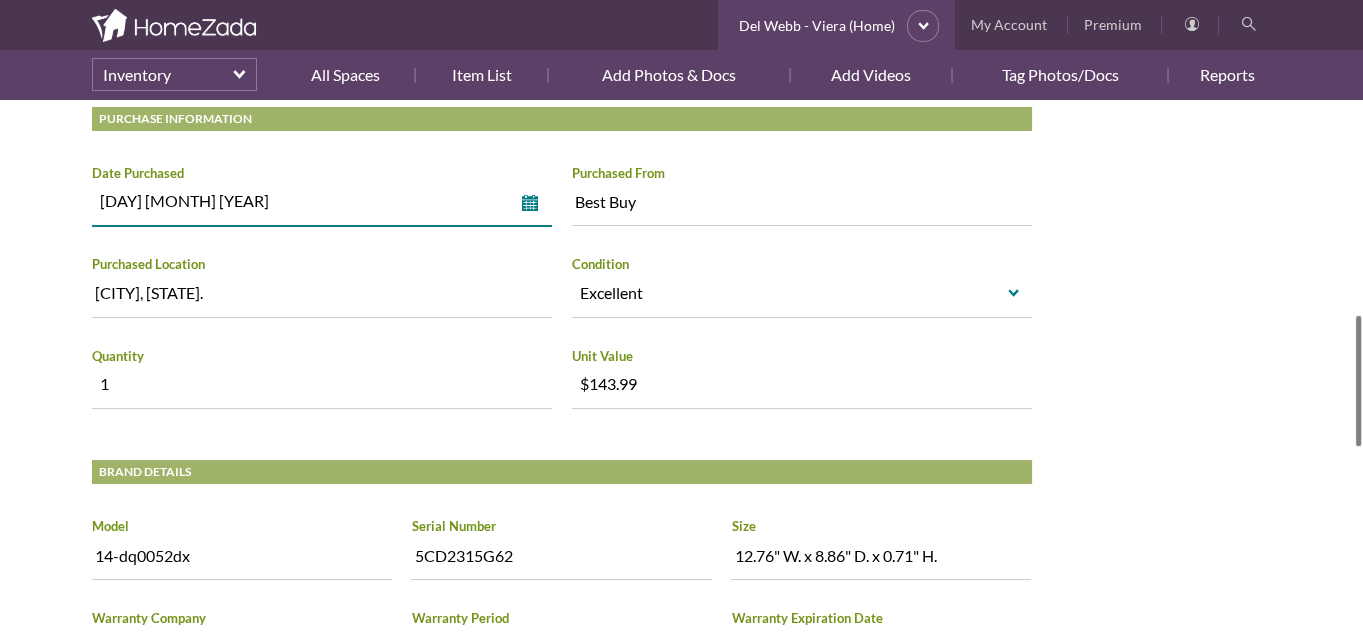 drag, startPoint x: 98, startPoint y: 193, endPoint x: 192, endPoint y: 192, distance: 94.00532 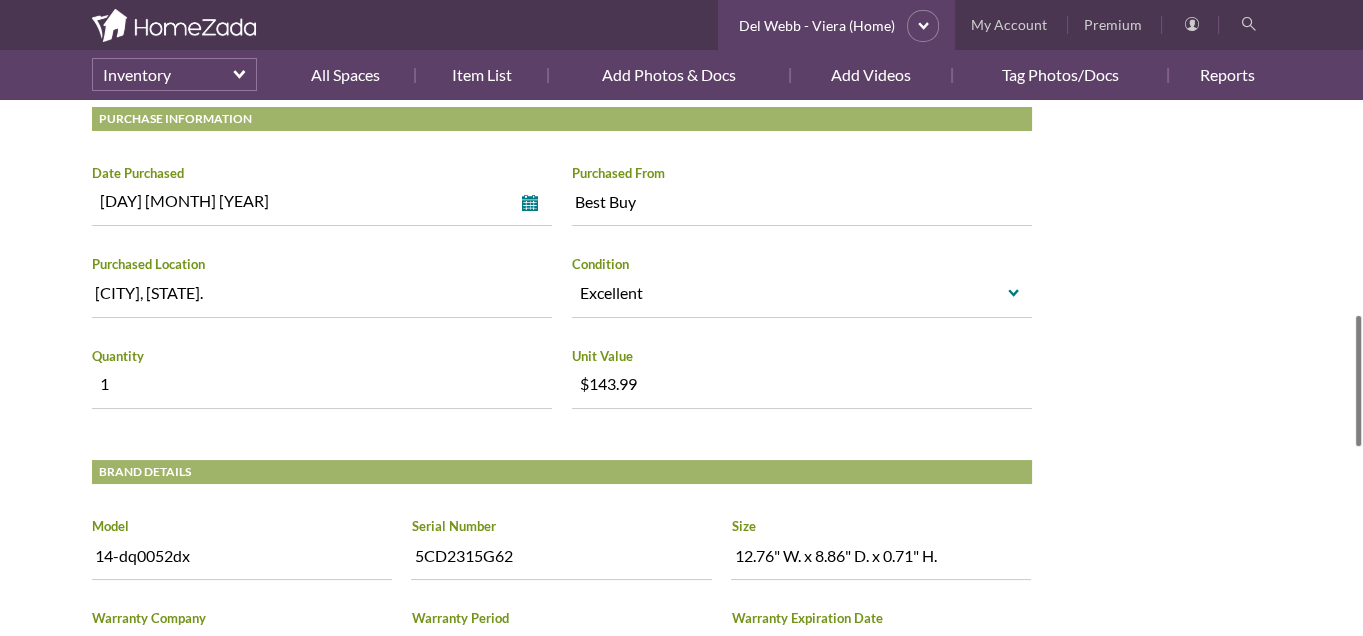 click on "Del Webb - Viera (Home)
Inventory
Spaces
Flex Room
Computer (Laptop)
HomeZada Tips
Photo AI Detects Item Details
Click on 'Zada AI: Photo Recognition.' It detects import info. Click on 'Save'. Find owner manuals. Click on 'Save Links'.
Watch
Info
Photos
Docs
Photo
Computer (Laptop)
Zada AI Recognition
Delete
Print
Edit information for Computer (Laptop)  below.
Click or tap any field to edit info
Zada AI:
Photo Recognition
|
Find Manuals
Item Name Computer (Laptop)
Type Possession select Possession Fixed
Category Electronics select Building Material Collections Decorative Items Electronics HP" at bounding box center [682, 292] 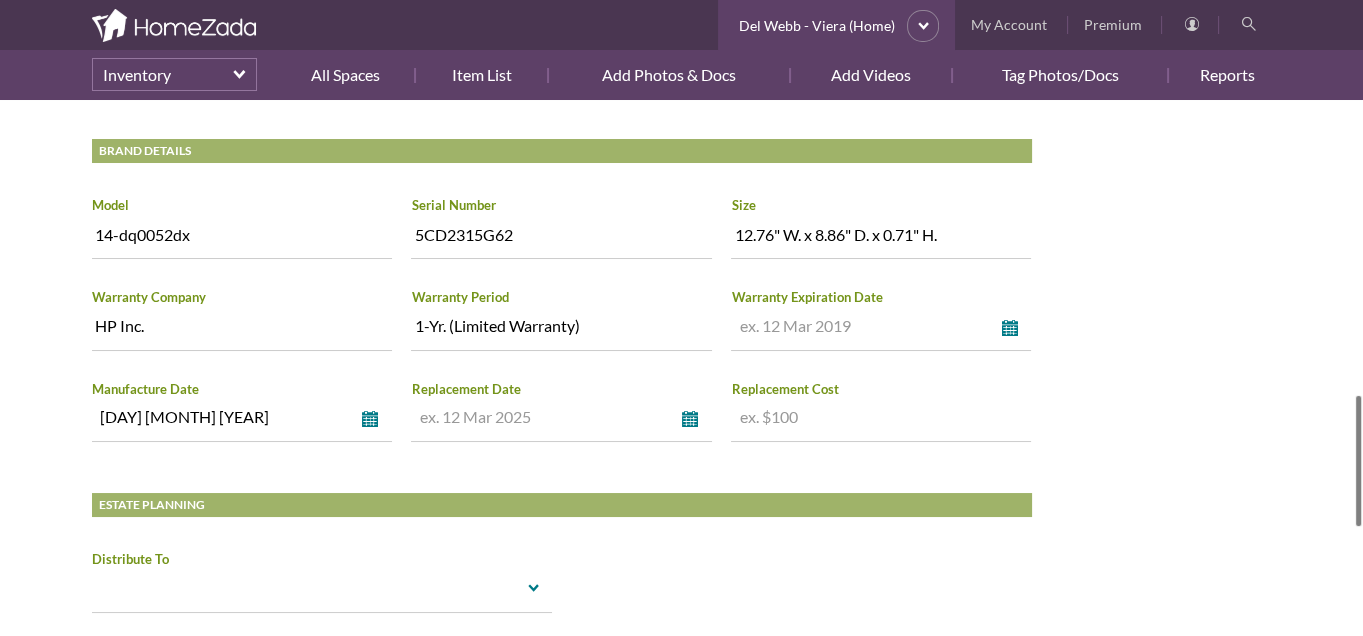 click at bounding box center (866, 326) 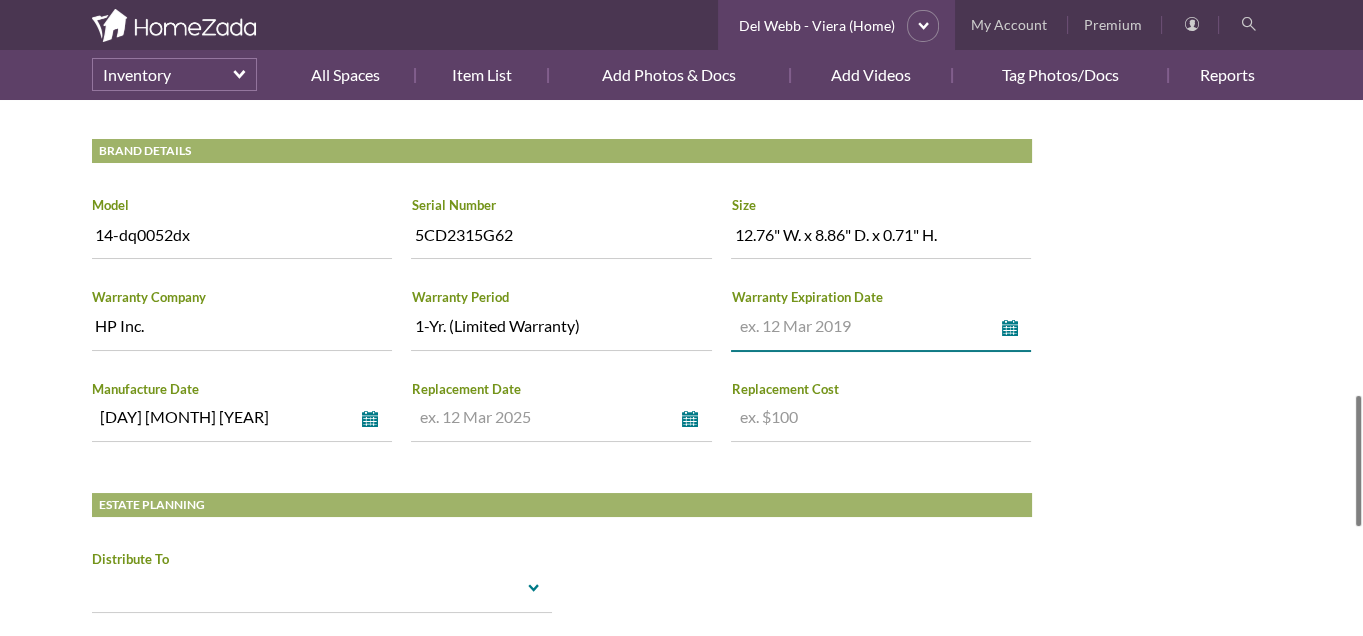 paste on "09 Sep 2022" 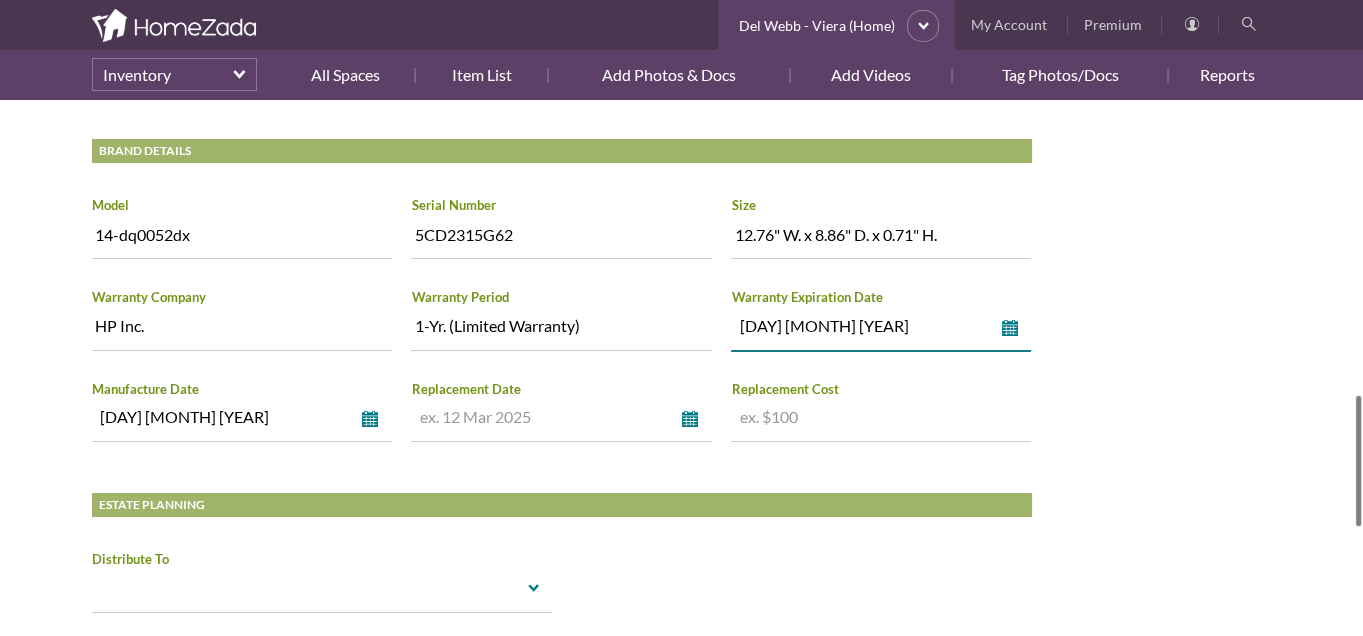 click on "09 Sep 2022" at bounding box center [866, 326] 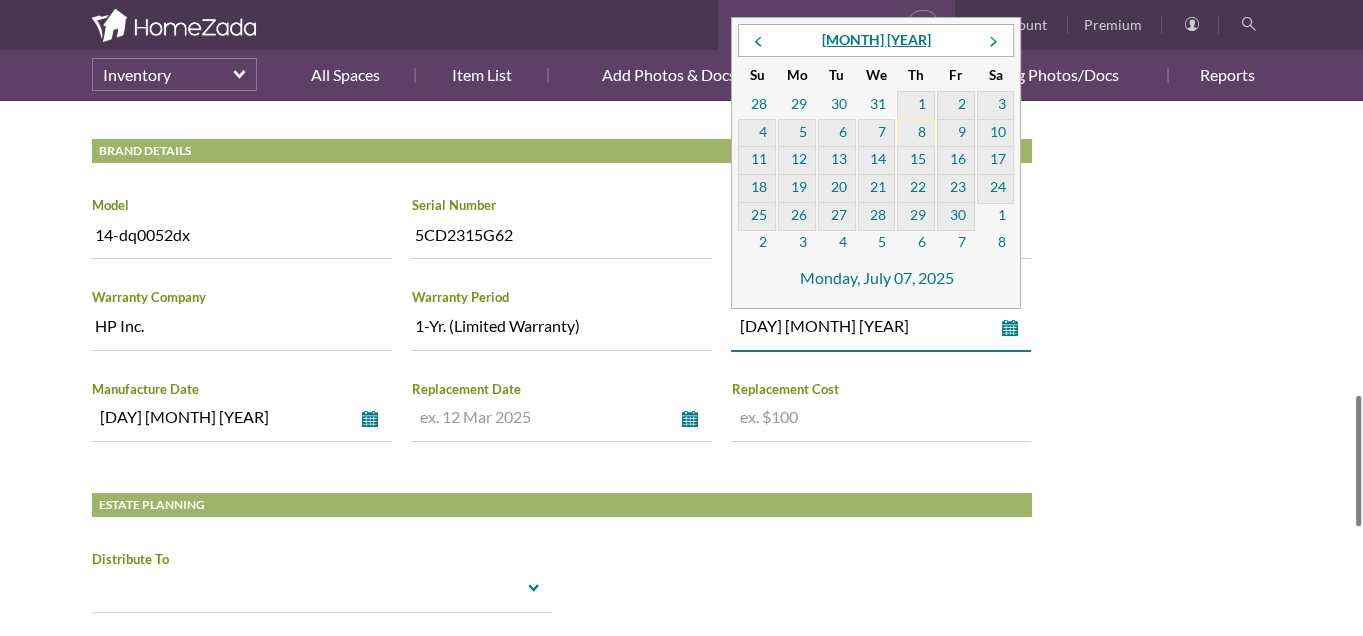 click on "08 Sep 2022" at bounding box center (866, 326) 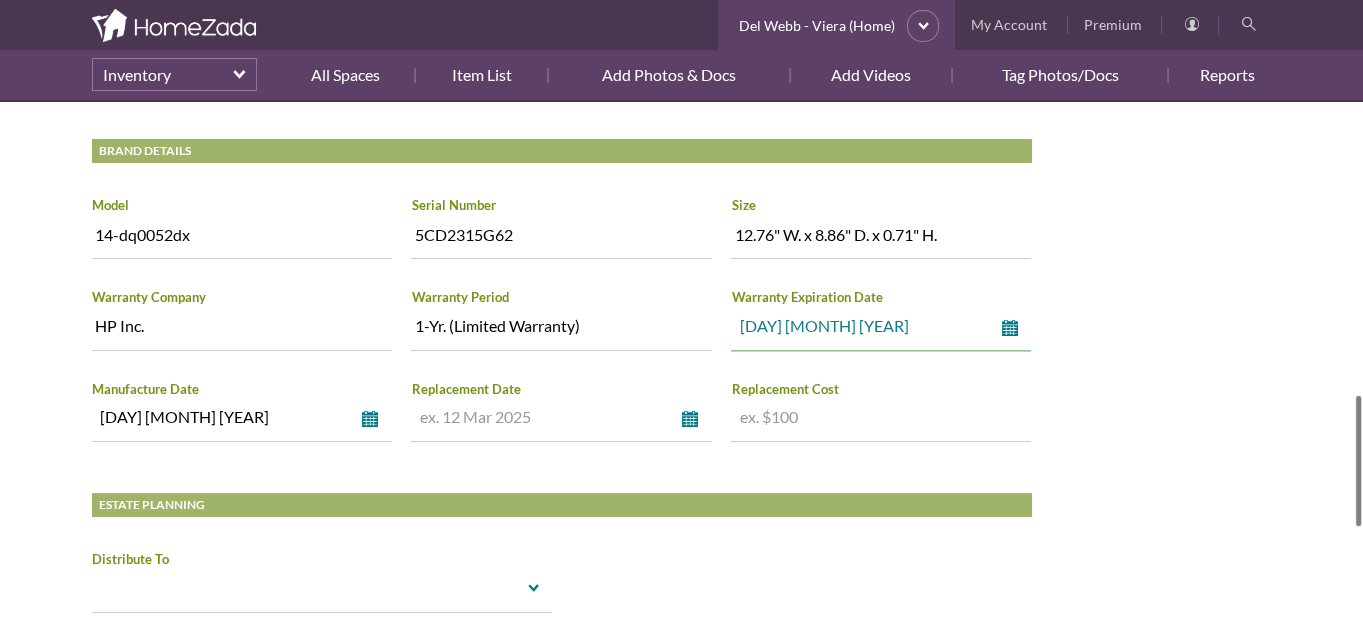 click on "select" at bounding box center [1014, 328] 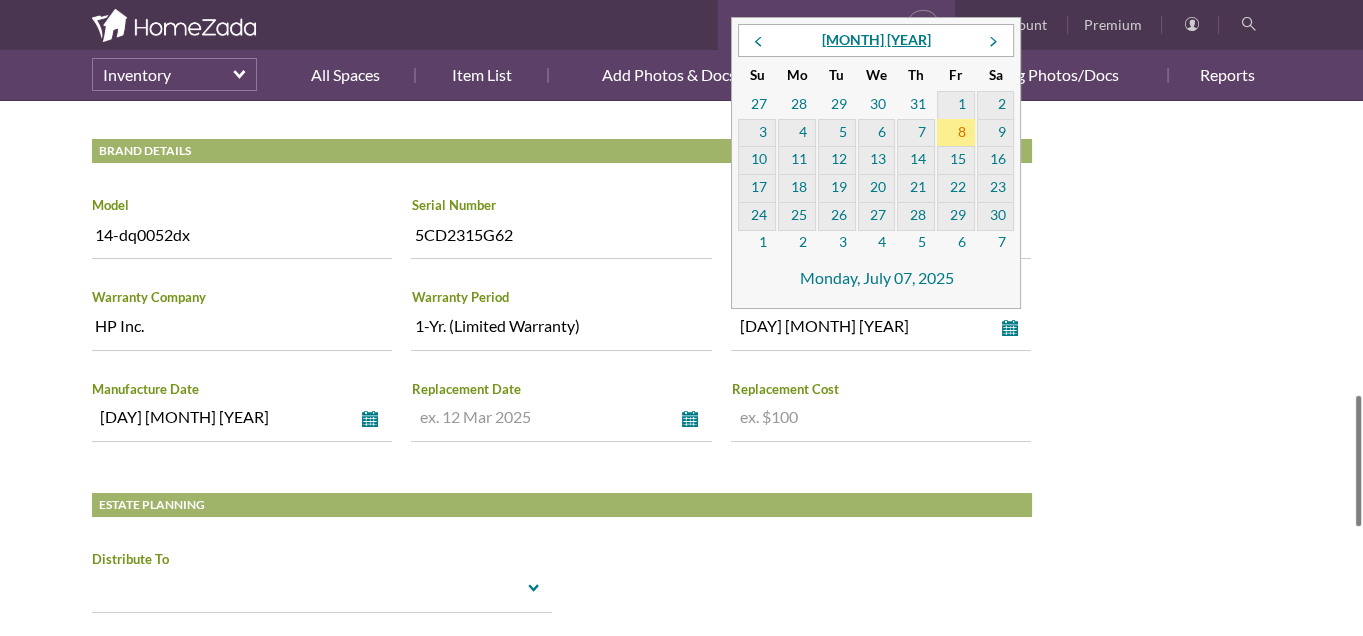 click on "8" at bounding box center (956, 134) 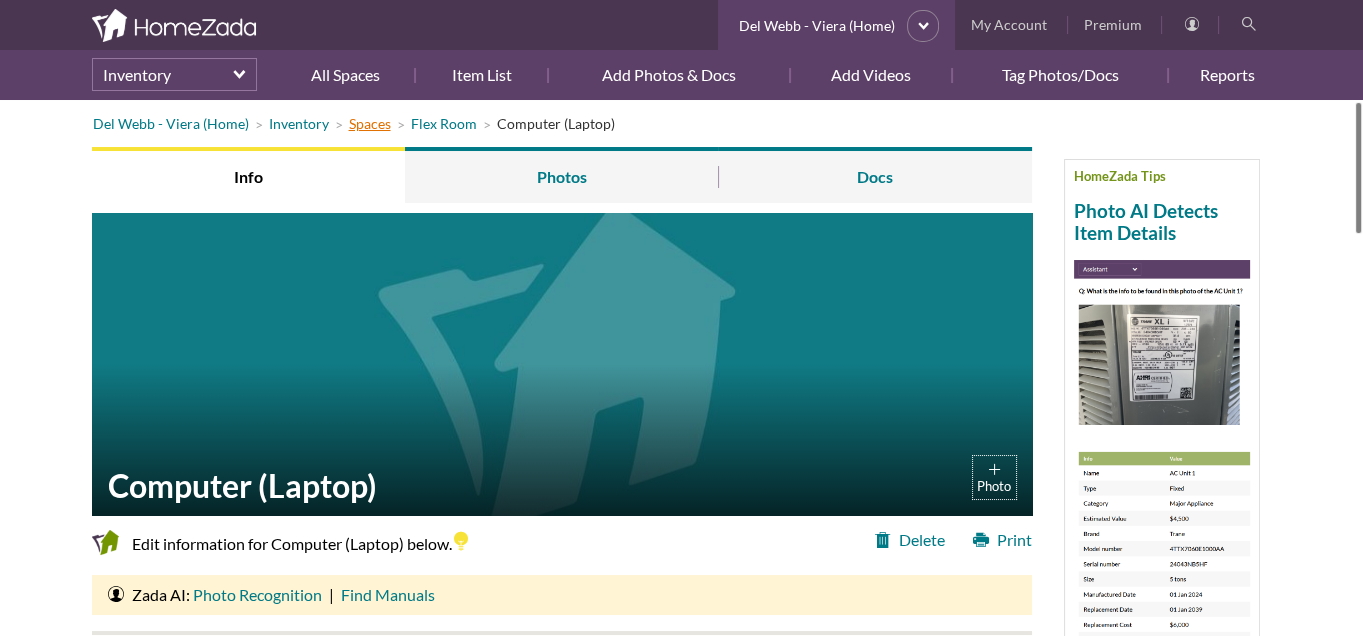 click on "Spaces" at bounding box center [370, 123] 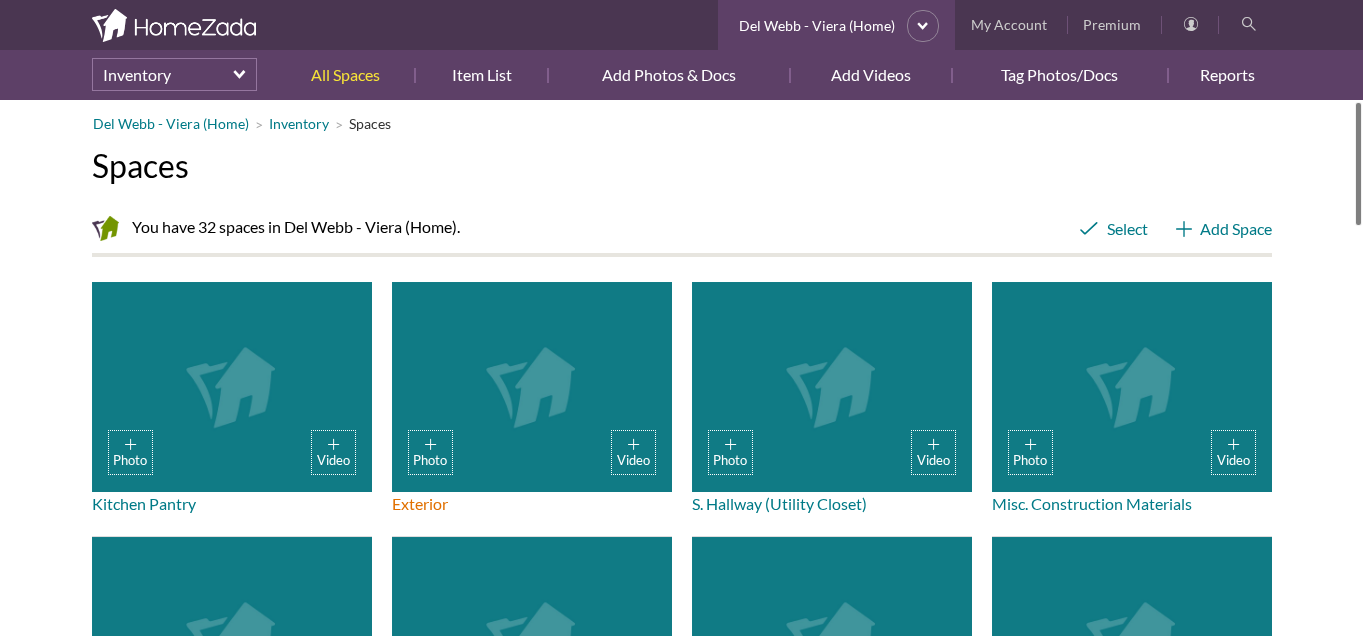 scroll, scrollTop: 0, scrollLeft: 0, axis: both 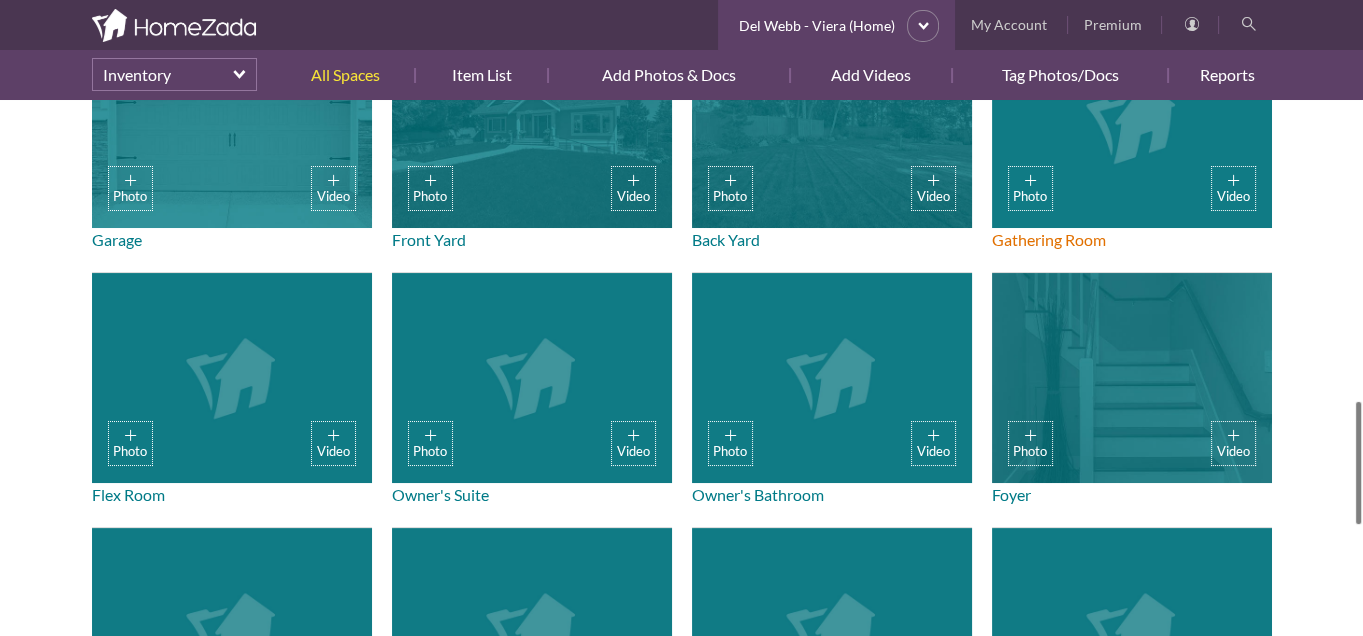 click on "Photo Video" at bounding box center (1132, 123) 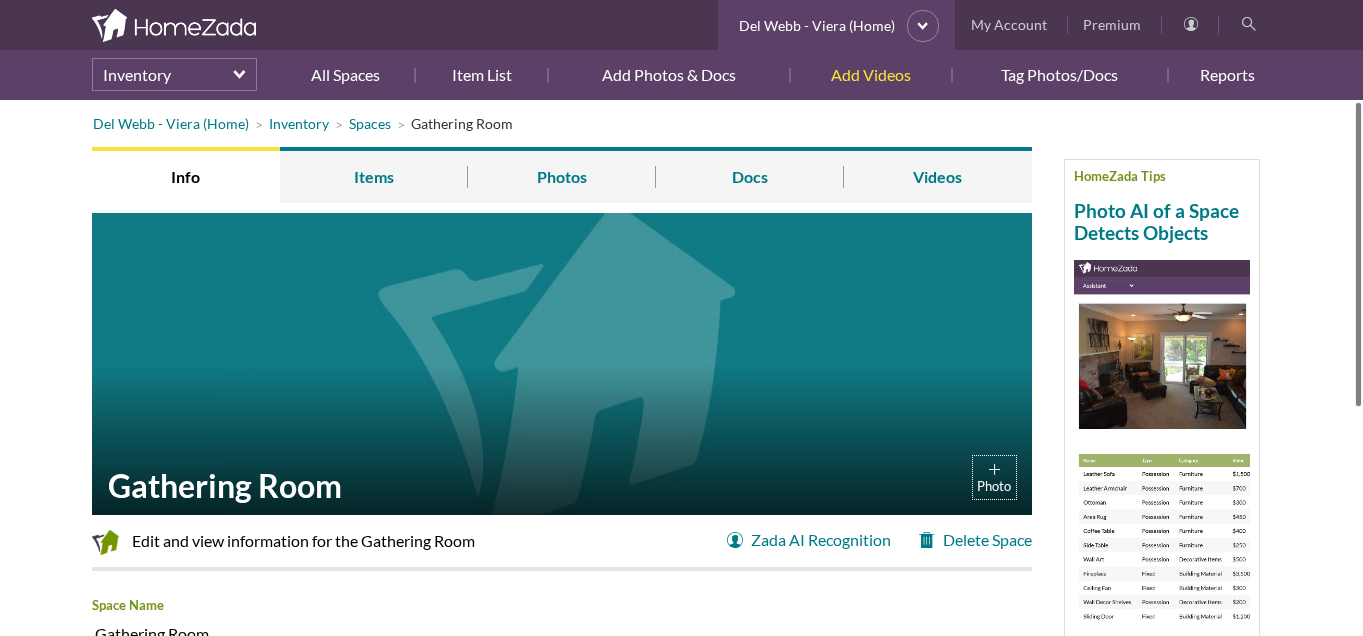 scroll, scrollTop: 0, scrollLeft: 0, axis: both 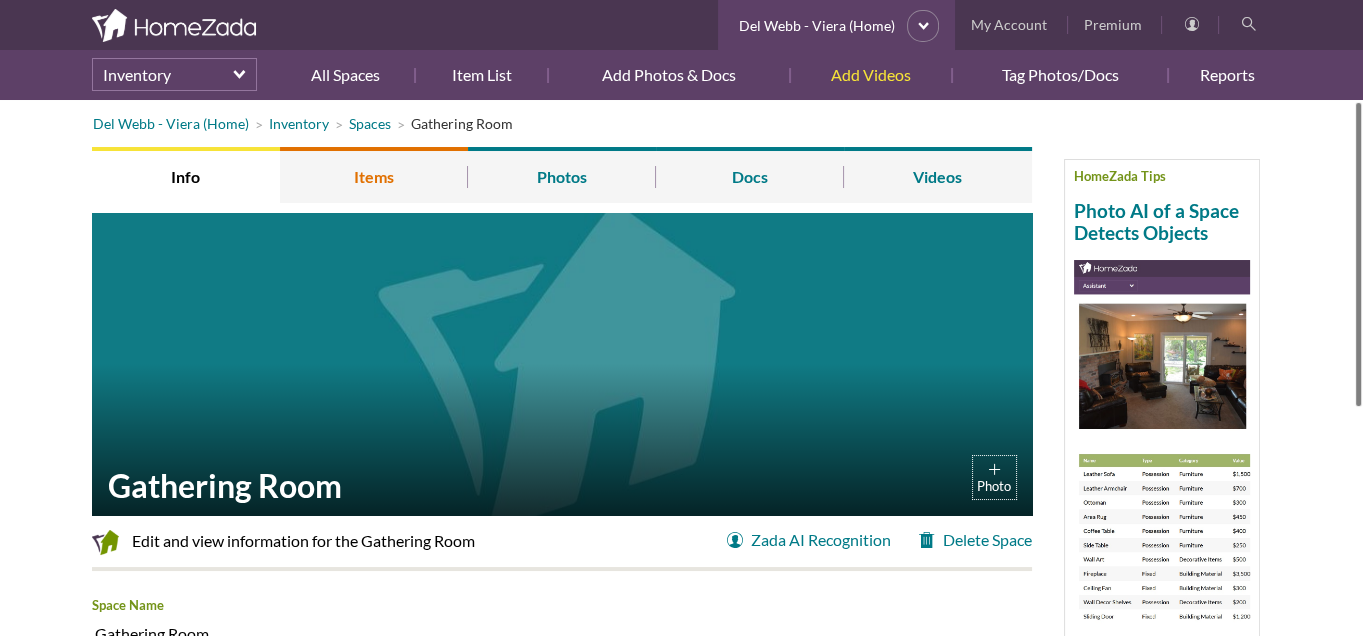 click on "Items" at bounding box center [374, 175] 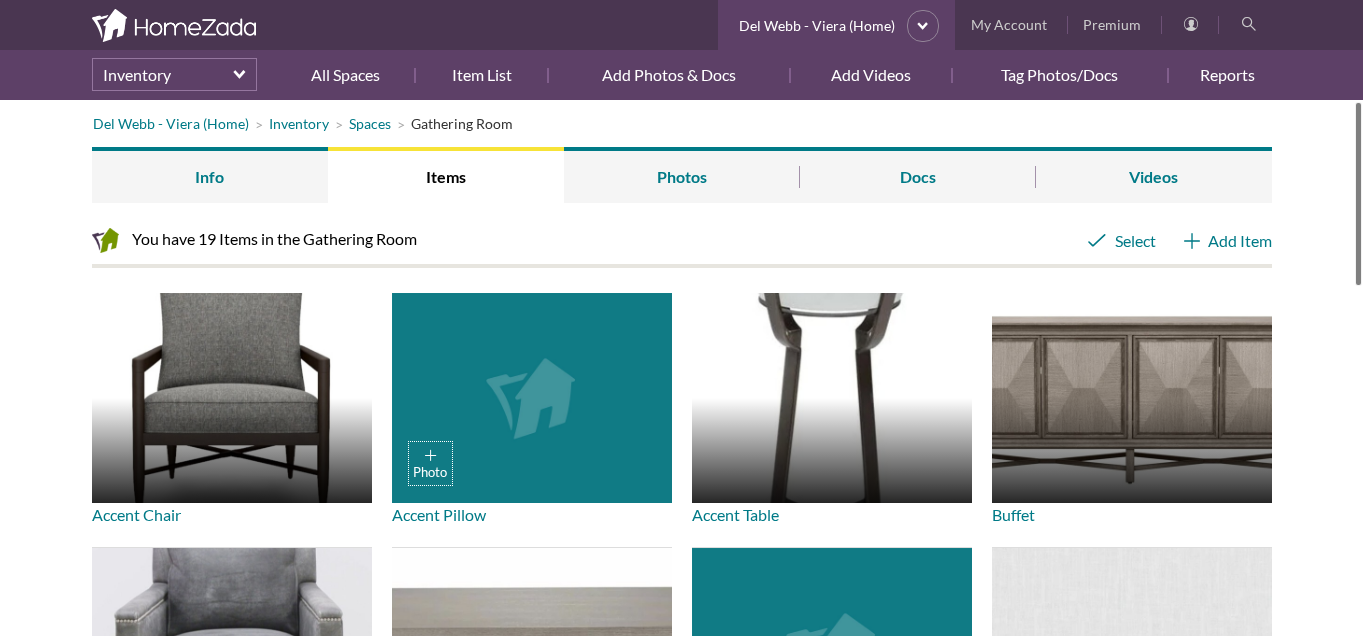 scroll, scrollTop: 0, scrollLeft: 0, axis: both 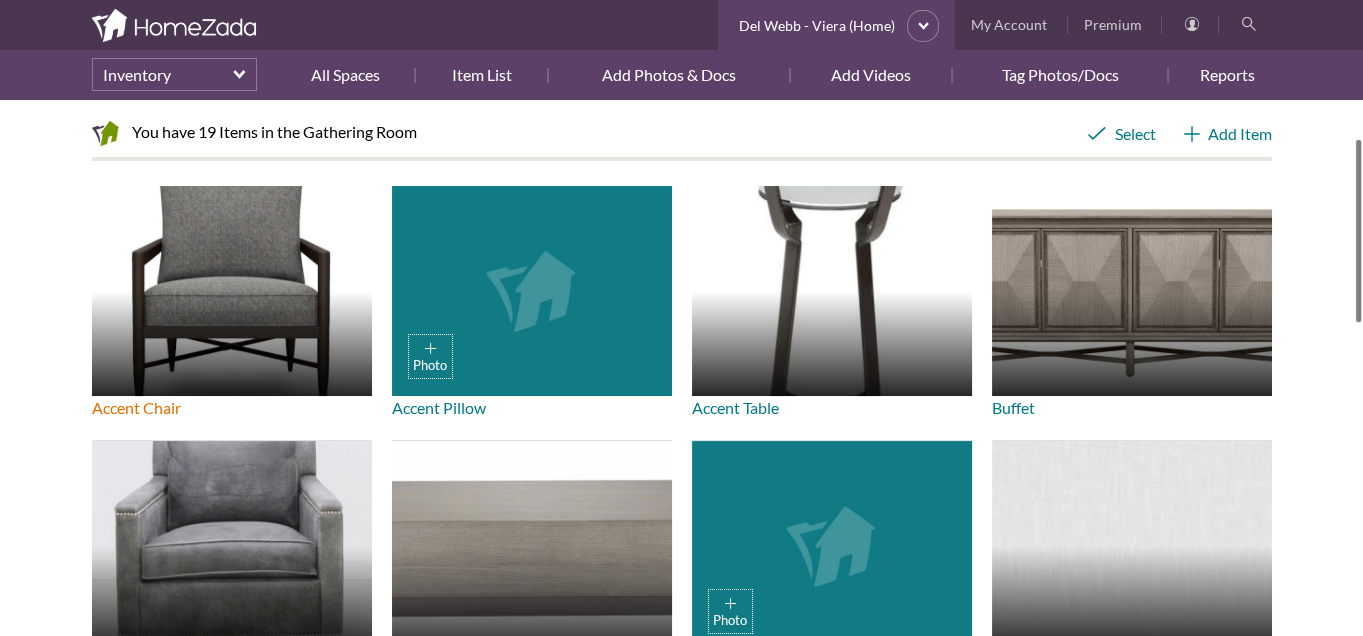 click at bounding box center [232, 291] 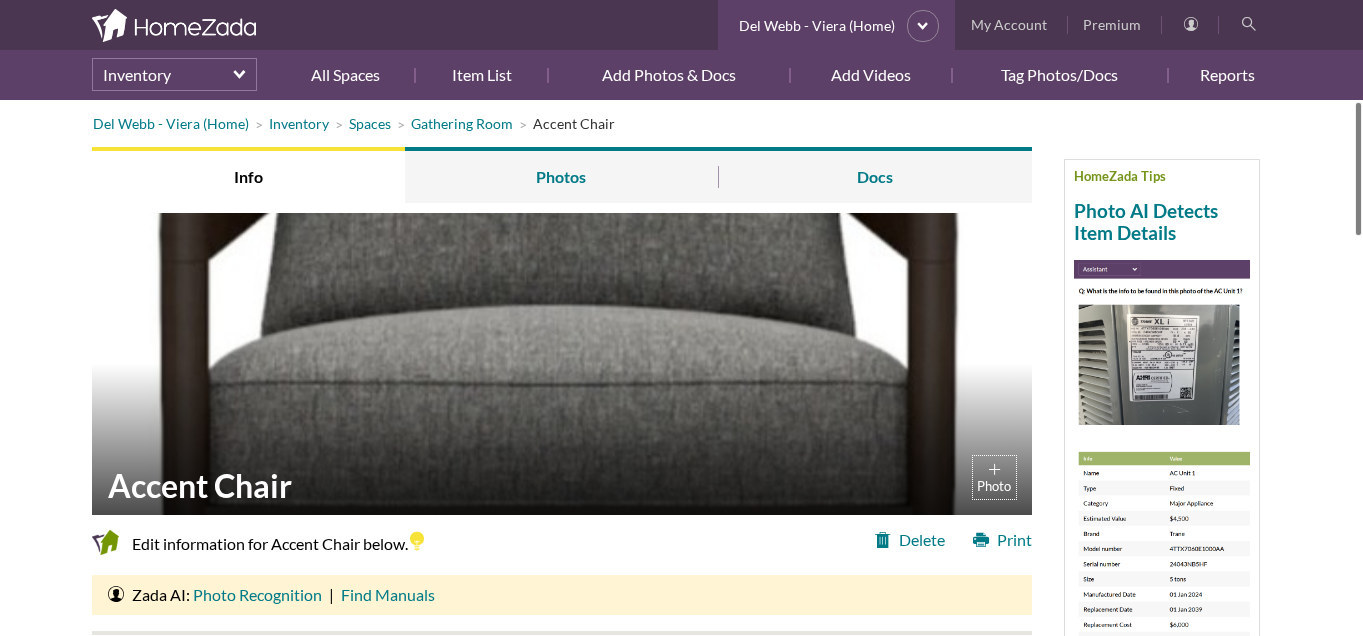 scroll, scrollTop: 0, scrollLeft: 0, axis: both 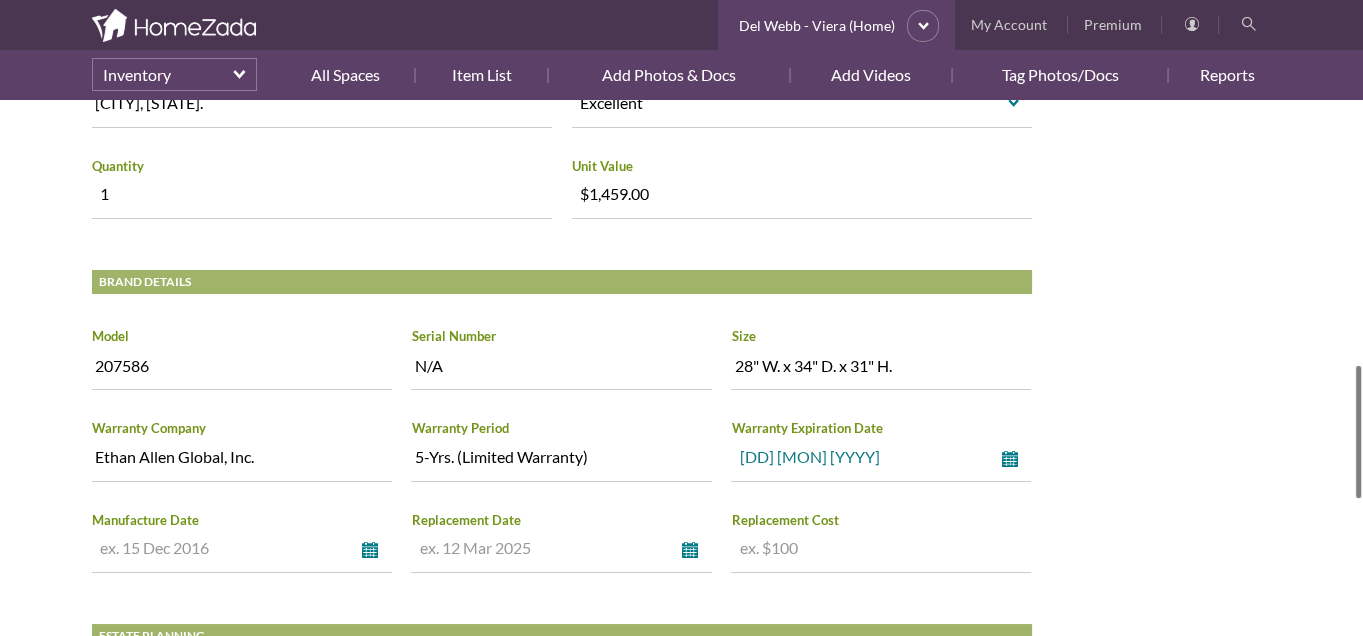 click on "select" at bounding box center [1014, 459] 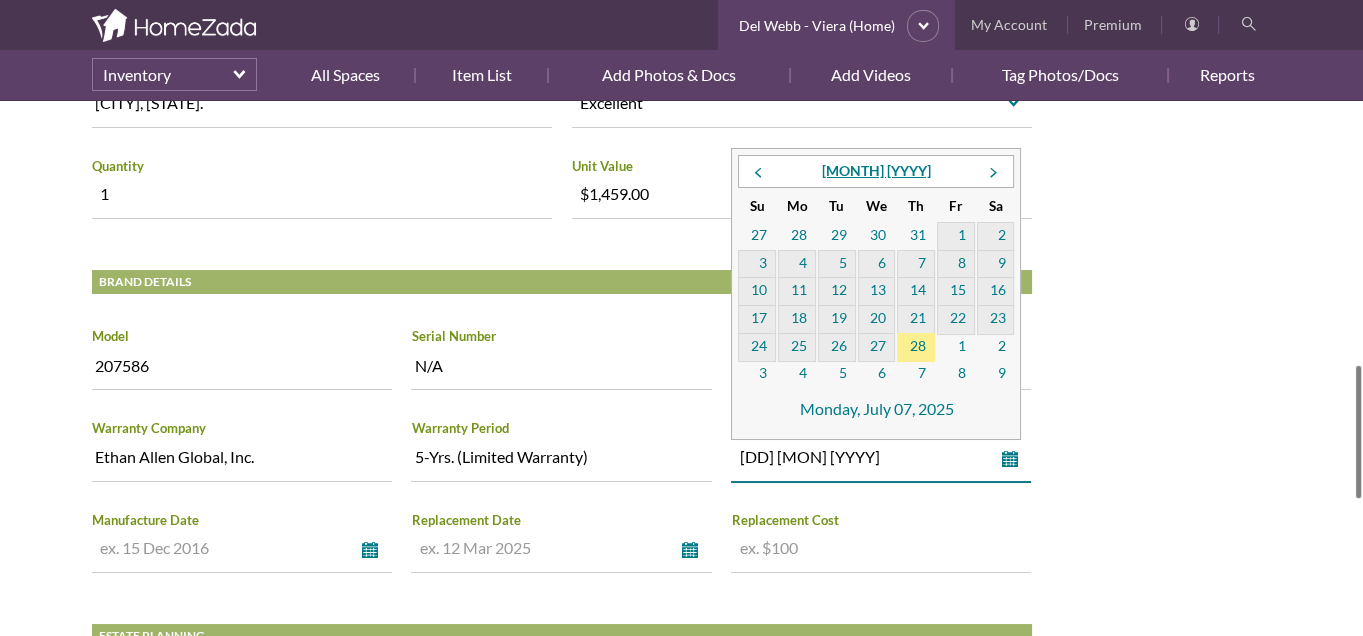 click on "27" at bounding box center [877, 348] 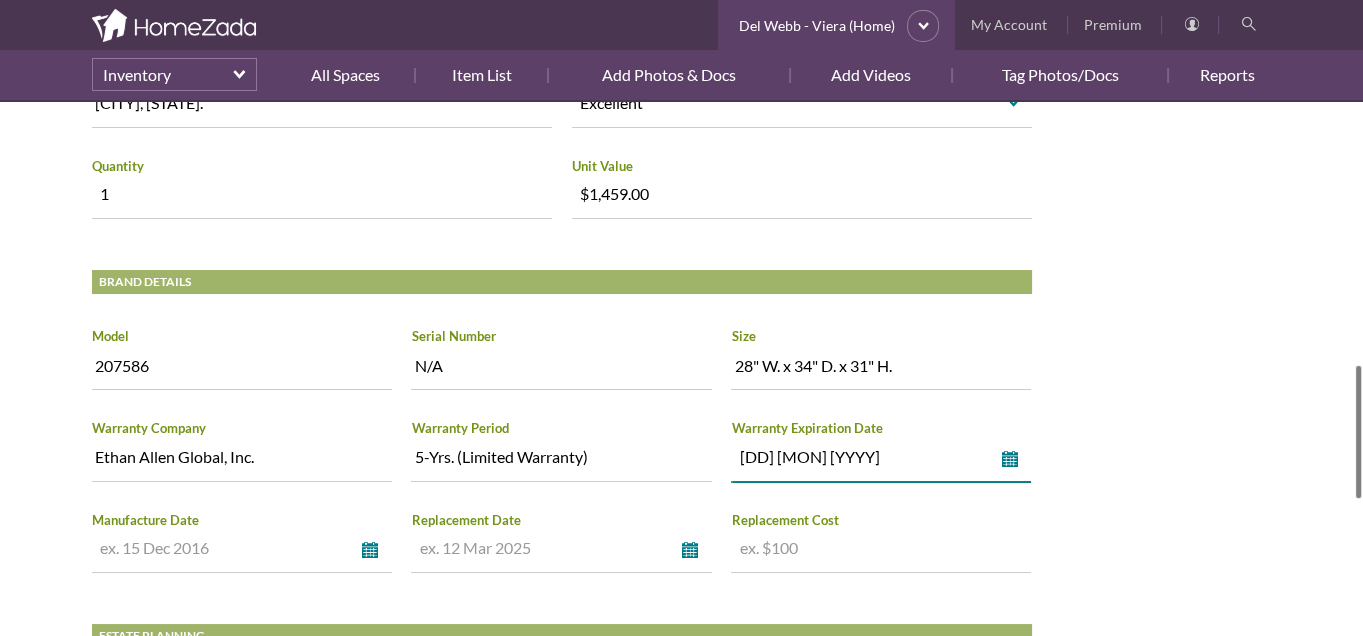 click on "Del Webb - Viera (Home)
Inventory
Spaces
Gathering Room
Accent Chair
HomeZada Tips
Photo AI Detects Item Details
Click on 'Zada AI: Photo Recognition.' It detects import info. Click on 'Save'. Find owner manuals. Click on 'Save Links'.
Watch
Info
Photos
Docs
Photo
Accent Chair
Zada AI Recognition
Delete
Print
Edit information for Accent Chair below.
Click or tap any field to edit info
Zada AI:
Photo Recognition
|
Find Manuals
Item Name Accent Chair
Type Possession select Possession Fixed
Category Furniture select Building Material Collections Decorative Items Electronics Equipment Furniture ADT" at bounding box center (682, 90) 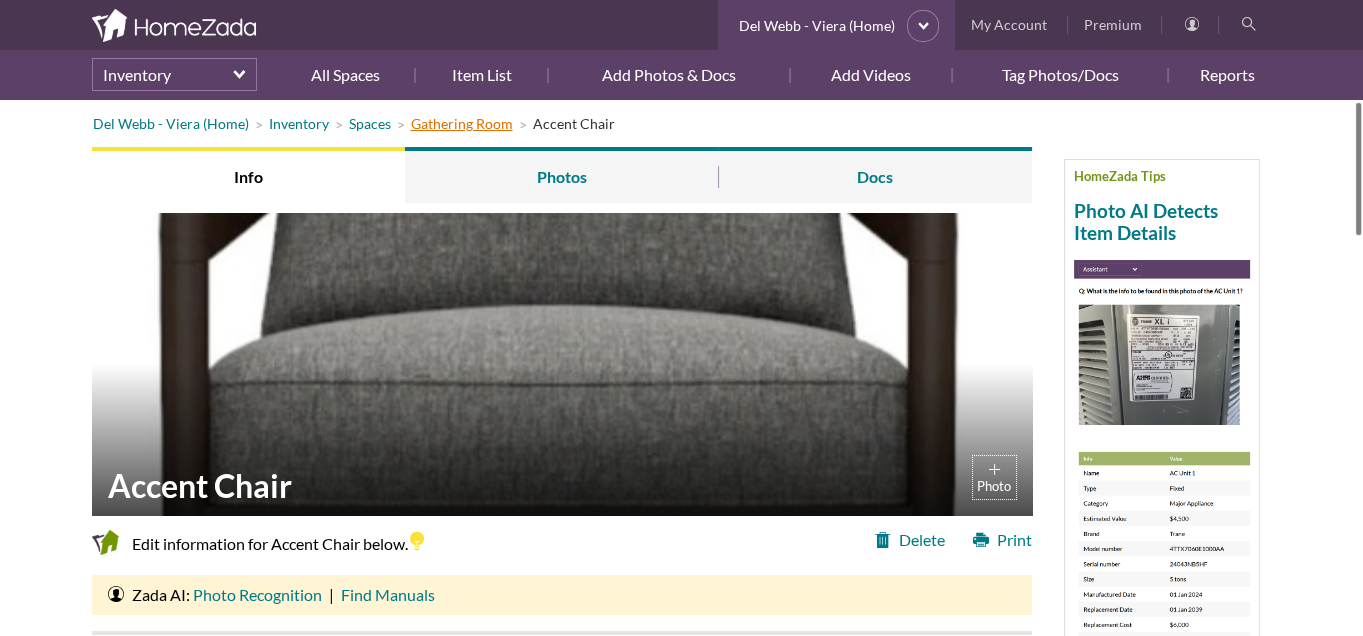 click on "Gathering Room" at bounding box center (462, 123) 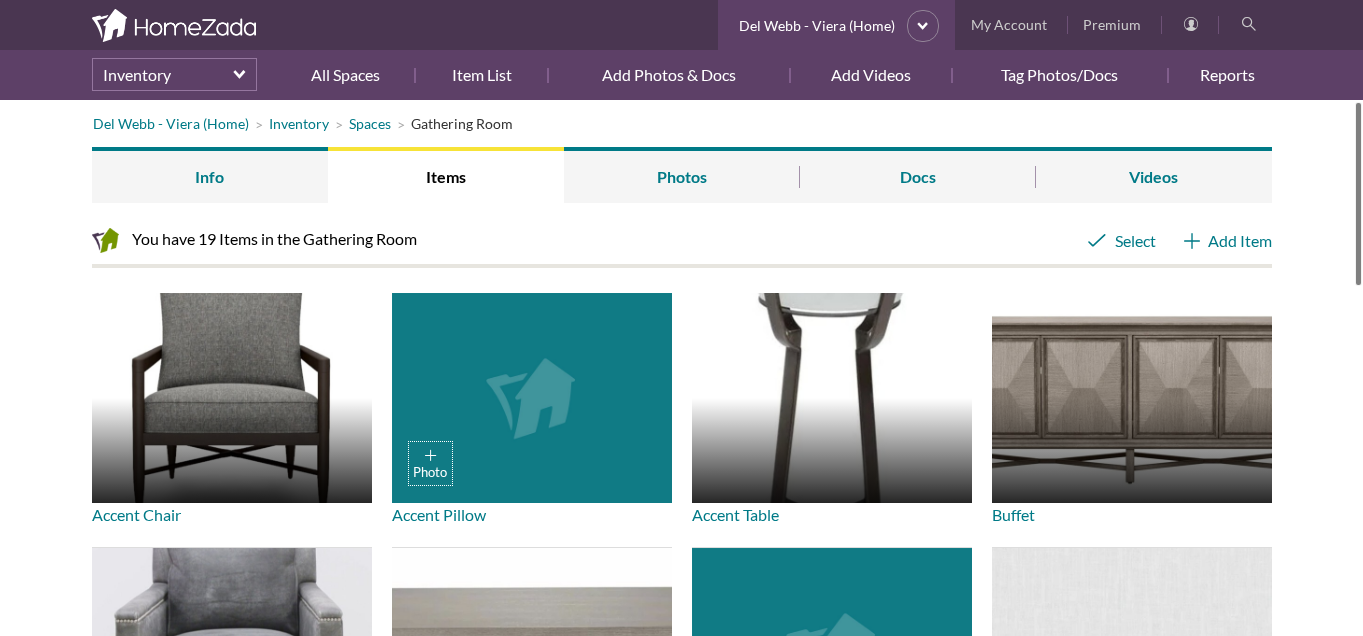 scroll, scrollTop: 0, scrollLeft: 0, axis: both 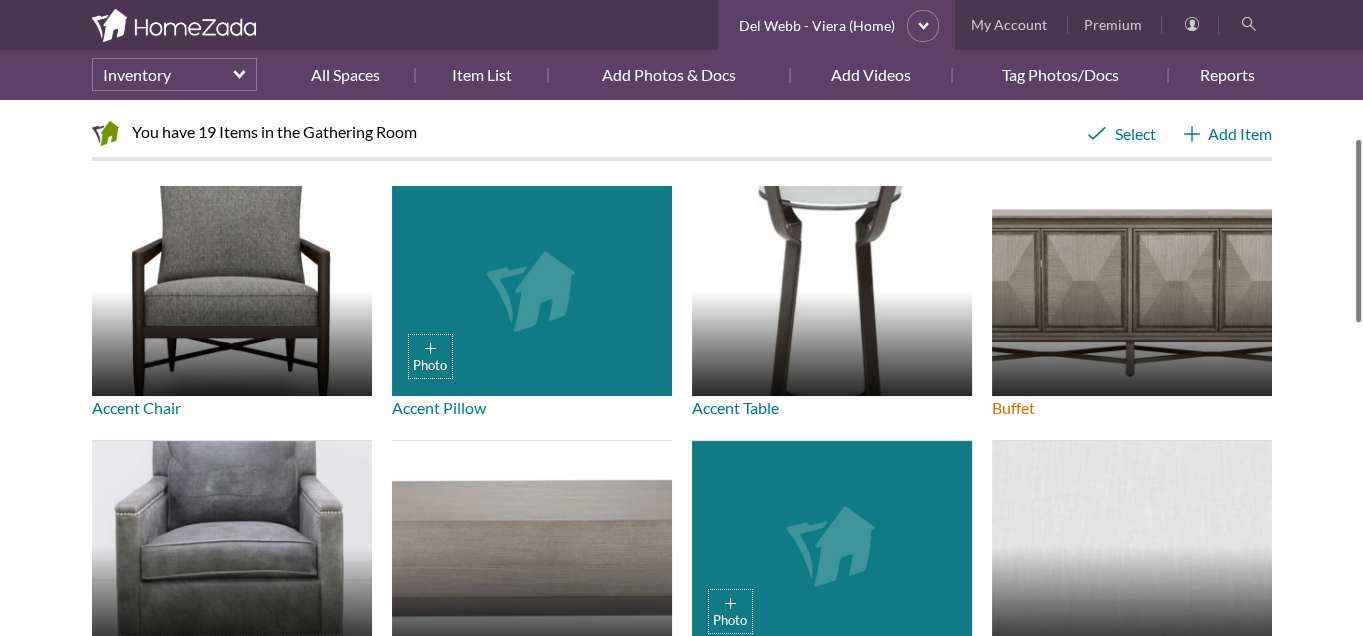 click at bounding box center [1132, 291] 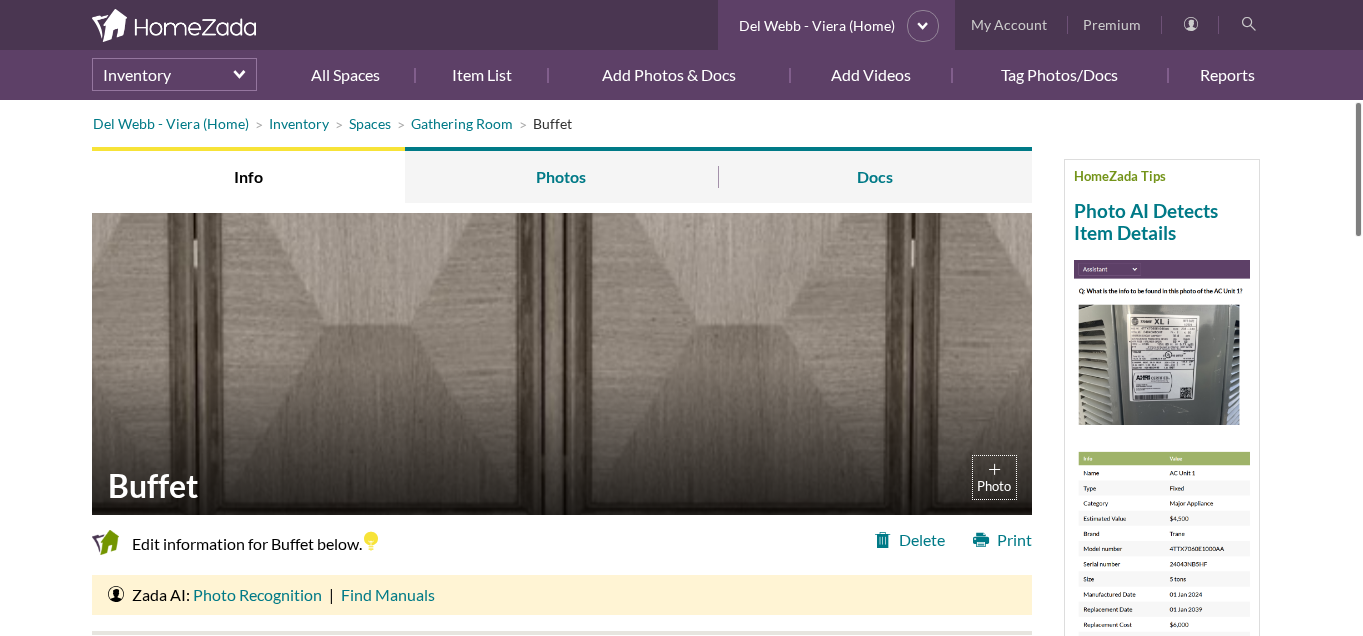 scroll, scrollTop: 0, scrollLeft: 0, axis: both 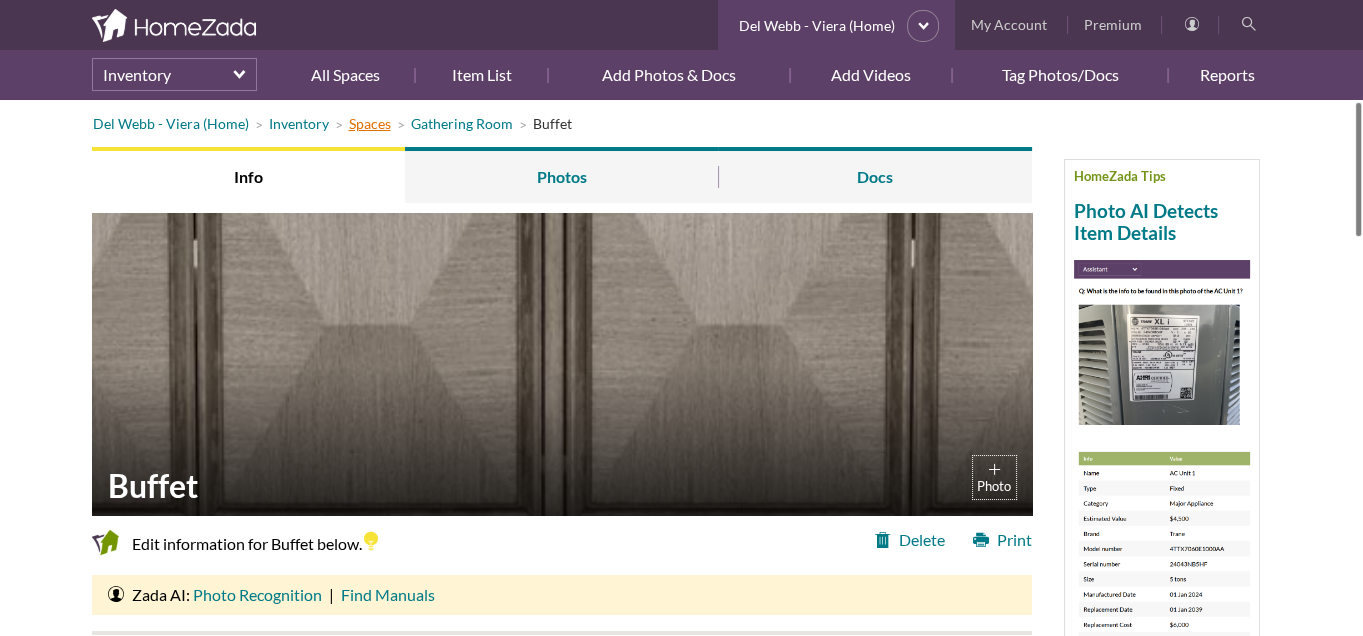 click on "Spaces" at bounding box center [370, 123] 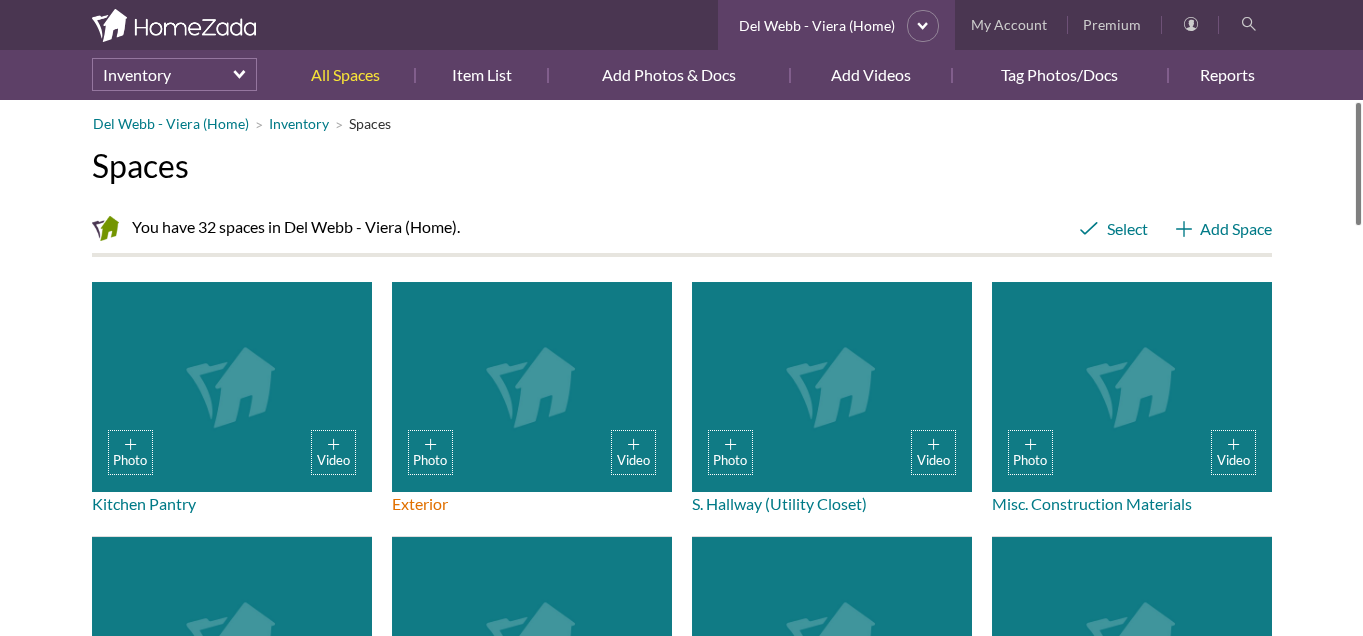 scroll, scrollTop: 0, scrollLeft: 0, axis: both 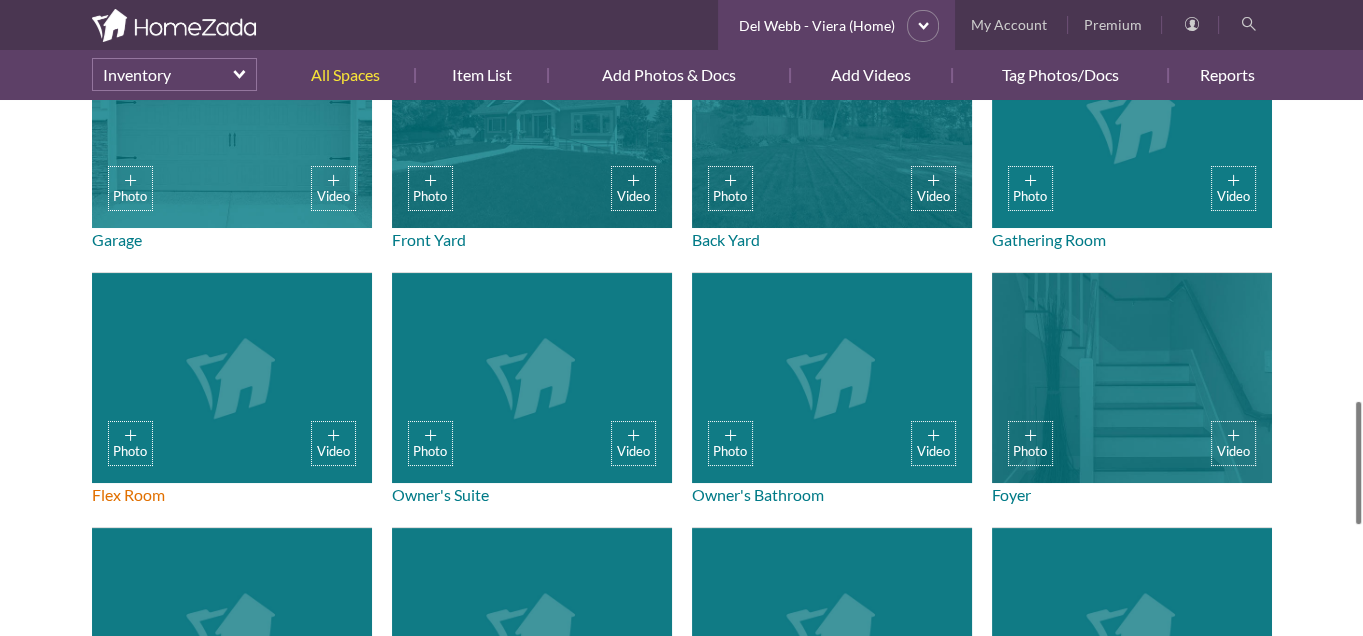 click on "Photo Video" at bounding box center [232, 378] 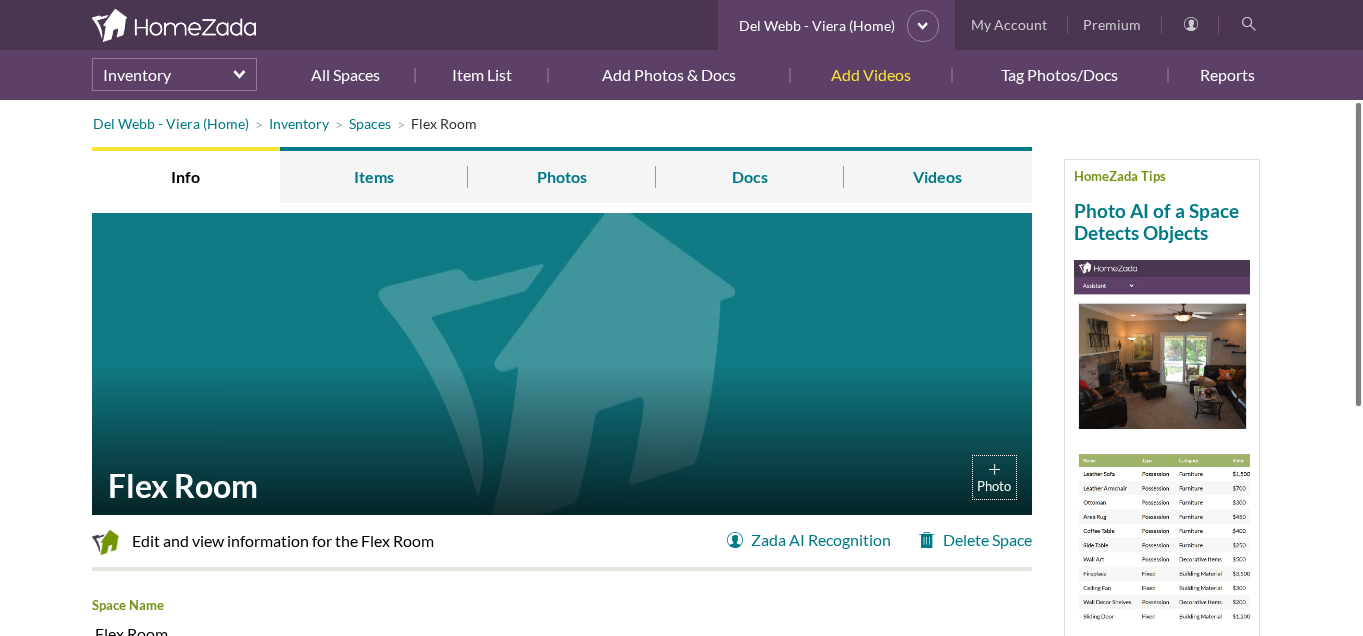 scroll, scrollTop: 0, scrollLeft: 0, axis: both 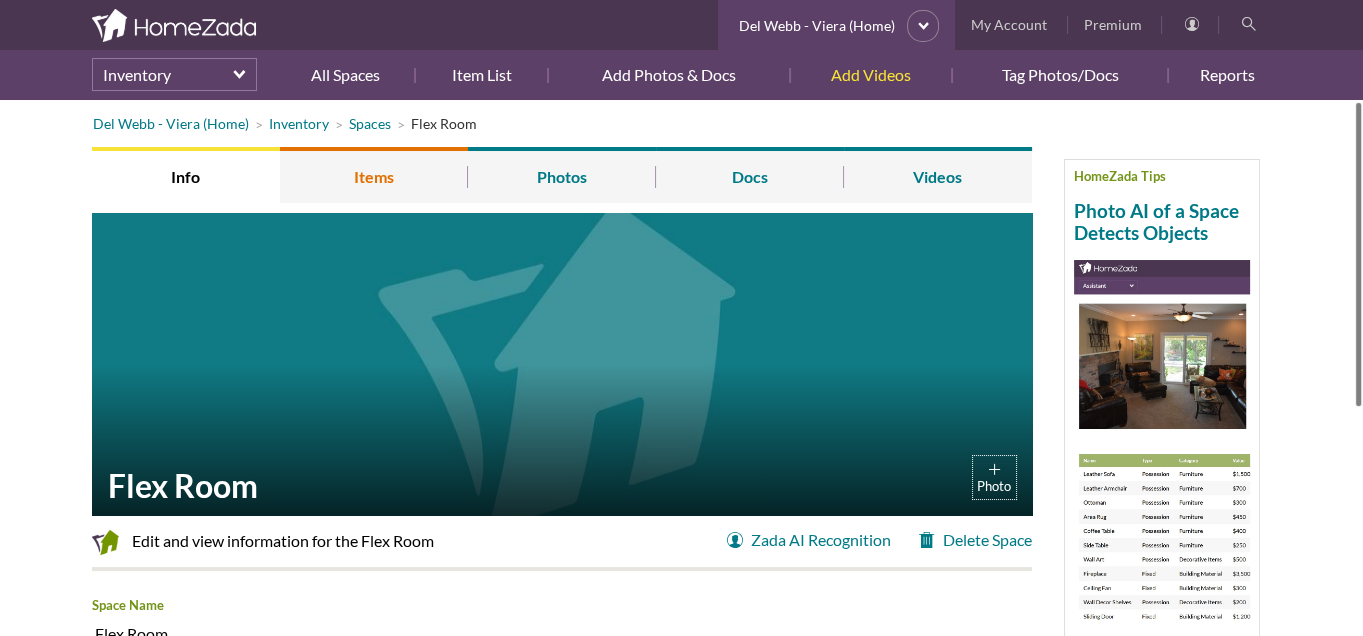 click on "Items" at bounding box center [374, 175] 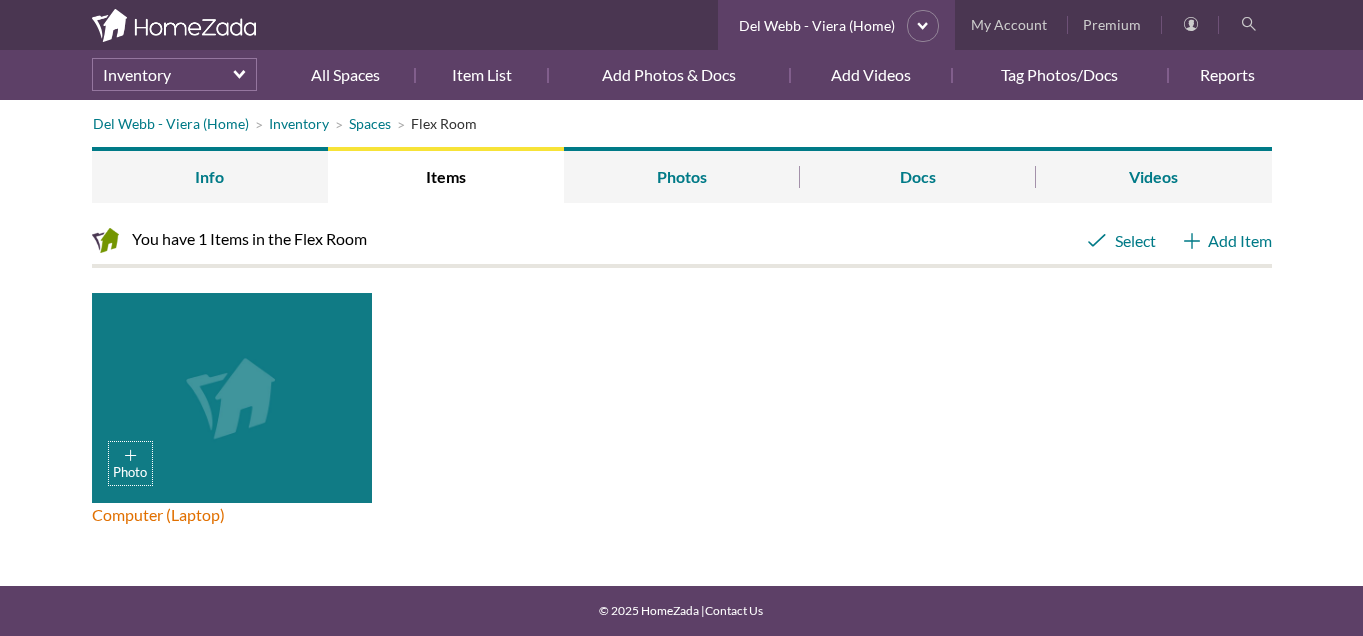 scroll, scrollTop: 0, scrollLeft: 0, axis: both 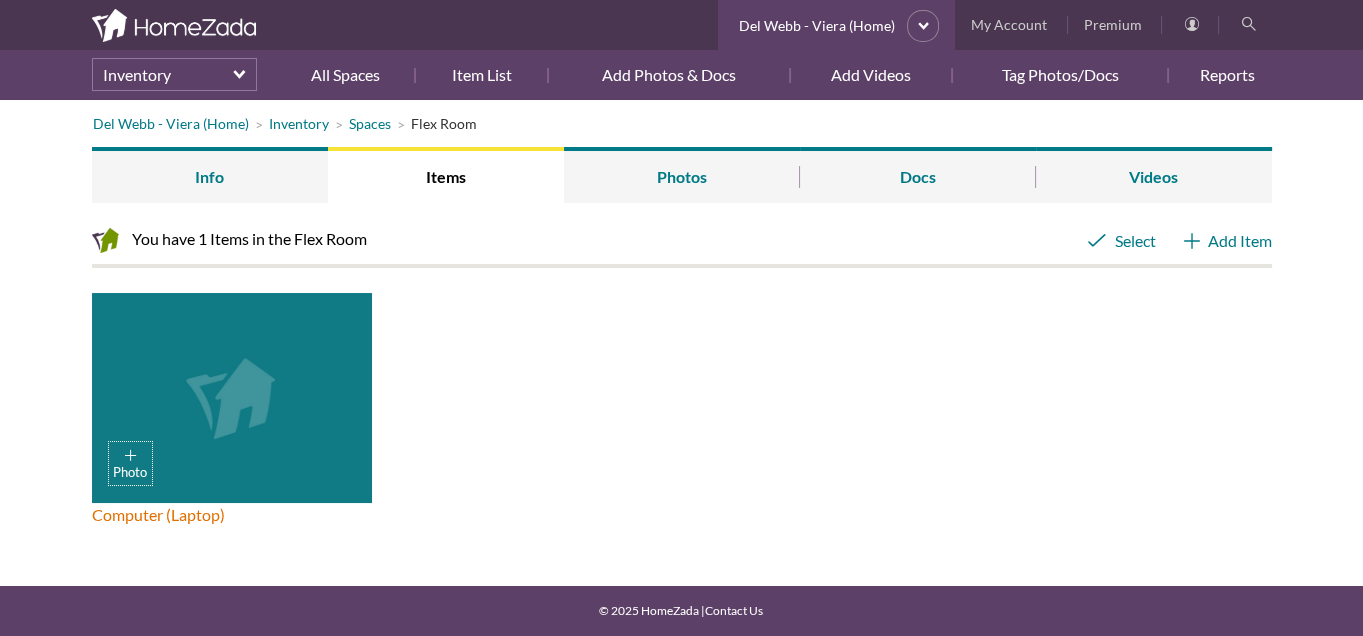 click on "Photo" at bounding box center (232, 398) 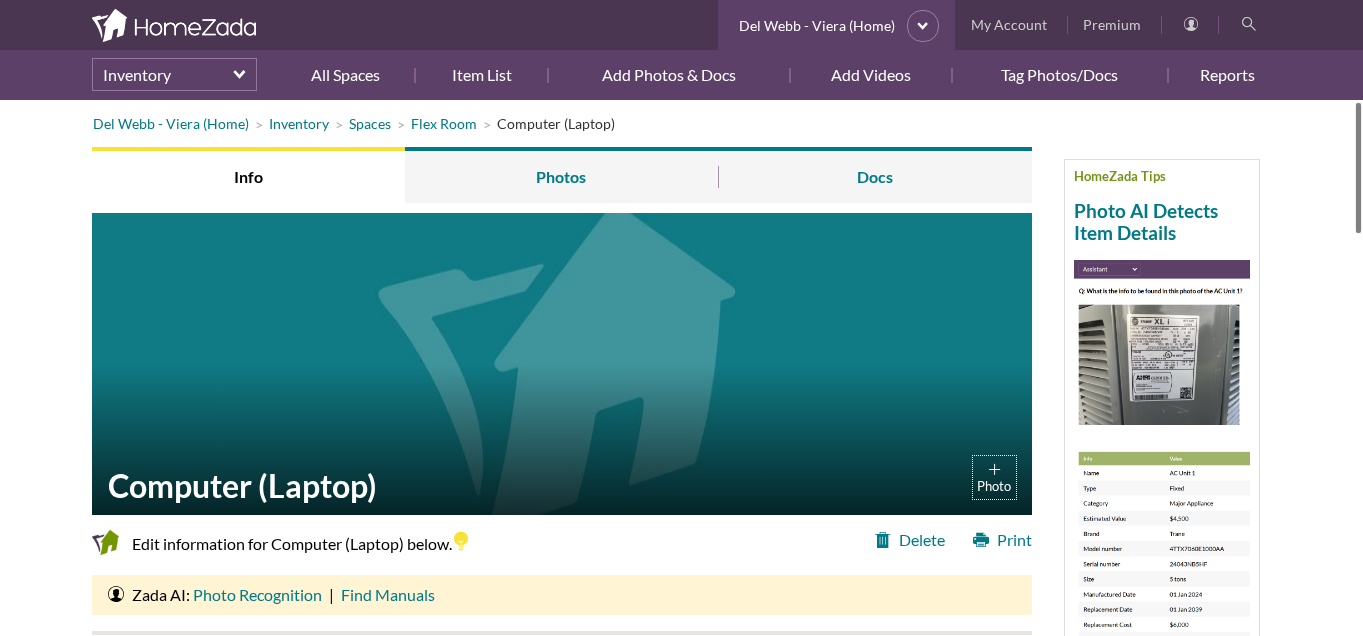 scroll, scrollTop: 0, scrollLeft: 0, axis: both 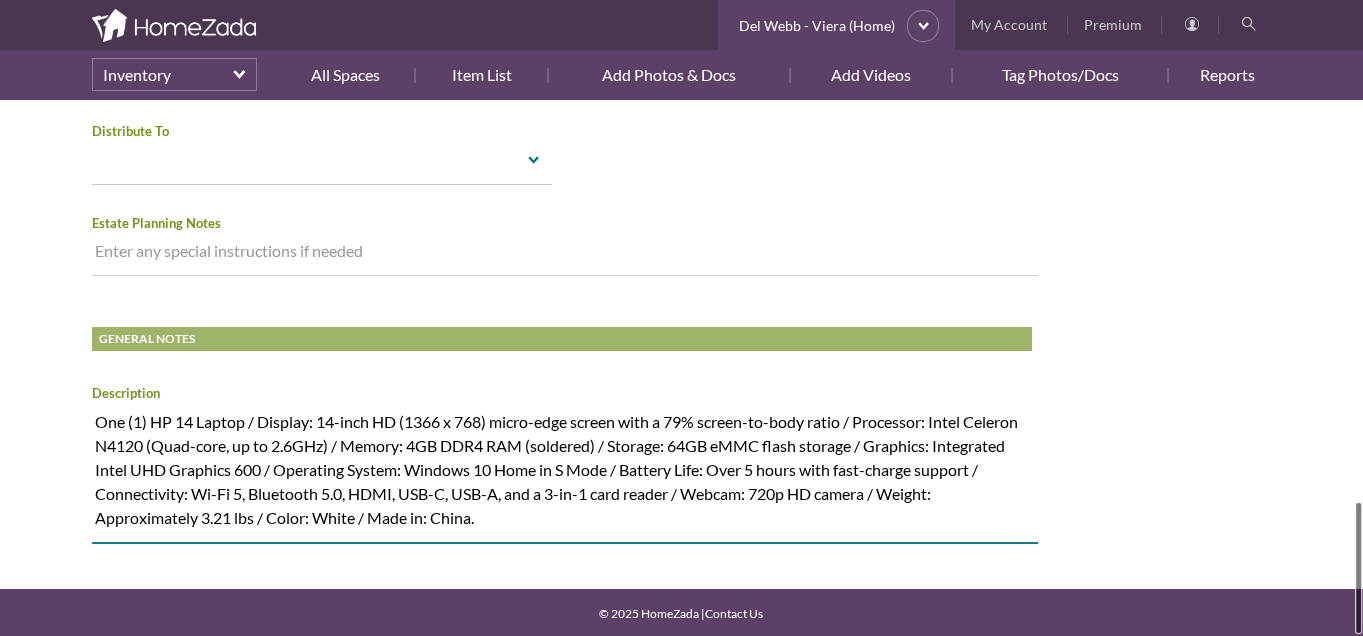 click on "One (1) HP 14 Laptop / Display: 14-inch HD (1366 x 768) micro-edge screen with a 79% screen-to-body ratio / Processor: Intel Celeron N4120 (Quad-core, up to 2.6GHz) / Memory: 4GB DDR4 RAM (soldered) / Storage: 64GB eMMC flash storage / Graphics: Integrated Intel UHD Graphics 600 / Operating System: Windows 10 Home in S Mode / Battery Life: Over 5 hours with fast-charge support / Connectivity: Wi-Fi 5, Bluetooth 5.0, HDMI, USB-C, USB-A, and a 3-in-1 card reader / Webcam: 720p HD camera / Weight: Approximately 3.21 lbs / Color: White / Made in: China." at bounding box center [565, 474] 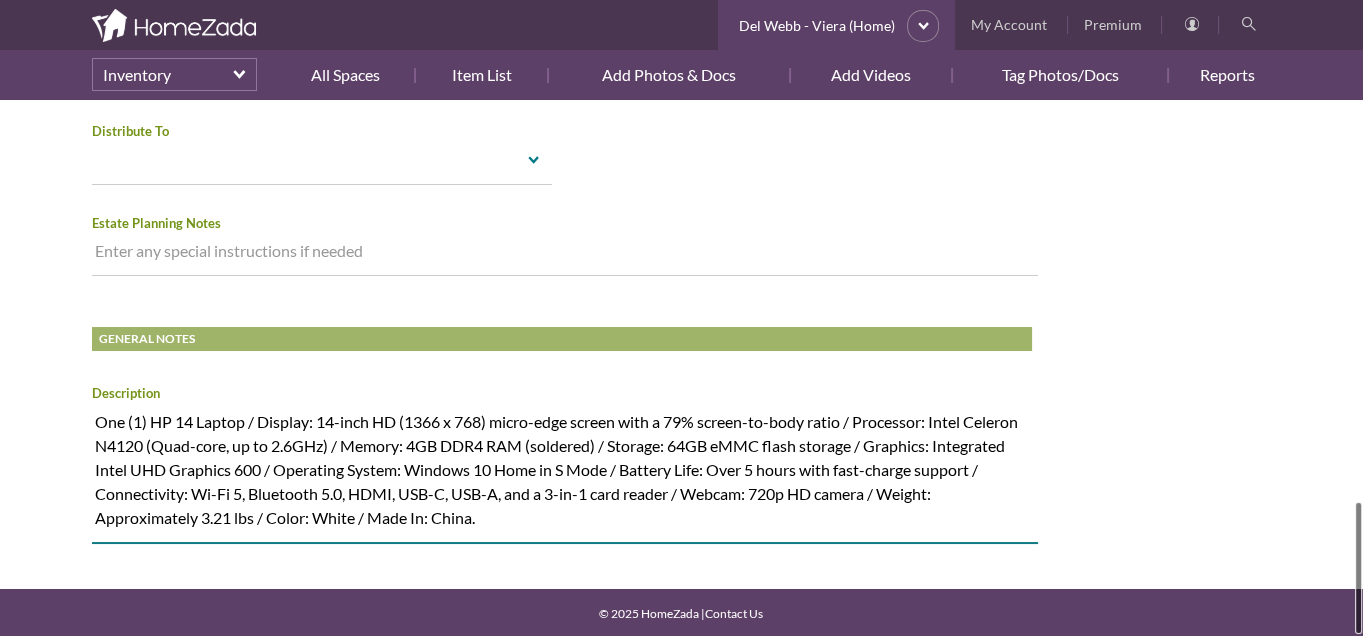 type on "One (1) HP 14 Laptop / Display: 14-inch HD (1366 x 768) micro-edge screen with a 79% screen-to-body ratio / Processor: Intel Celeron N4120 (Quad-core, up to 2.6GHz) / Memory: 4GB DDR4 RAM (soldered) / Storage: 64GB eMMC flash storage / Graphics: Integrated Intel UHD Graphics 600 / Operating System: Windows 10 Home in S Mode / Battery Life: Over 5 hours with fast-charge support / Connectivity: Wi-Fi 5, Bluetooth 5.0, HDMI, USB-C, USB-A, and a 3-in-1 card reader / Webcam: 720p HD camera / Weight: Approximately 3.21 lbs / Color: White / Made In: China." 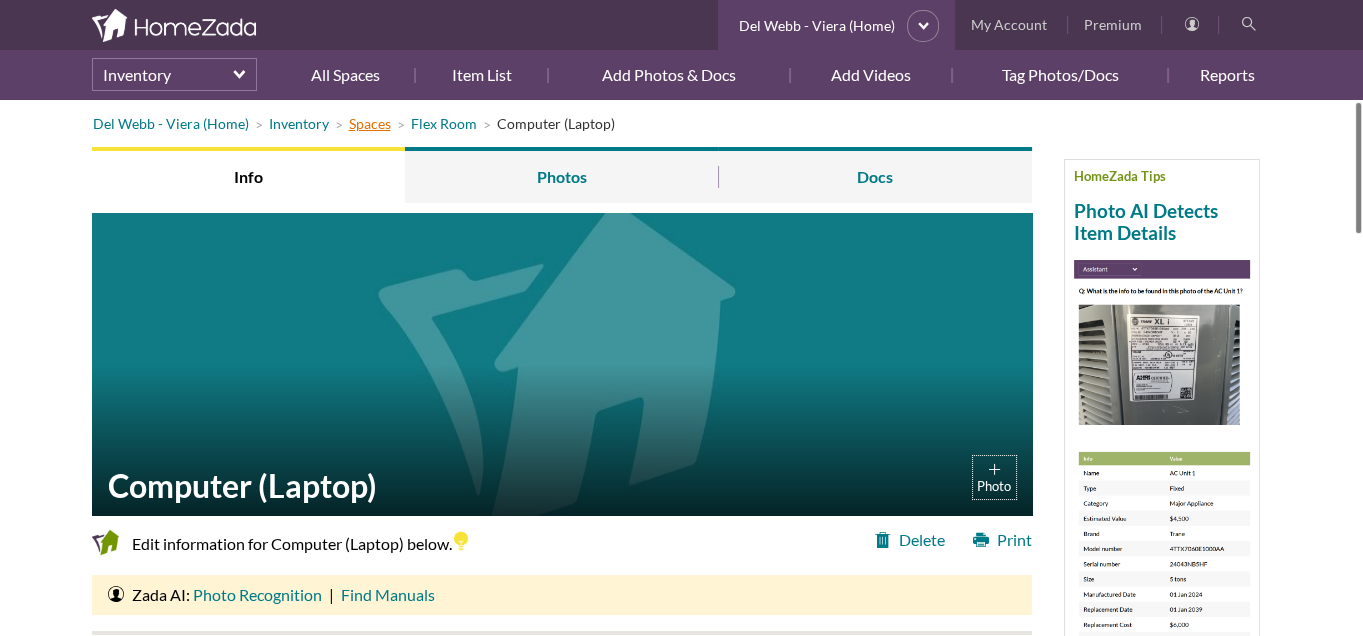 click on "Spaces" at bounding box center (370, 123) 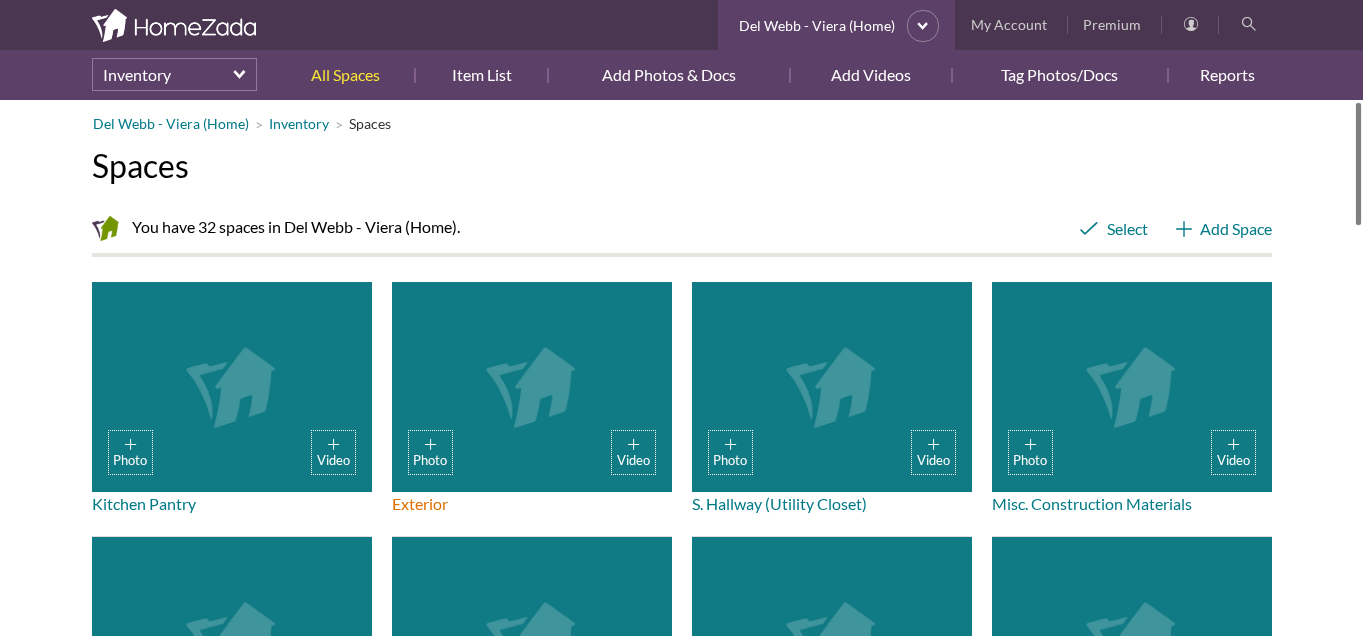 scroll, scrollTop: 0, scrollLeft: 0, axis: both 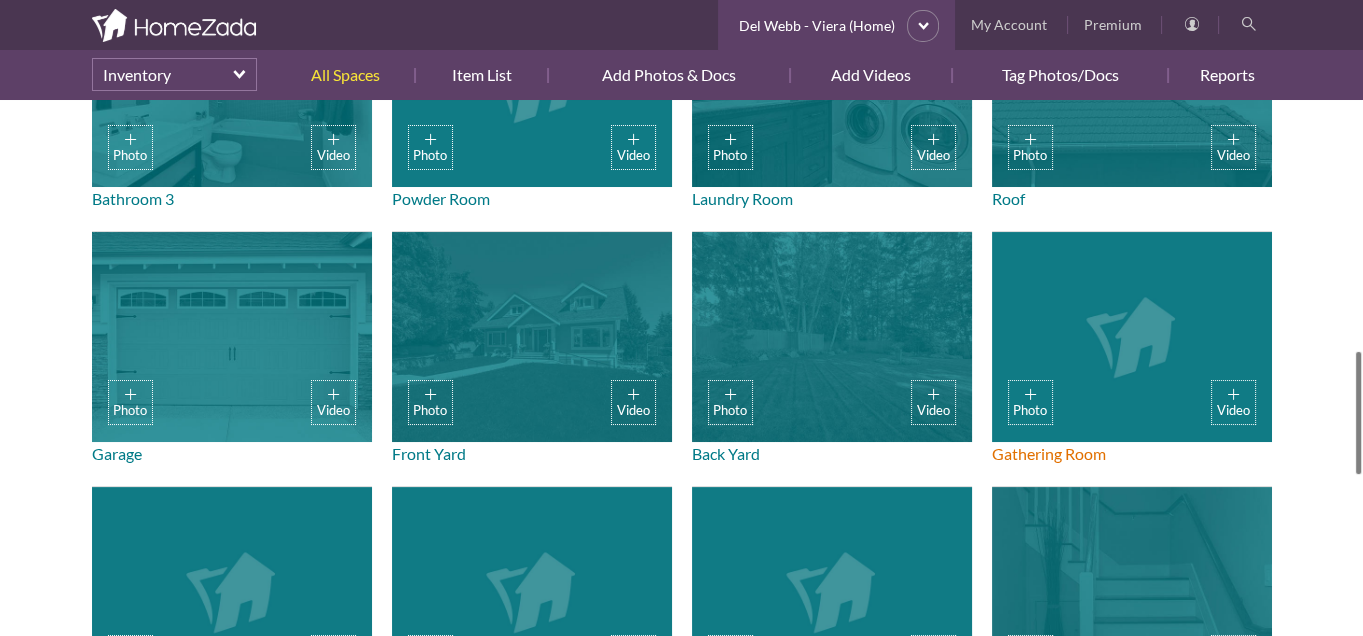 click on "Photo Video" at bounding box center (1132, 337) 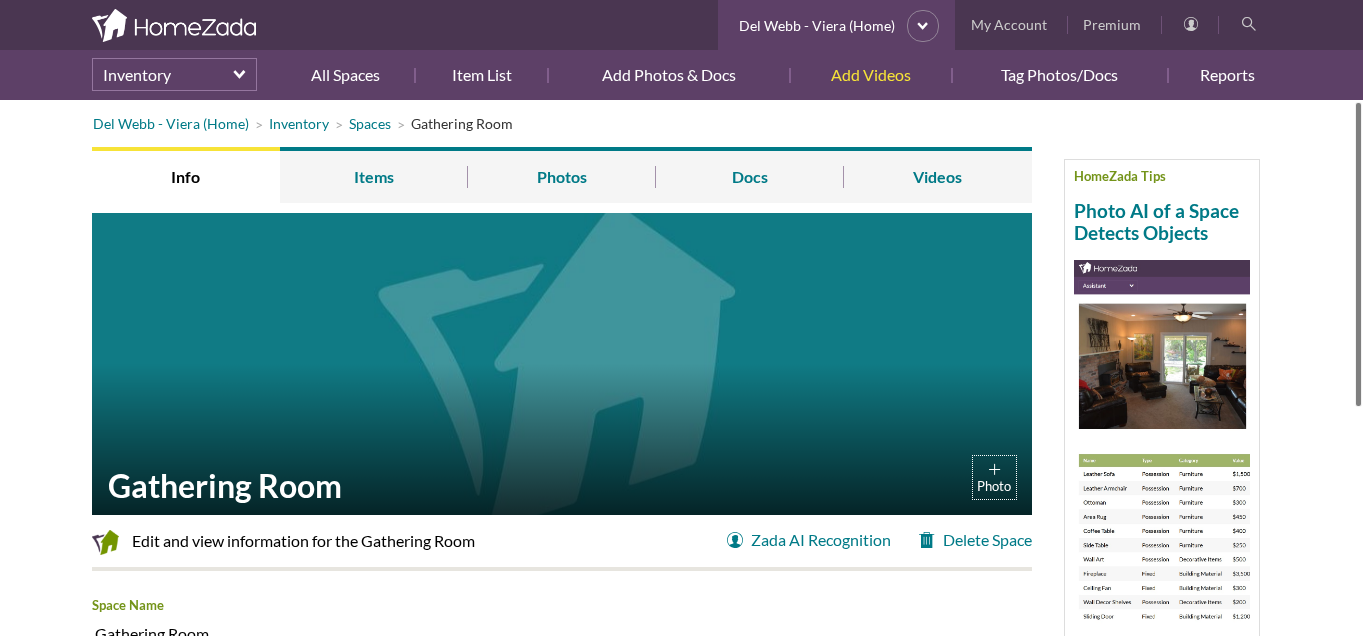 scroll, scrollTop: 0, scrollLeft: 0, axis: both 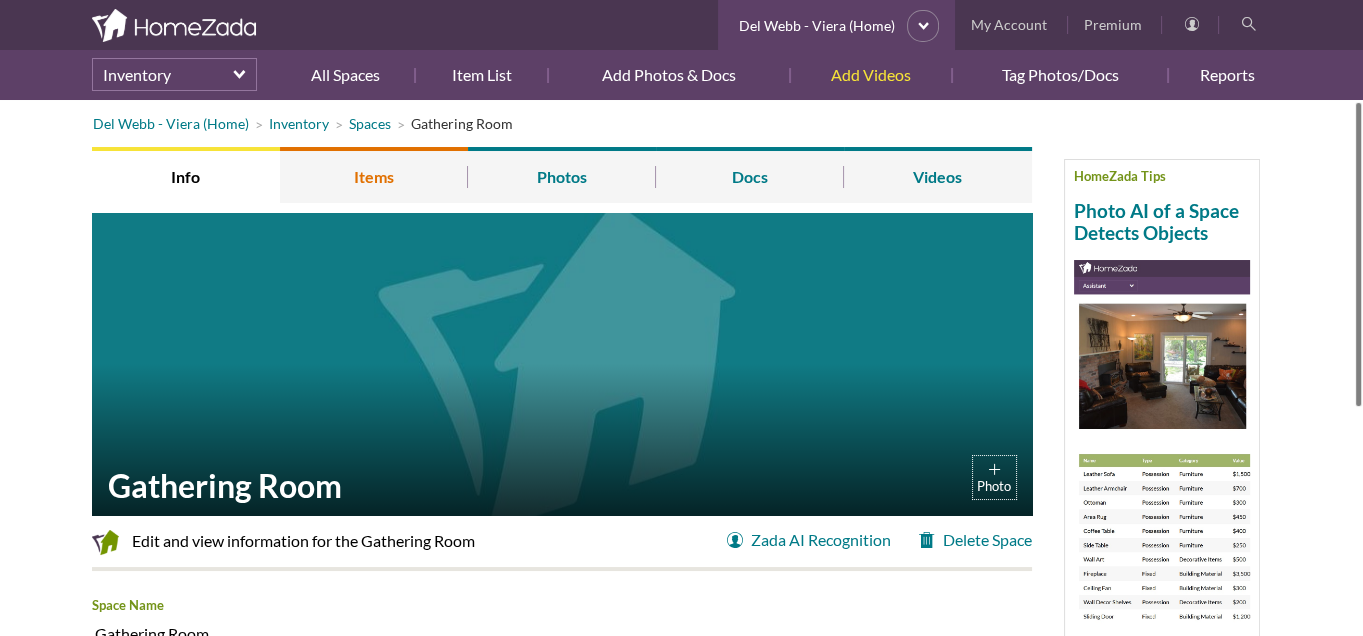 click on "Items" at bounding box center [374, 175] 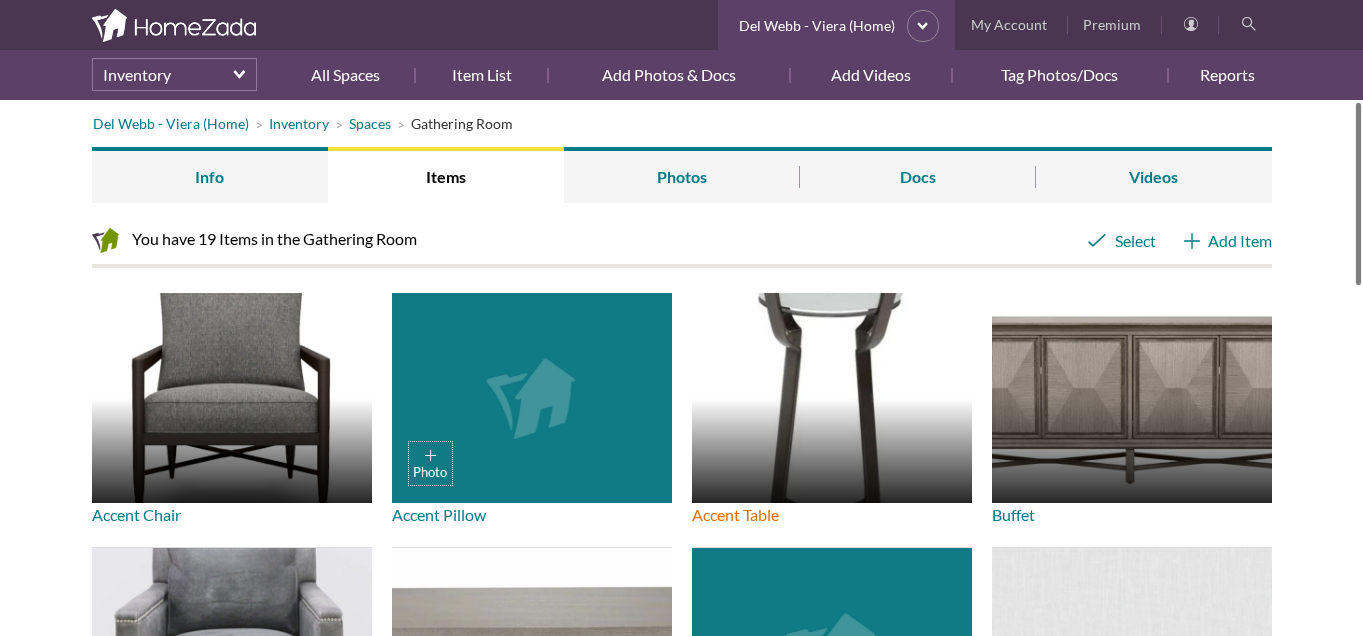 scroll, scrollTop: 0, scrollLeft: 0, axis: both 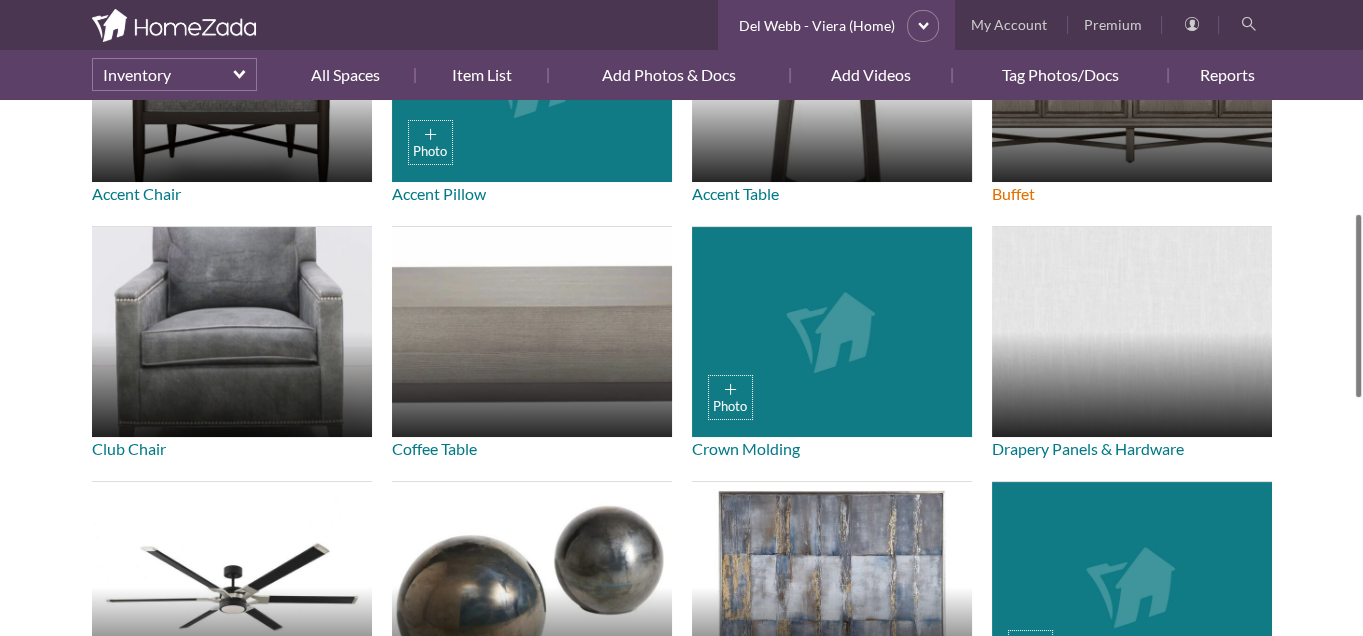click at bounding box center (1132, 77) 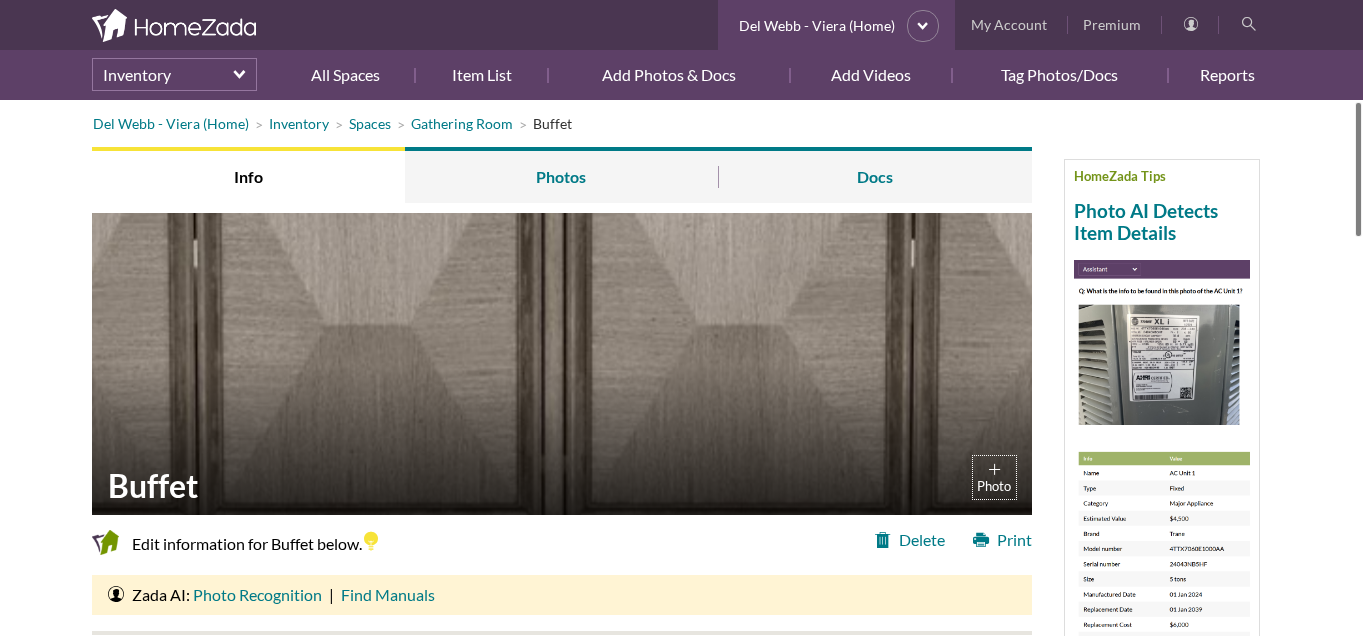 scroll, scrollTop: 0, scrollLeft: 0, axis: both 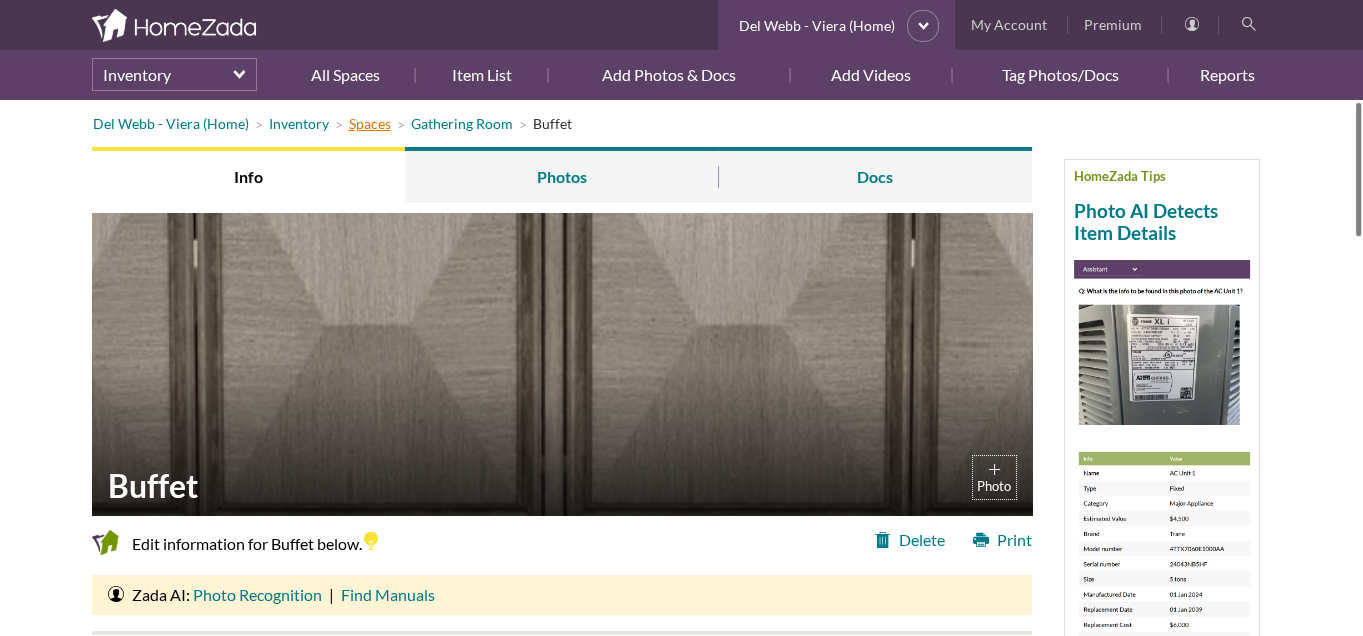 click on "Spaces" at bounding box center (370, 123) 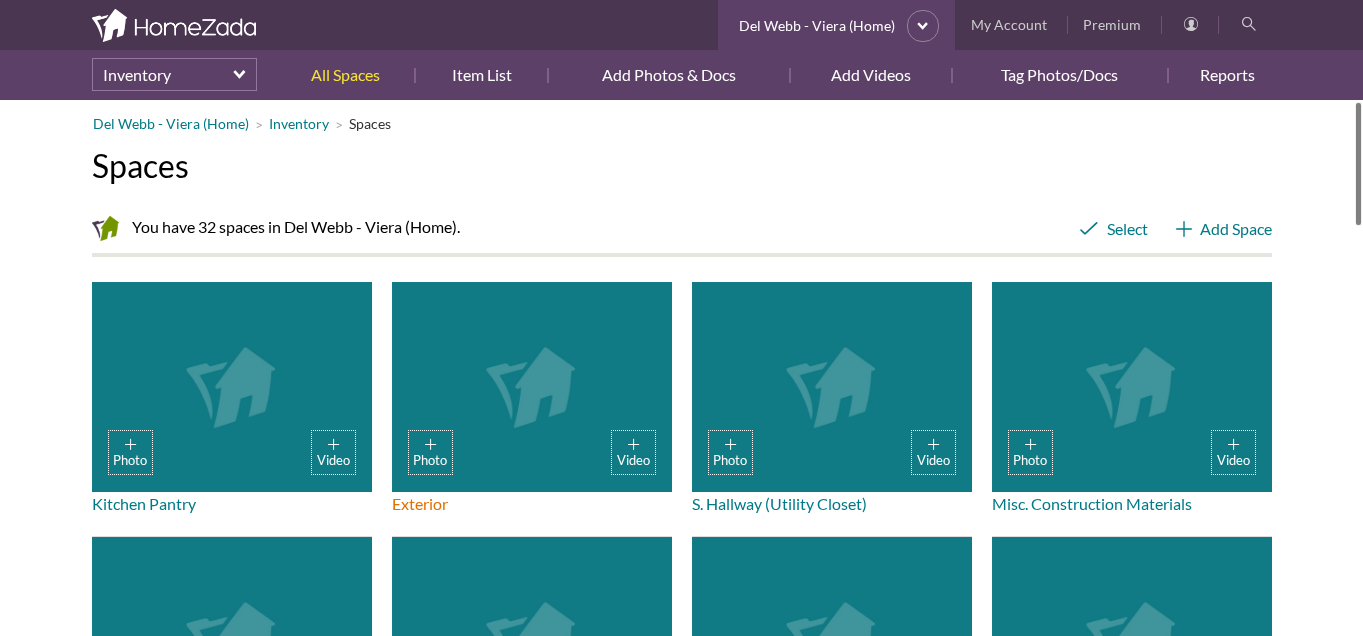scroll, scrollTop: 0, scrollLeft: 0, axis: both 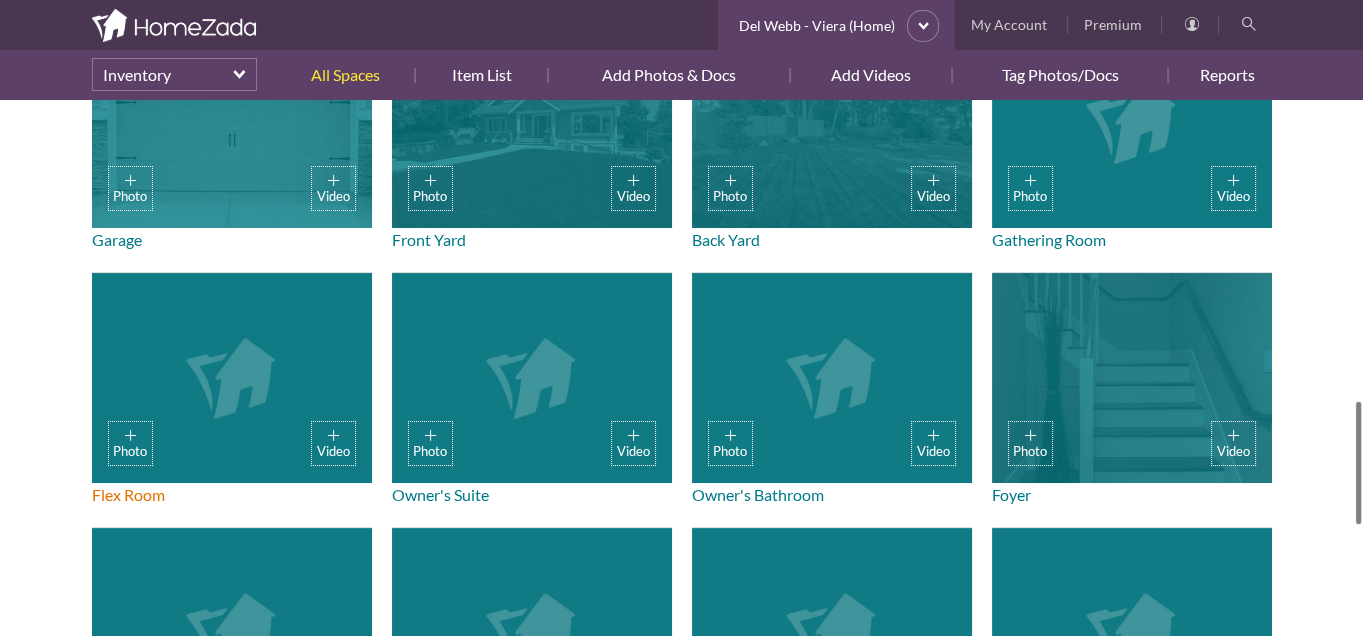 click on "Photo Video" at bounding box center [232, 378] 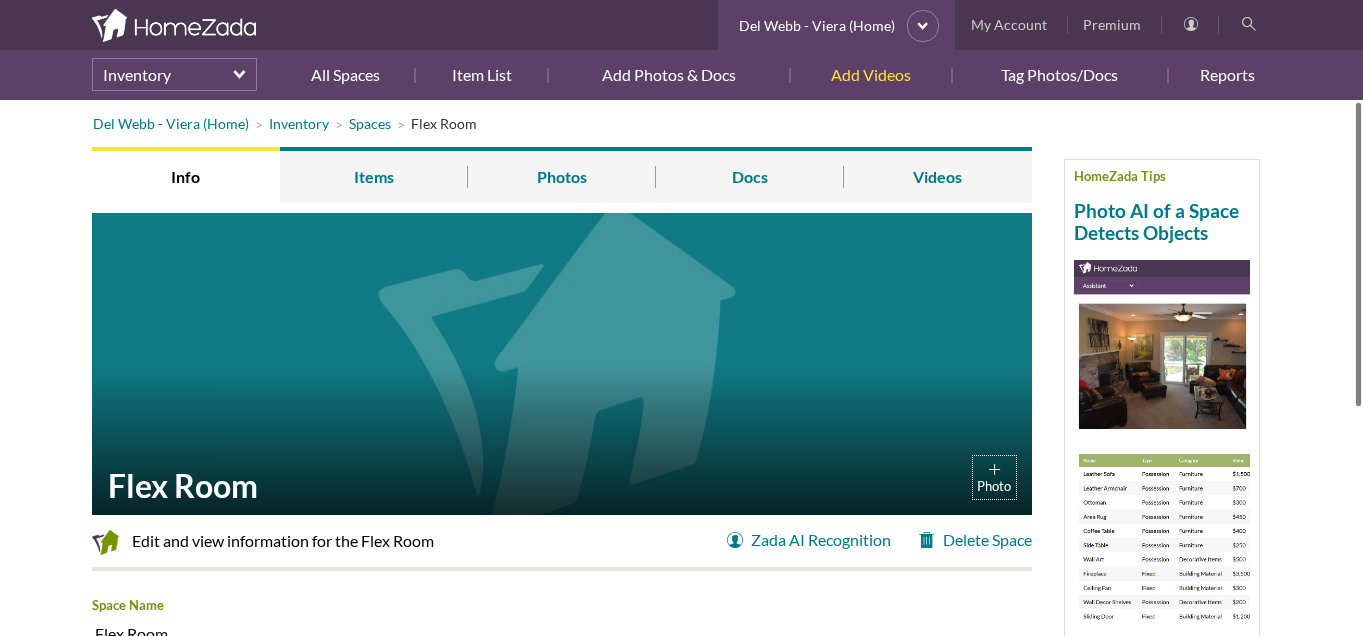 scroll, scrollTop: 0, scrollLeft: 0, axis: both 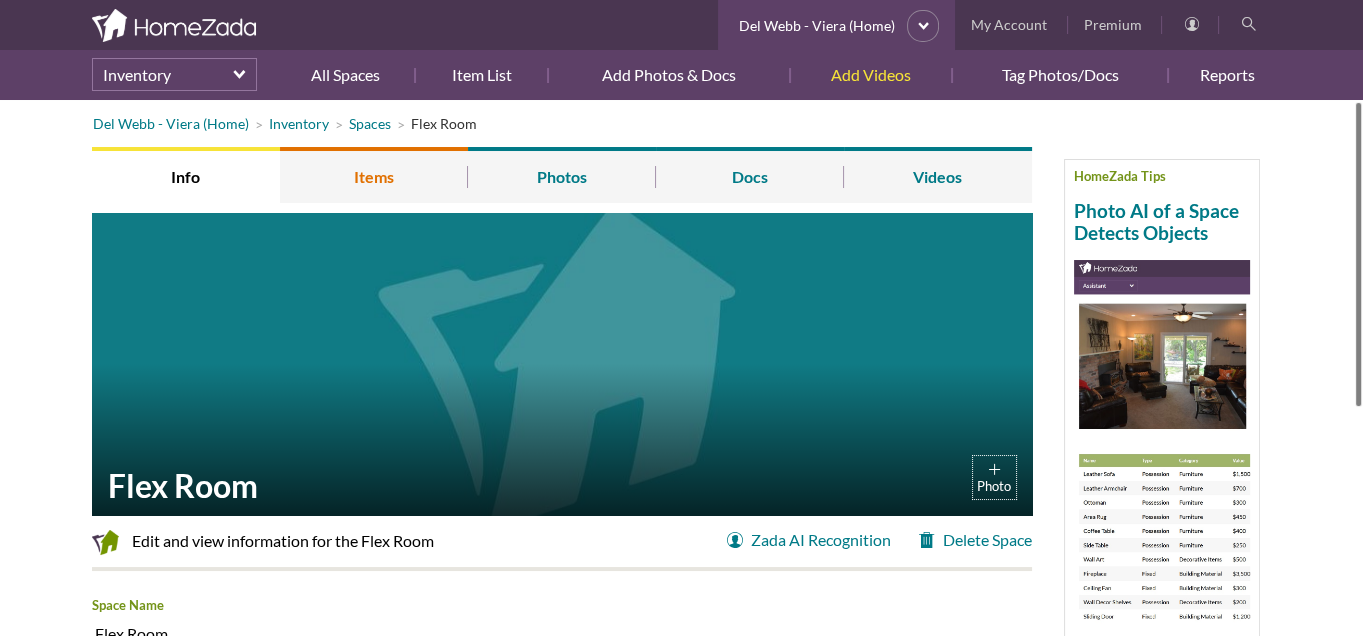 click on "Items" at bounding box center (374, 175) 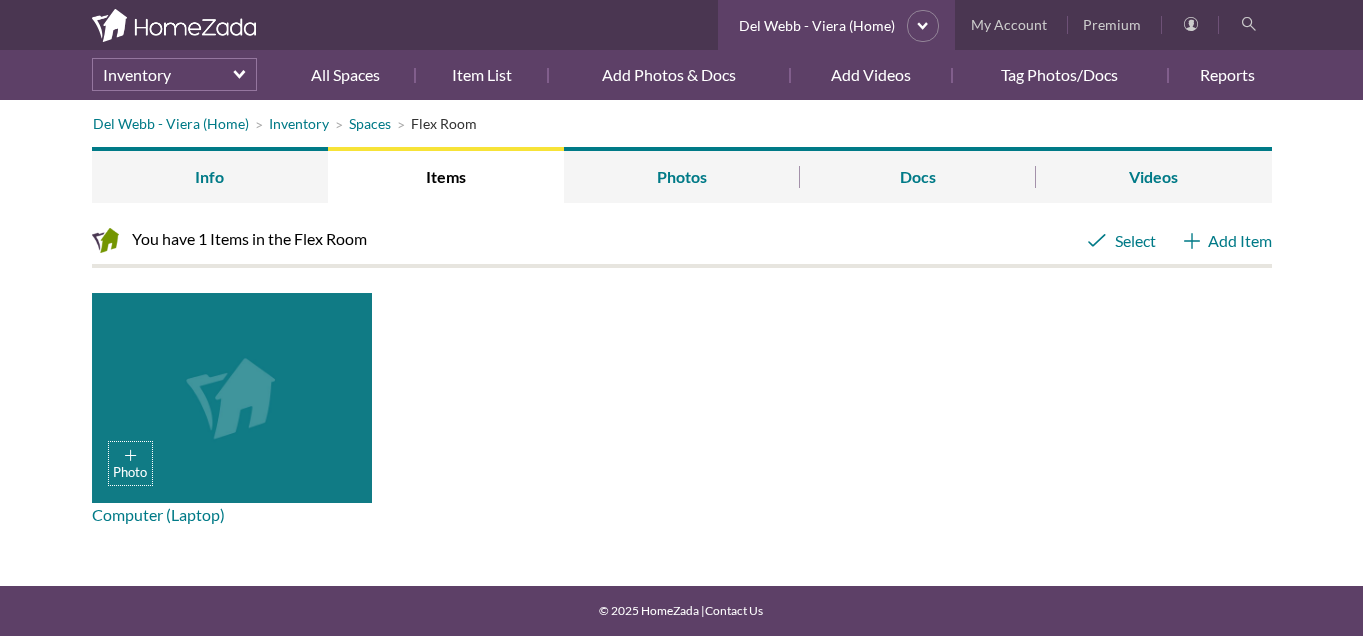 scroll, scrollTop: 0, scrollLeft: 0, axis: both 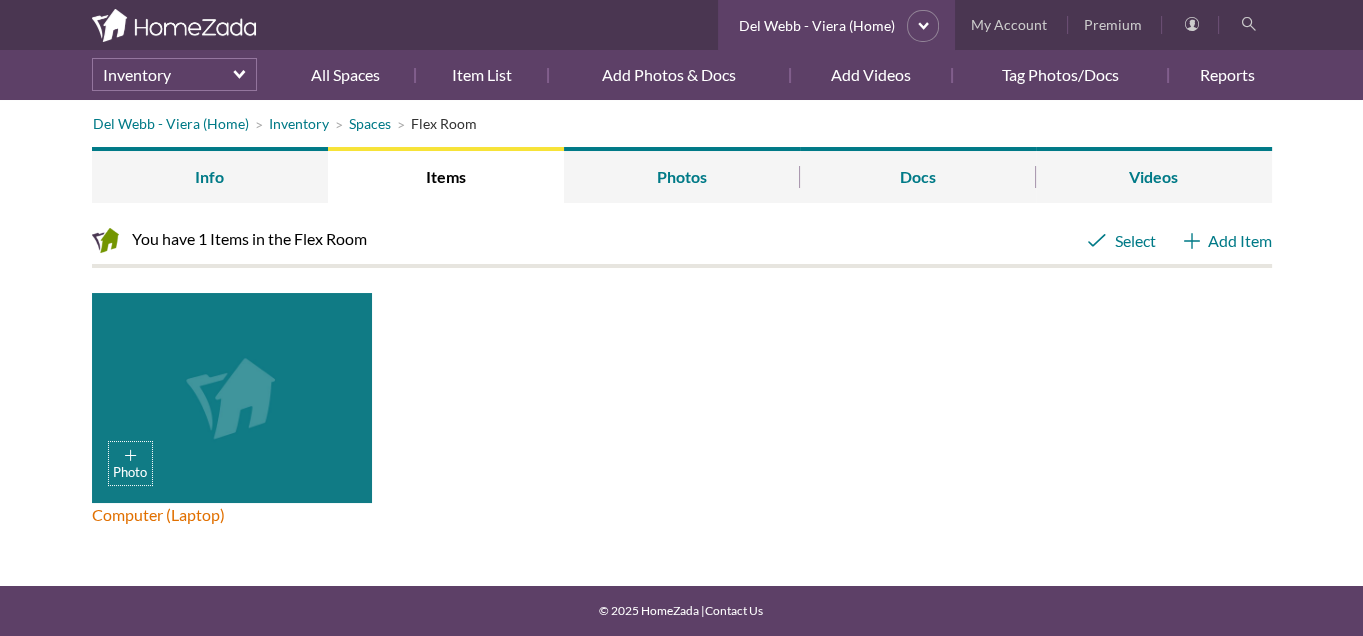 click on "Photo" at bounding box center (232, 398) 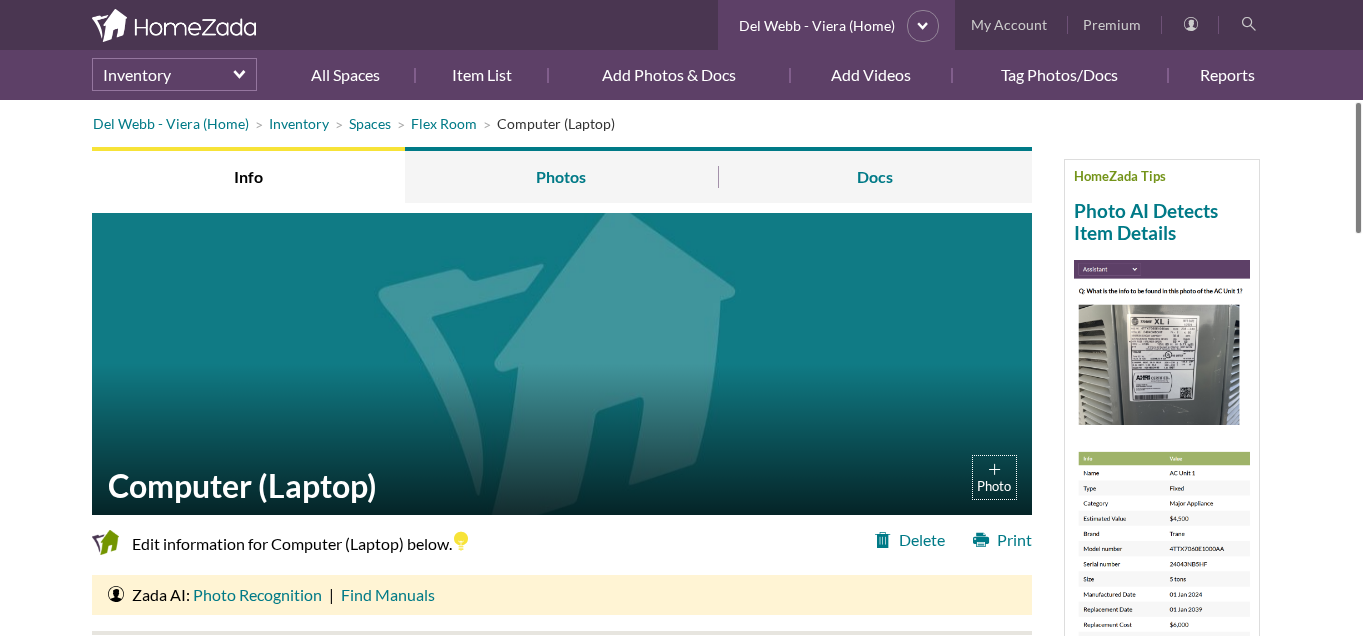 scroll, scrollTop: 0, scrollLeft: 0, axis: both 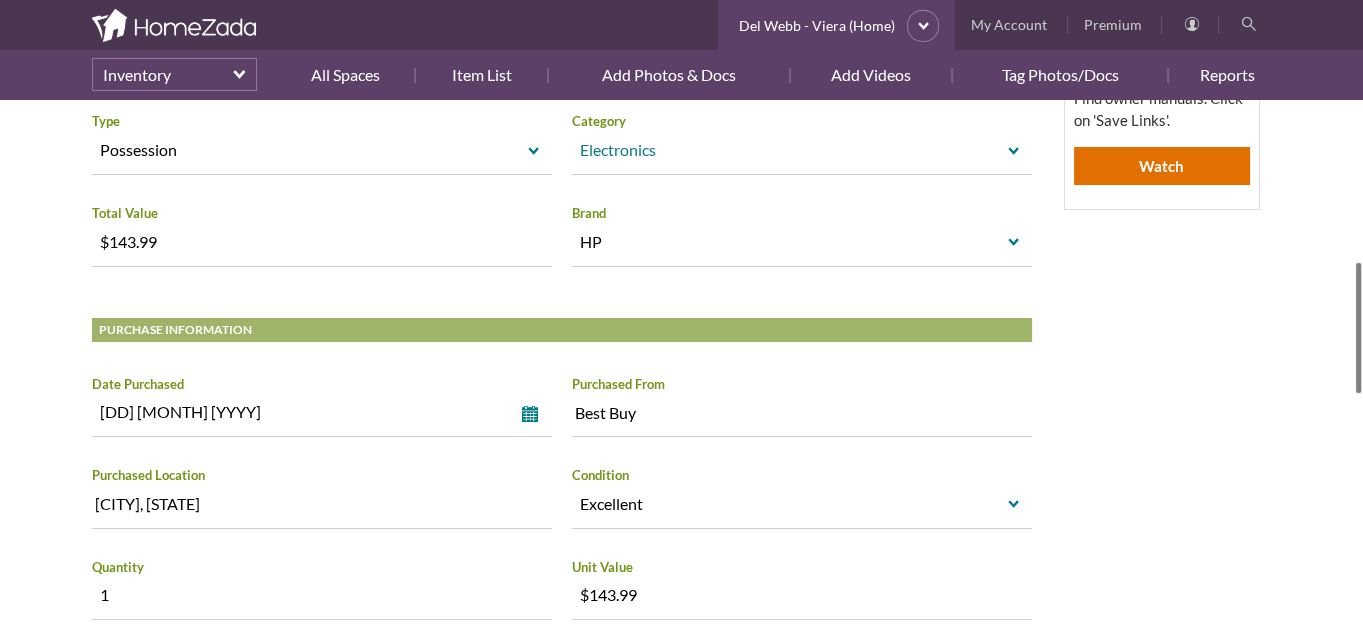 click on "select" at bounding box center (1014, 152) 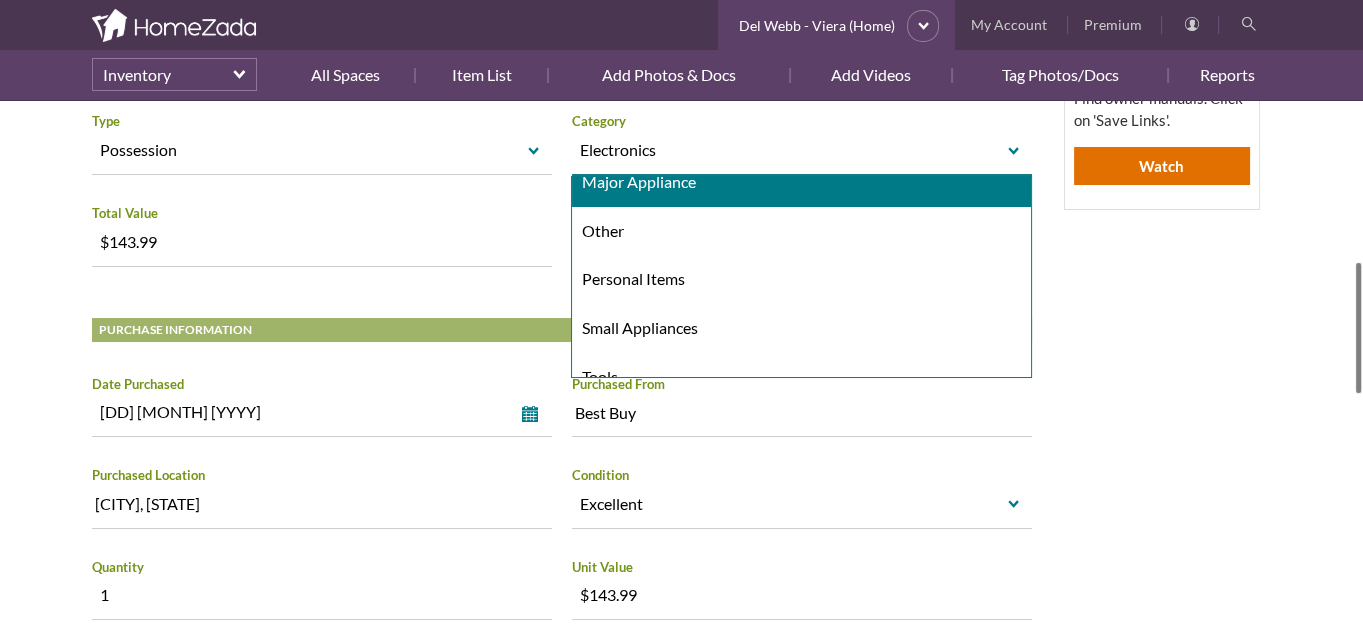 scroll, scrollTop: 483, scrollLeft: 0, axis: vertical 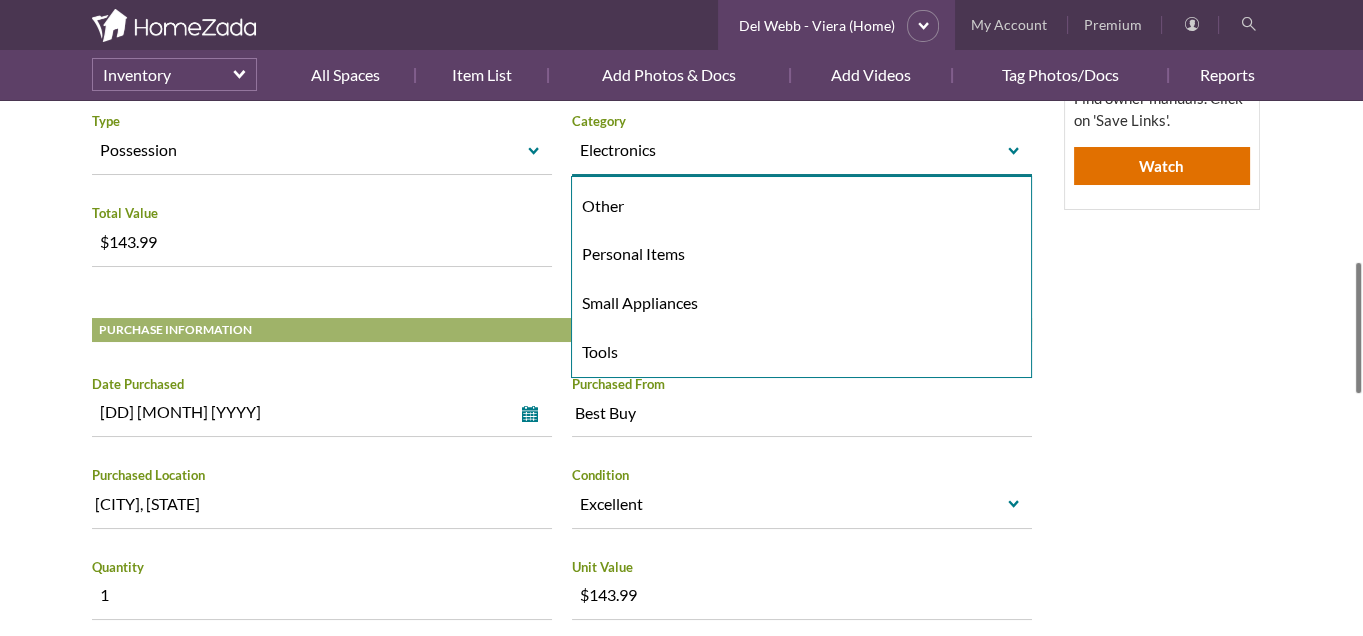 click on "HomeZada Tips
Photo AI Detects Item Details
Click on 'Zada AI: Photo Recognition.' It detects import info. Click on 'Save'. Find owner manuals. Click on 'Save Links'.
Watch" at bounding box center [1162, -102] 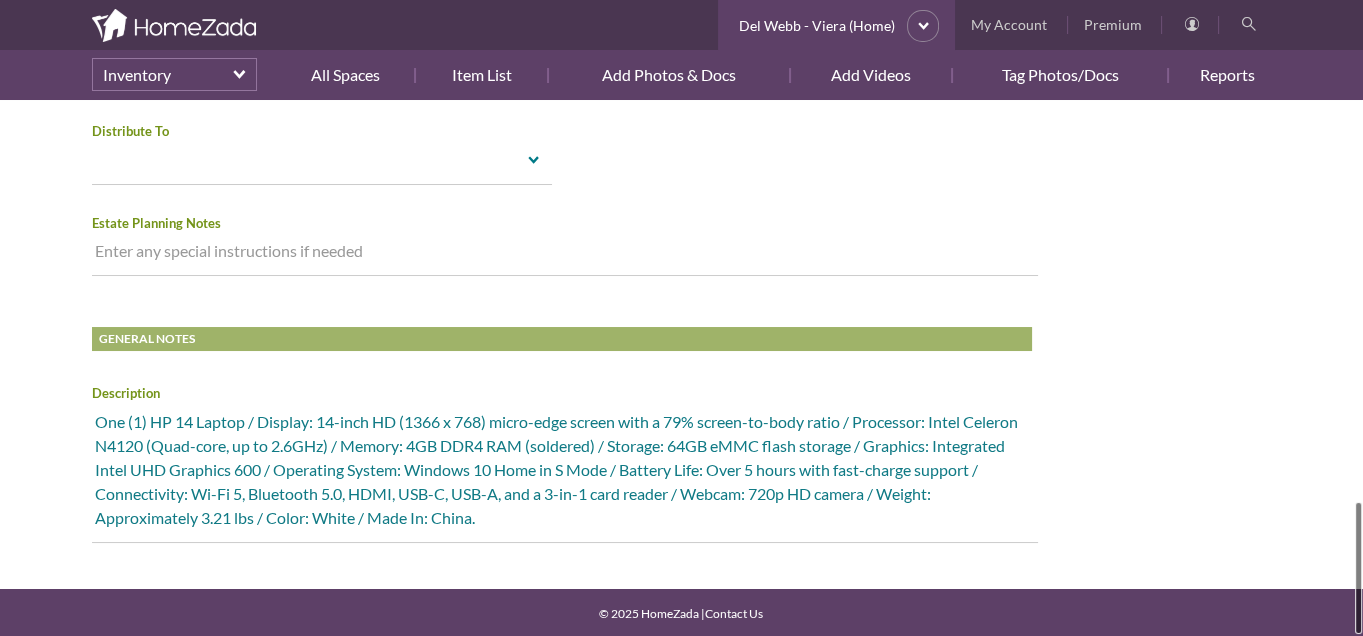 click on "One (1) HP 14 Laptop / Display: 14-inch HD (1366 x 768) micro-edge screen with a 79% screen-to-body ratio / Processor: Intel Celeron N4120 (Quad-core, up to 2.6GHz) / Memory: 4GB DDR4 RAM (soldered) / Storage: 64GB eMMC flash storage / Graphics: Integrated Intel UHD Graphics 600 / Operating System: Windows 10 Home in S Mode / Battery Life: Over 5 hours with fast-charge support / Connectivity: Wi-Fi 5, Bluetooth 5.0, HDMI, USB-C, USB-A, and a 3-in-1 card reader / Webcam: 720p HD camera / Weight: Approximately 3.21 lbs / Color: White / Made In: China." at bounding box center [565, 474] 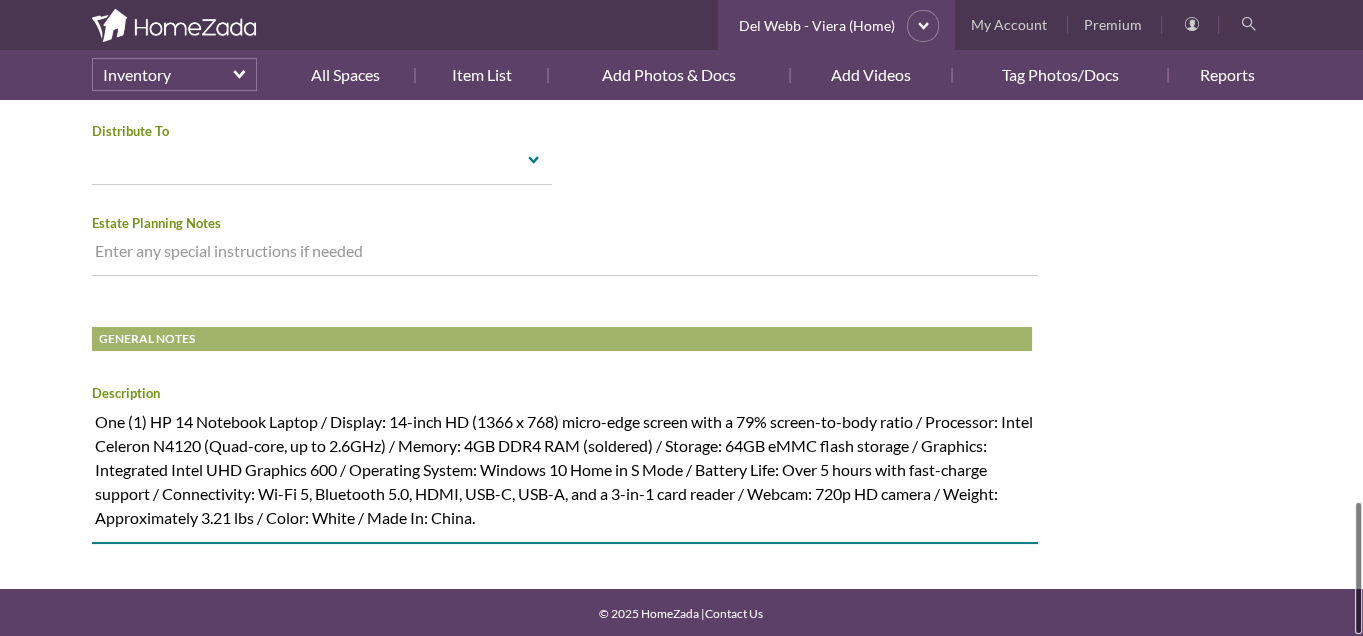 click on "One (1) HP 14 Laptop / Display: 14-inch HD (1366 x 768) micro-edge screen with a 79% screen-to-body ratio / Processor: Intel Celeron N4120 (Quad-core, up to 2.6GHz) / Memory: 4GB DDR4 RAM (soldered) / Storage: 64GB eMMC flash storage / Graphics: Integrated Intel UHD Graphics 600 / Operating System: Windows 10 Home in S Mode / Battery Life: Over 5 hours with fast-charge support / Connectivity: Wi-Fi 5, Bluetooth 5.0, HDMI, USB-C, USB-A, and a 3-in-1 card reader / Webcam: 720p HD camera / Weight: Approximately 3.21 lbs / Color: White / Made In: China." at bounding box center [565, 474] 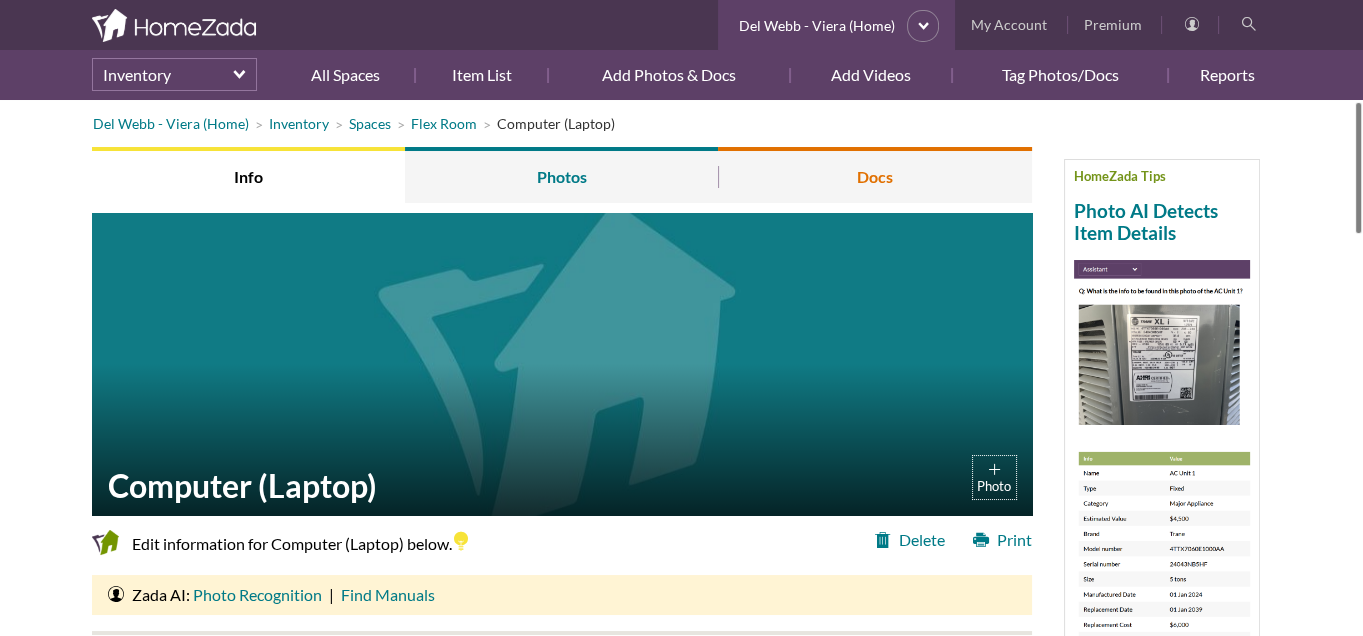 type on "One (1) HP 14 Notebook Laptop / Display: 14-inch HD (1366 x 768) micro-edge screen with a 79% screen-to-body ratio / Processor: Intel Celeron N4120 (Quad-core, up to 2.6GHz) / Memory: 4GB DDR4 RAM (soldered) / Storage: 64GB eMMC flash storage / Graphics: Integrated Intel UHD Graphics 600 / Operating System: Windows 10 Home in S Mode / Battery Life: Over 5 hours with fast-charge support / Connectivity: Wi-Fi 5, Bluetooth 5.0, HDMI, USB-C, USB-A, and a 3-in-1 card reader / Webcam: 720p HD camera / Weight: Approximately 3.21 lbs / Color: White / Made In: China." 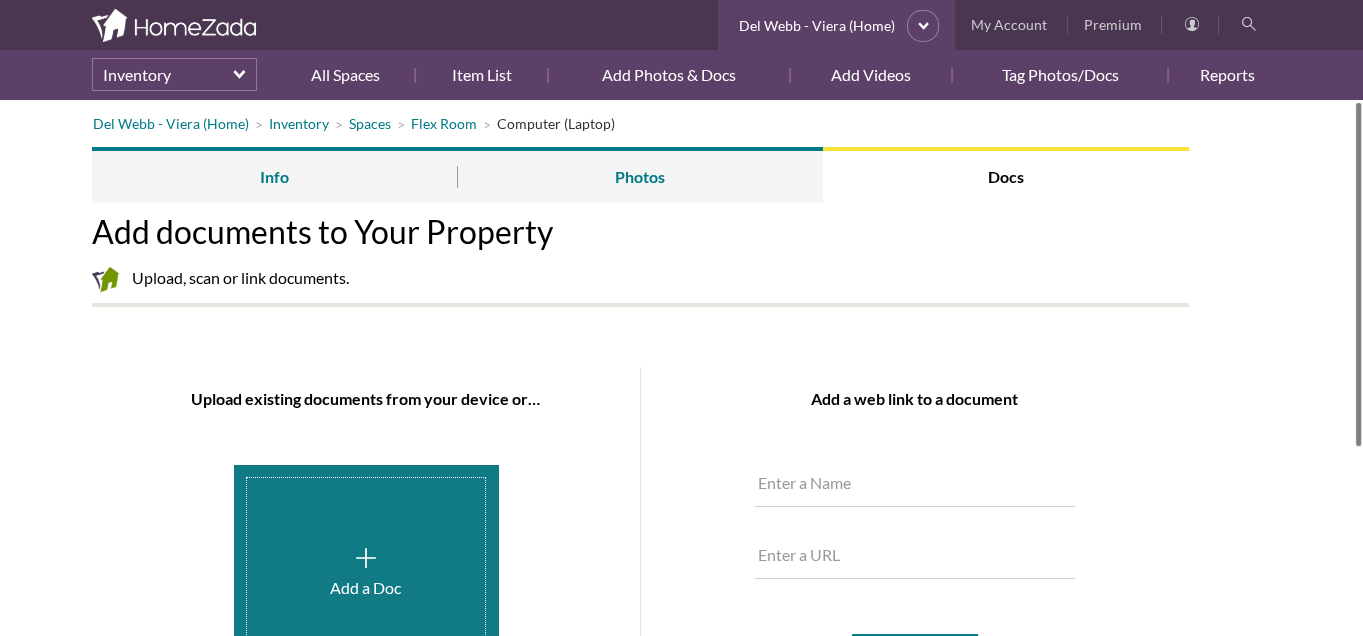 click at bounding box center (366, 570) 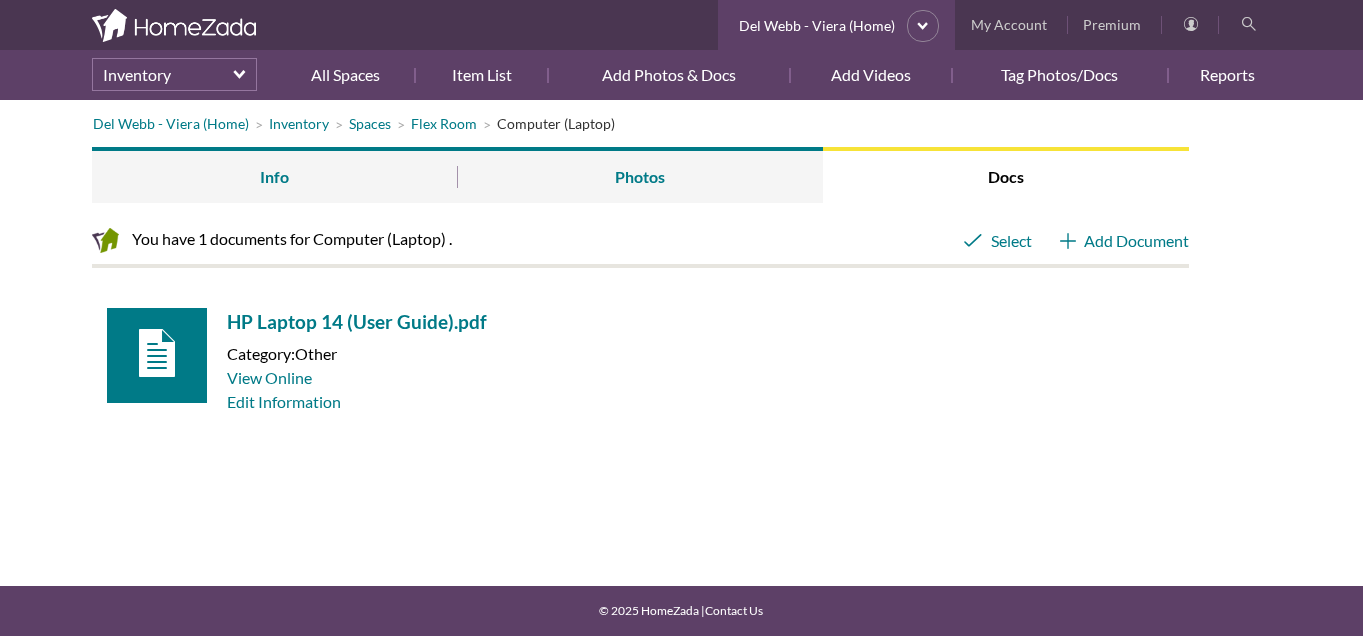 scroll, scrollTop: 0, scrollLeft: 0, axis: both 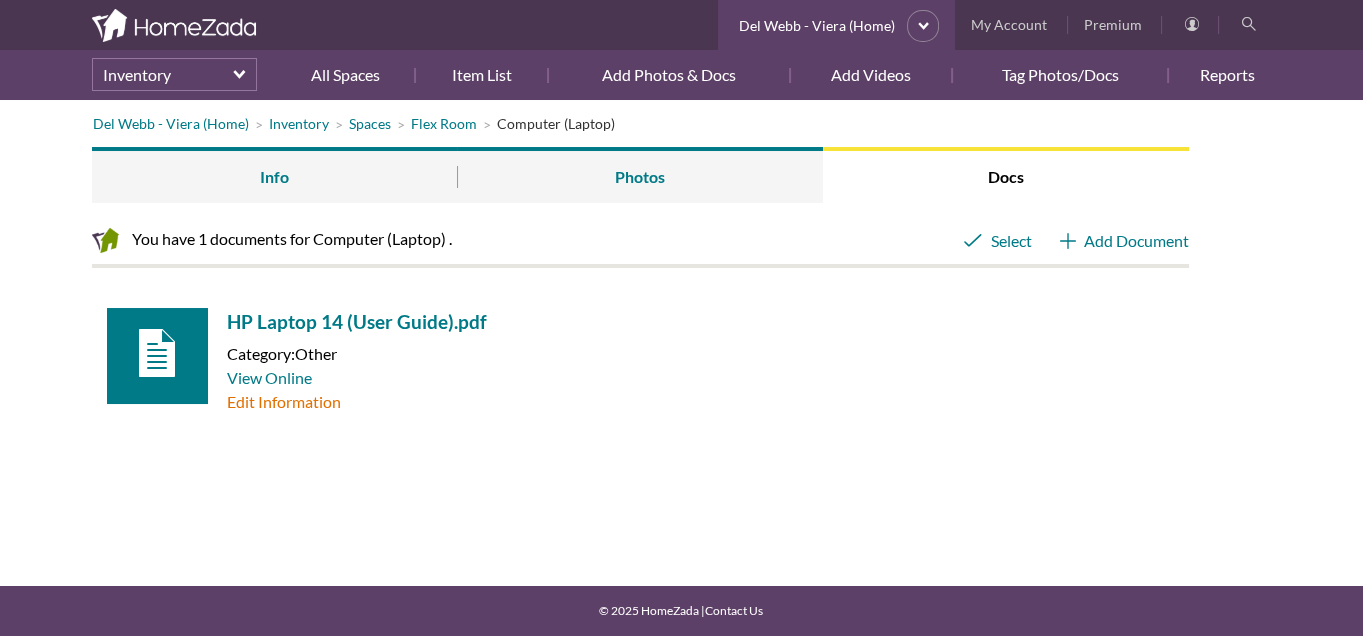 click on "Edit Information" at bounding box center [284, 401] 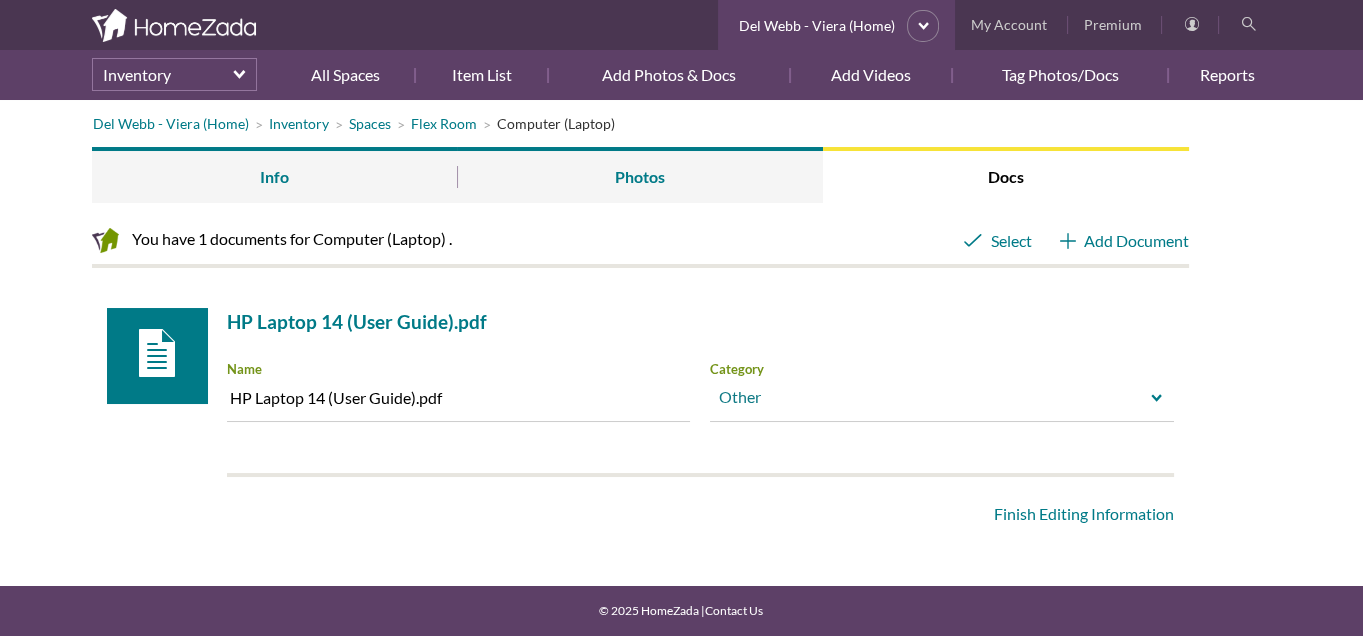 click on "select" at bounding box center (1156, 399) 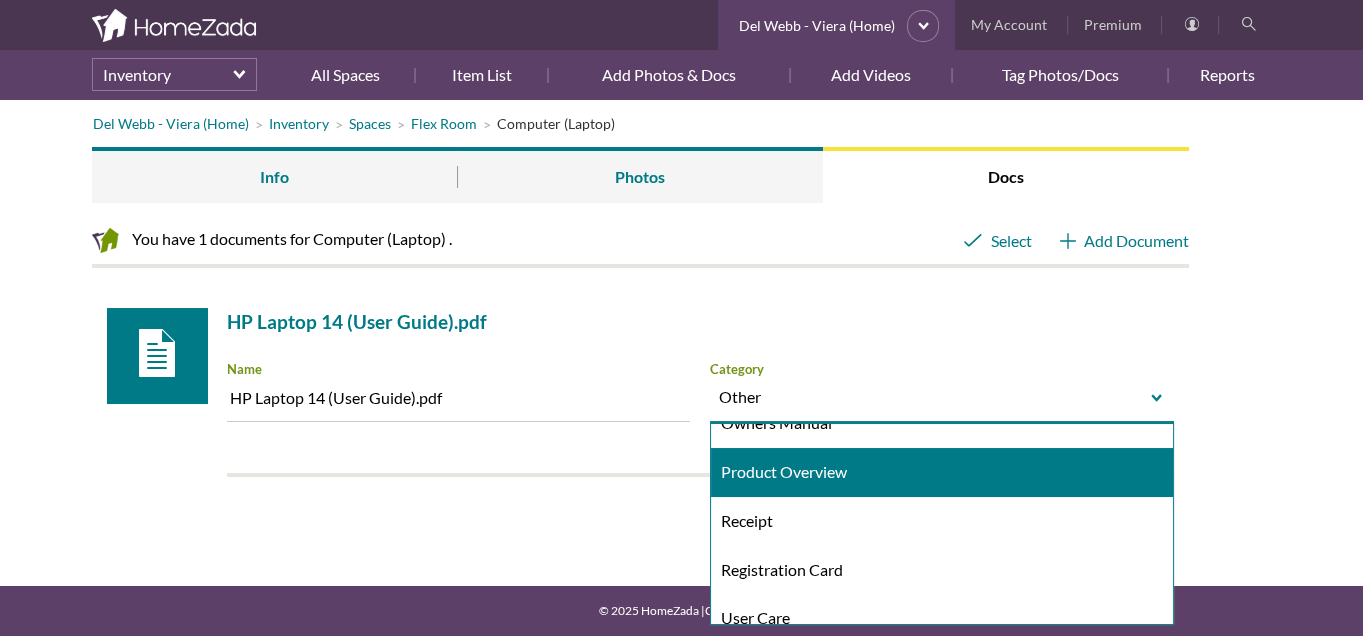 scroll, scrollTop: 278, scrollLeft: 0, axis: vertical 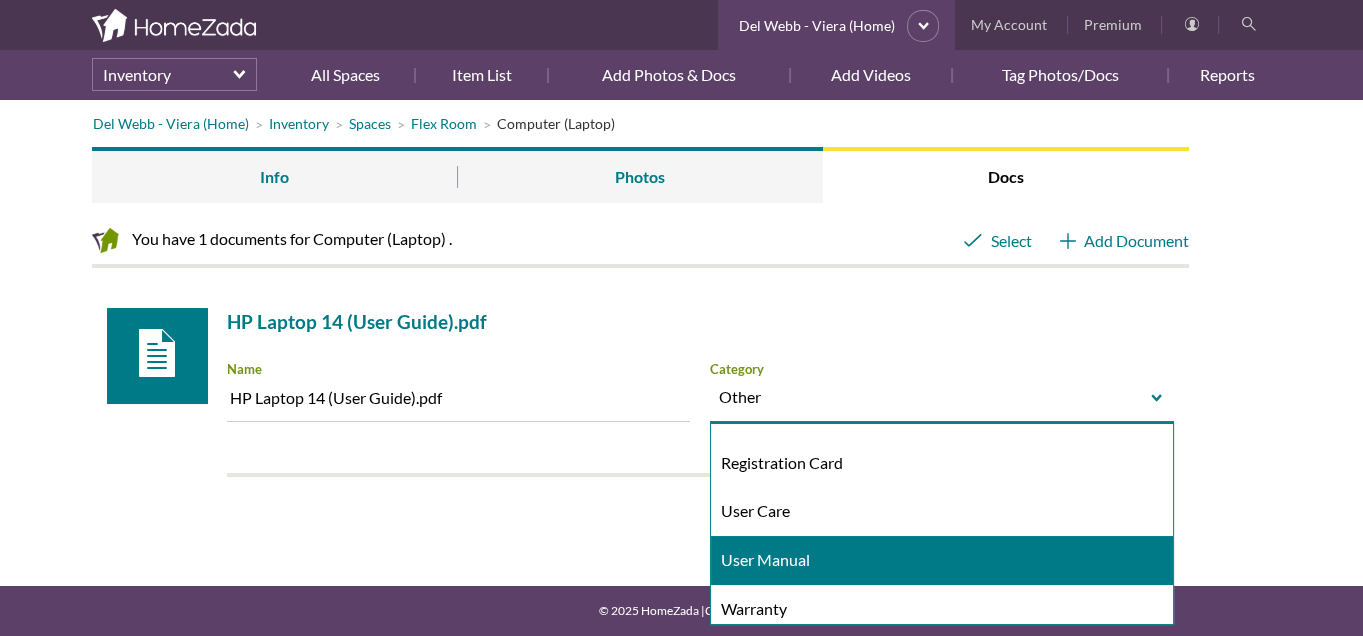 click on "User Manual" at bounding box center [942, 560] 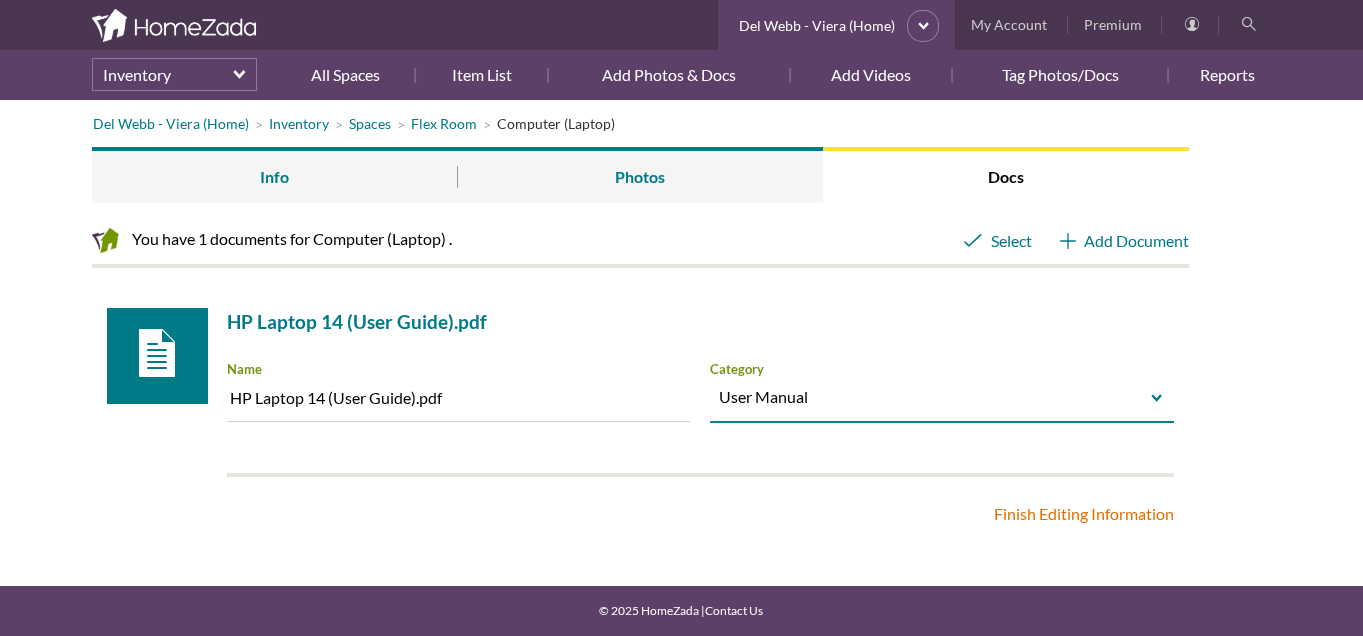 click on "Finish Editing Information" at bounding box center (1084, 514) 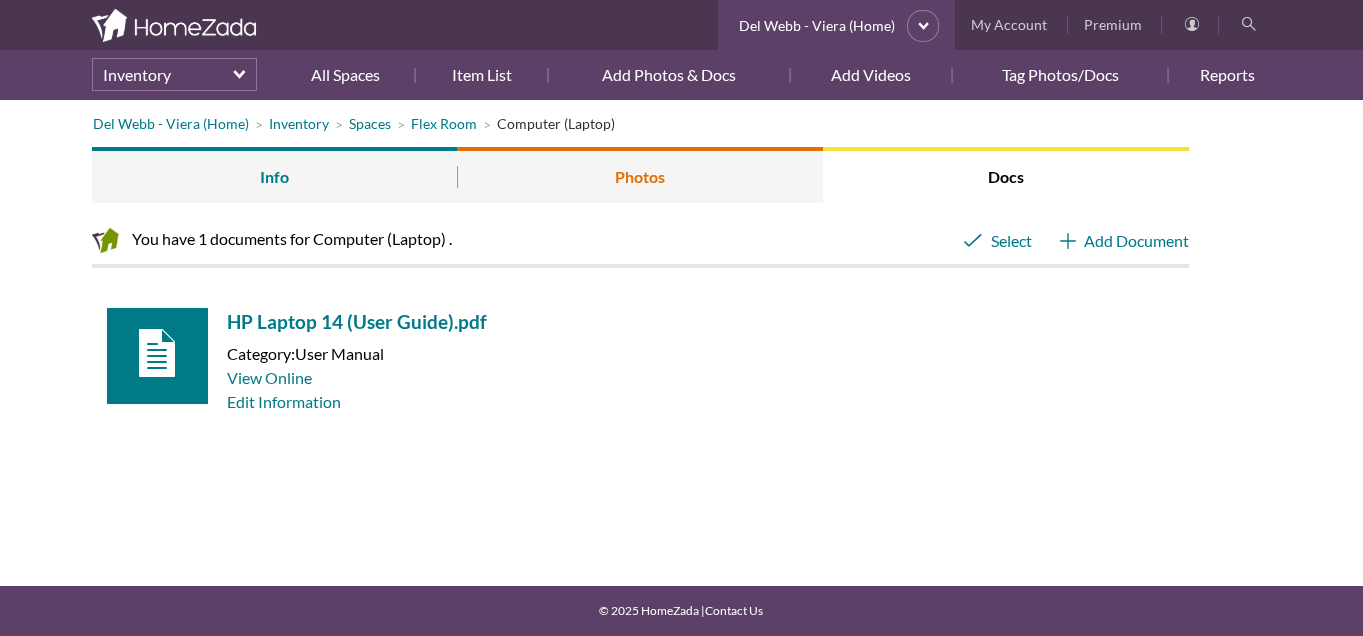 click on "Photos" at bounding box center [640, 175] 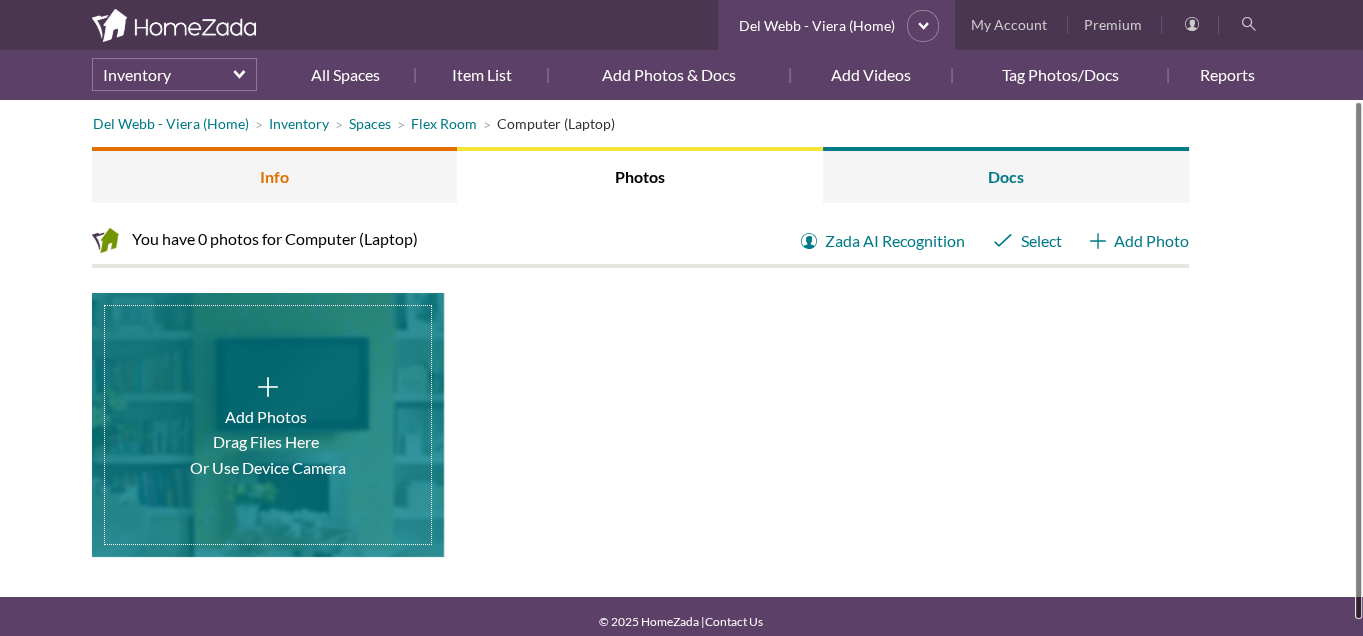 click on "Info" at bounding box center [275, 175] 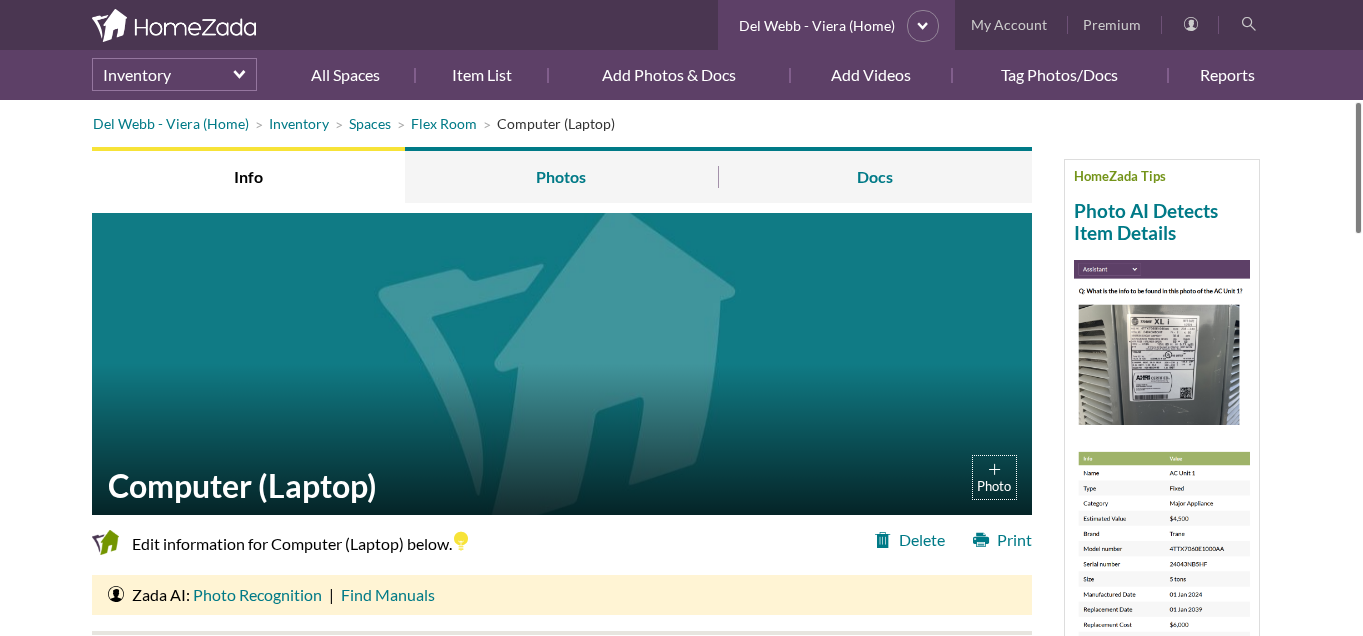 scroll, scrollTop: 0, scrollLeft: 0, axis: both 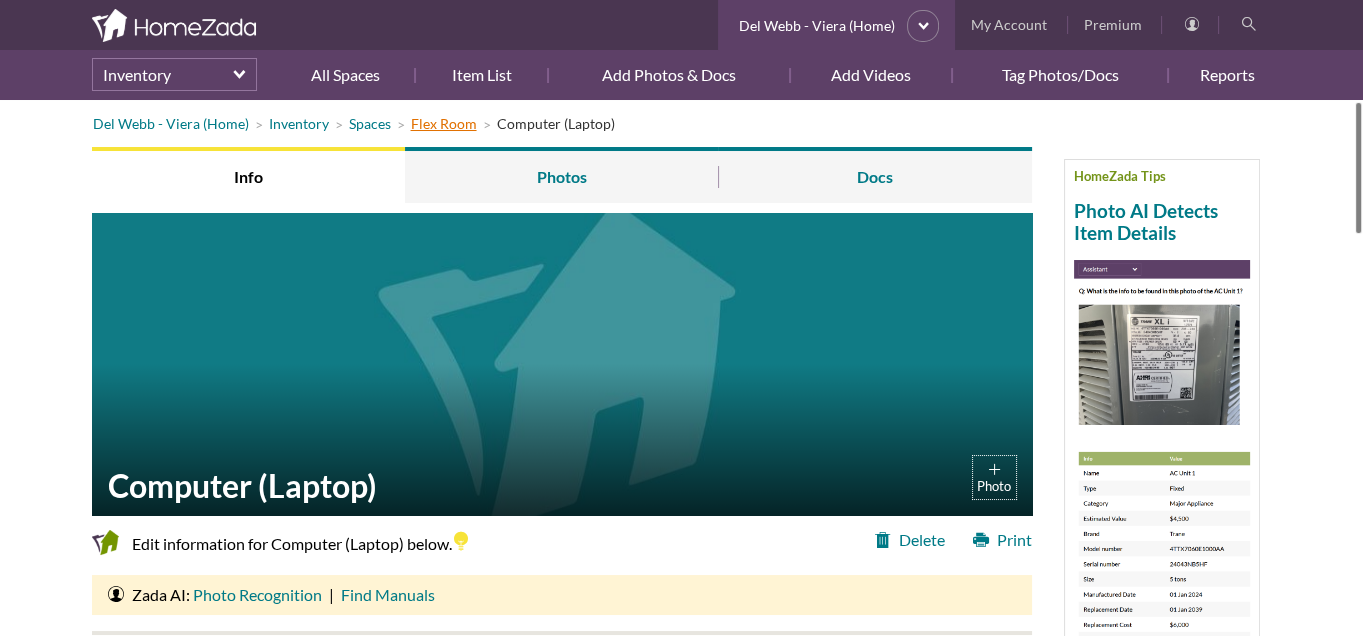 click on "Flex Room" at bounding box center [444, 123] 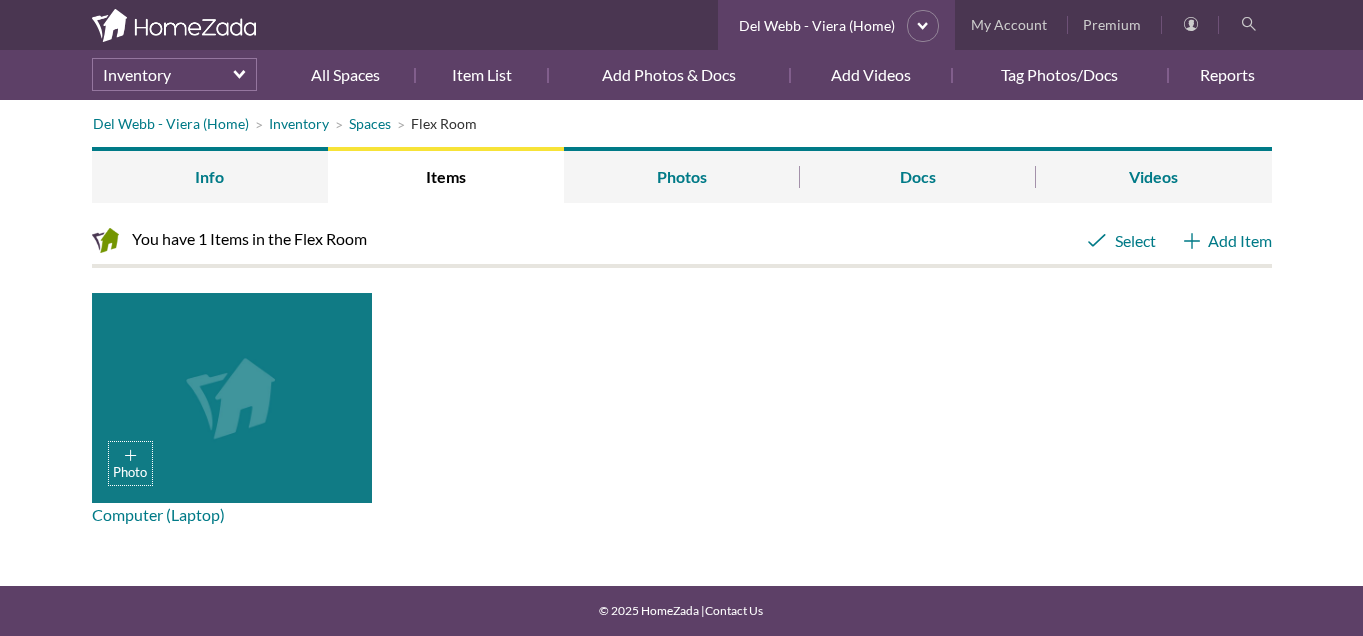 scroll, scrollTop: 0, scrollLeft: 0, axis: both 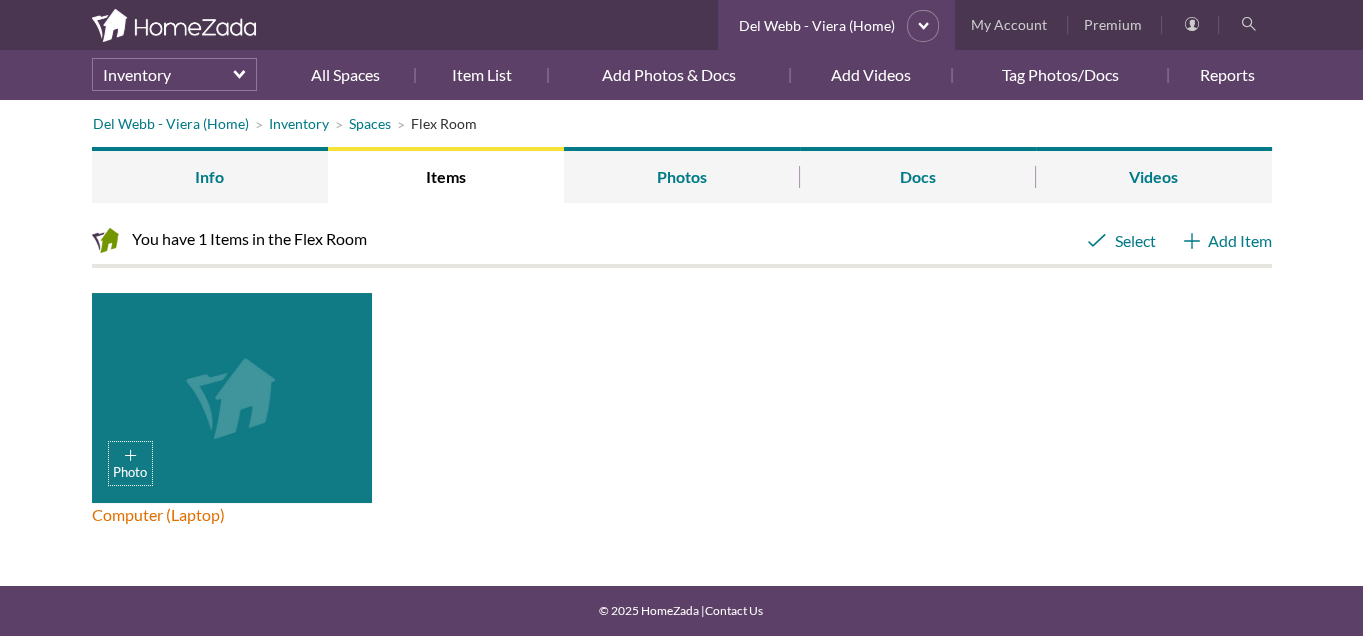 click on "Photo" at bounding box center (232, 398) 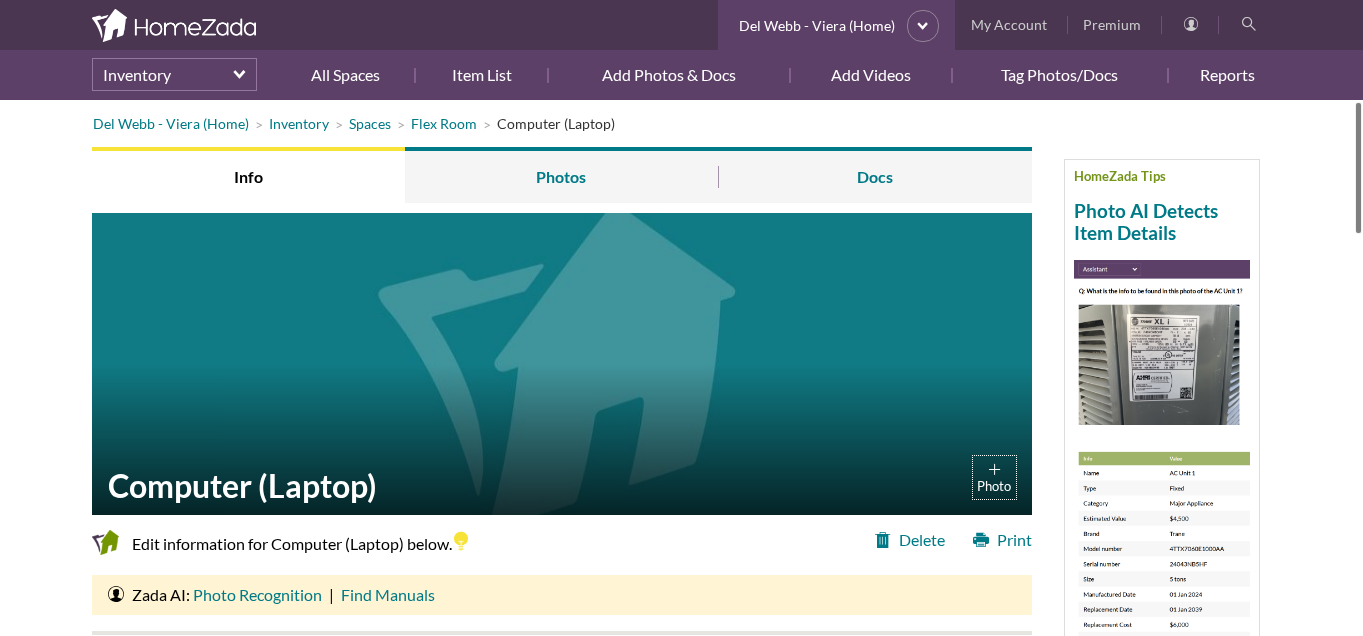 scroll, scrollTop: 0, scrollLeft: 0, axis: both 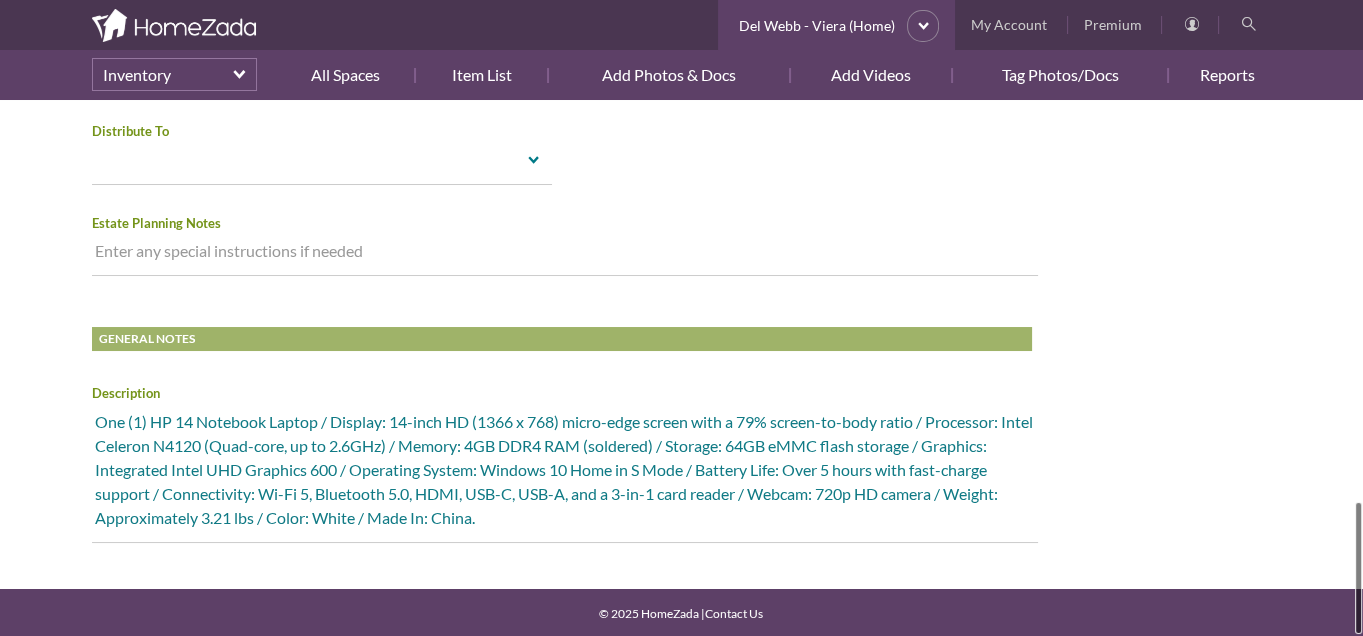 click on "One (1) HP 14 Notebook Laptop / Display: 14-inch HD (1366 x 768) micro-edge screen with a 79% screen-to-body ratio / Processor: Intel Celeron N4120 (Quad-core, up to 2.6GHz) / Memory: 4GB DDR4 RAM (soldered) / Storage: 64GB eMMC flash storage / Graphics: Integrated Intel UHD Graphics 600 / Operating System: Windows 10 Home in S Mode / Battery Life: Over 5 hours with fast-charge support / Connectivity: Wi-Fi 5, Bluetooth 5.0, HDMI, USB-C, USB-A, and a 3-in-1 card reader / Webcam: 720p HD camera / Weight: Approximately 3.21 lbs / Color: White / Made In: China." at bounding box center [565, 474] 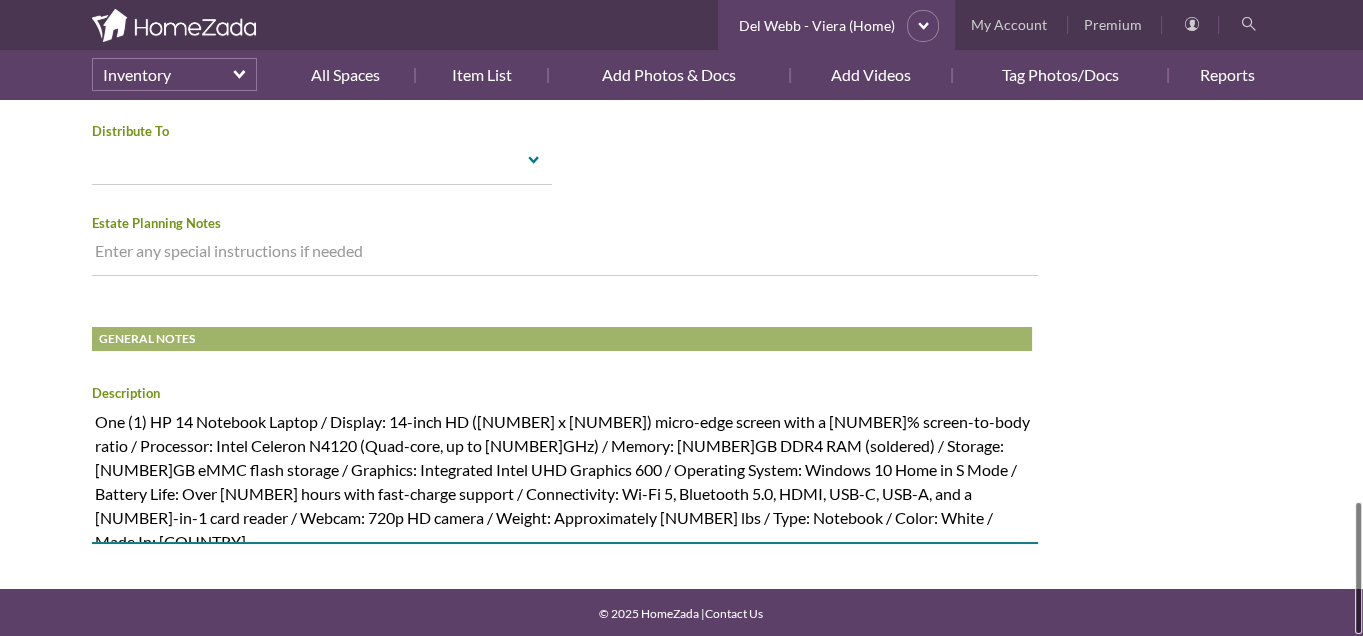 click on "One (1) HP 14 Notebook Laptop / Display: 14-inch HD (1366 x 768) micro-edge screen with a 79% screen-to-body ratio / Processor: Intel Celeron N4120 (Quad-core, up to 2.6GHz) / Memory: 4GB DDR4 RAM (soldered) / Storage: 64GB eMMC flash storage / Graphics: Integrated Intel UHD Graphics 600 / Operating System: Windows 10 Home in S Mode / Battery Life: Over 5 hours with fast-charge support / Connectivity: Wi-Fi 5, Bluetooth 5.0, HDMI, USB-C, USB-A, and a 3-in-1 card reader / Webcam: 720p HD camera / Weight: Approximately 3.21 lbs / Color: White / Made In: China." at bounding box center (565, 474) 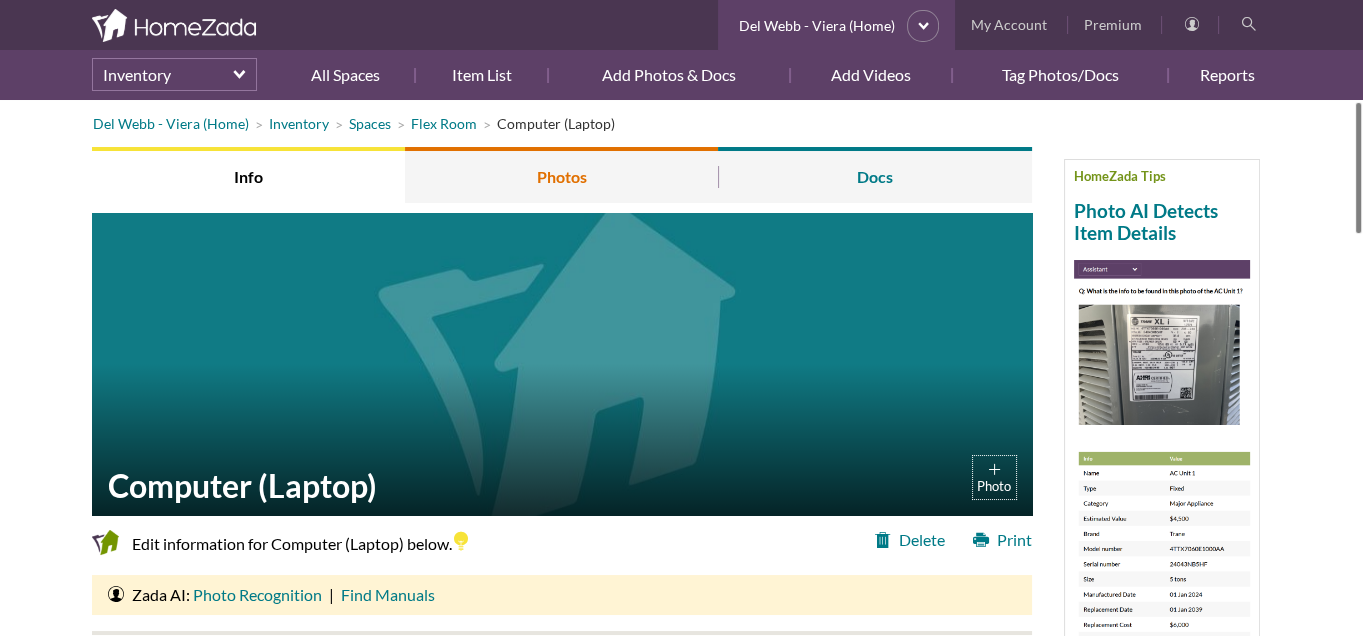 type on "One (1) HP 14 Notebook Laptop / Display: 14-inch HD ([NUMBER] x [NUMBER]) micro-edge screen with a [NUMBER]% screen-to-body ratio / Processor: Intel Celeron N4120 (Quad-core, up to [NUMBER]GHz) / Memory: [NUMBER]GB DDR4 RAM (soldered) / Storage: [NUMBER]GB eMMC flash storage / Graphics: Integrated Intel UHD Graphics 600 / Operating System: Windows 10 Home in S Mode / Battery Life: Over [NUMBER] hours with fast-charge support / Connectivity: Wi-Fi 5, Bluetooth 5.0, HDMI, USB-C, USB-A, and a [NUMBER]-in-1 card reader / Webcam: 720p HD camera / Weight: Approximately [NUMBER] lbs. / Type: Notebook / Color: White / Made In: [COUNTRY]." 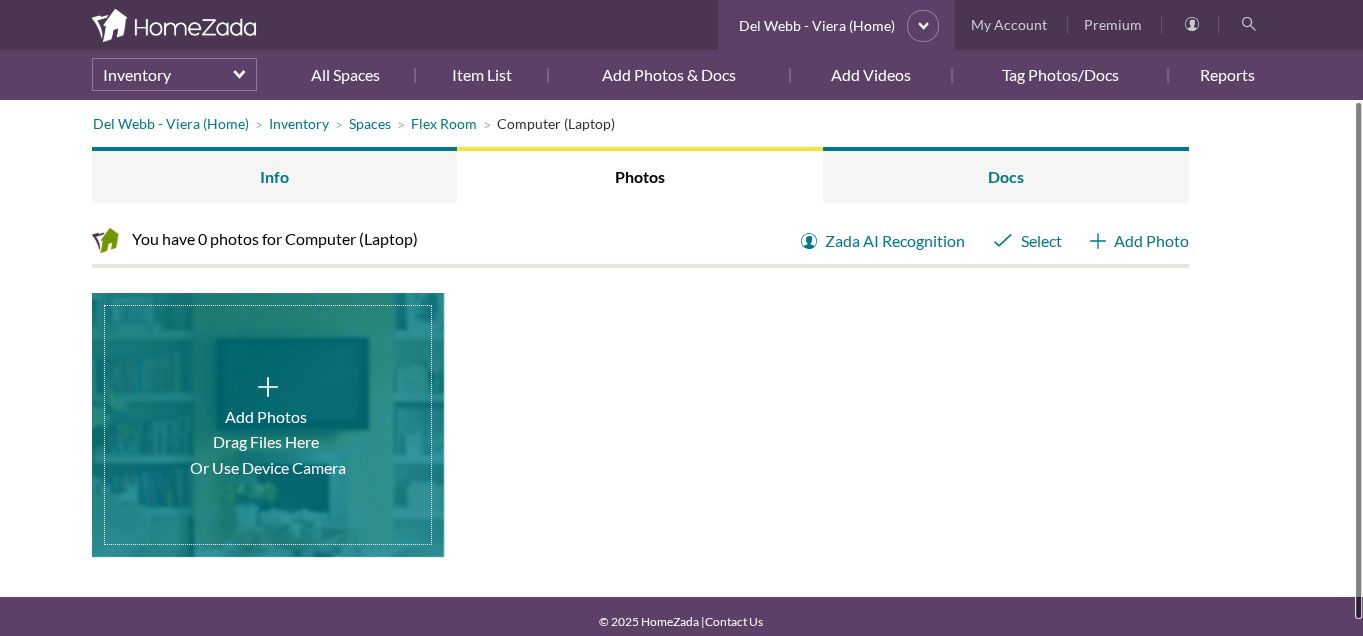click on "Photos" at bounding box center (640, 175) 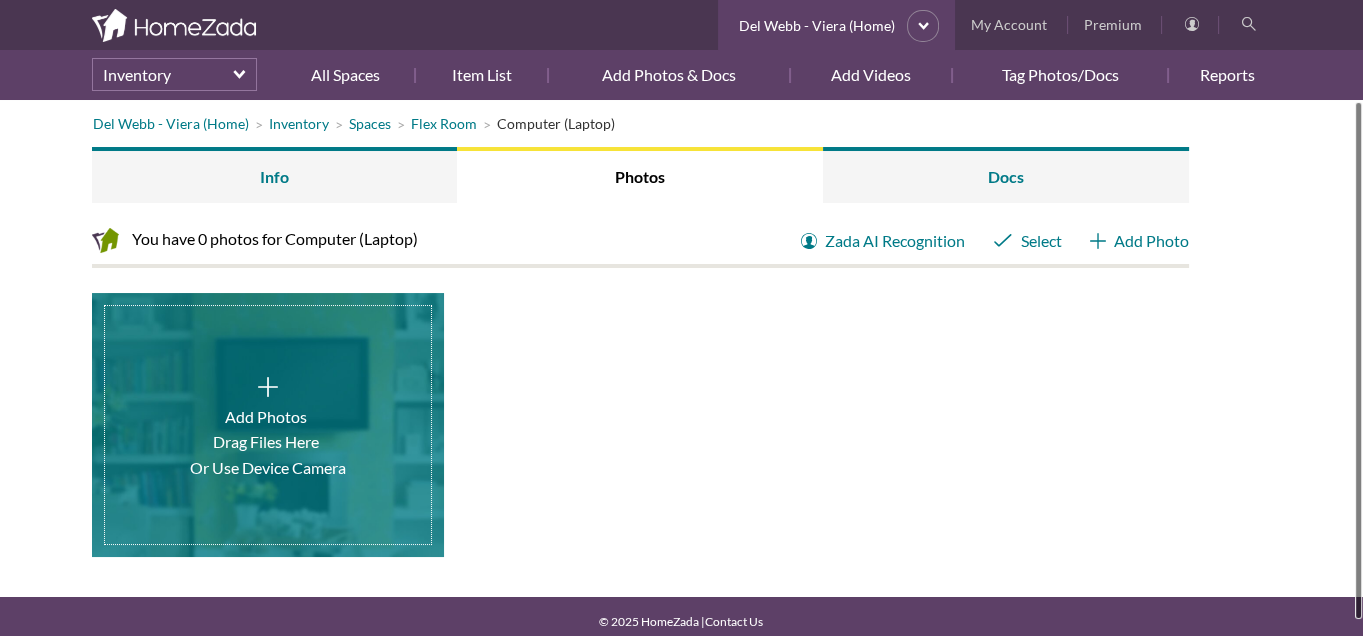click on "Photos" at bounding box center [640, 175] 